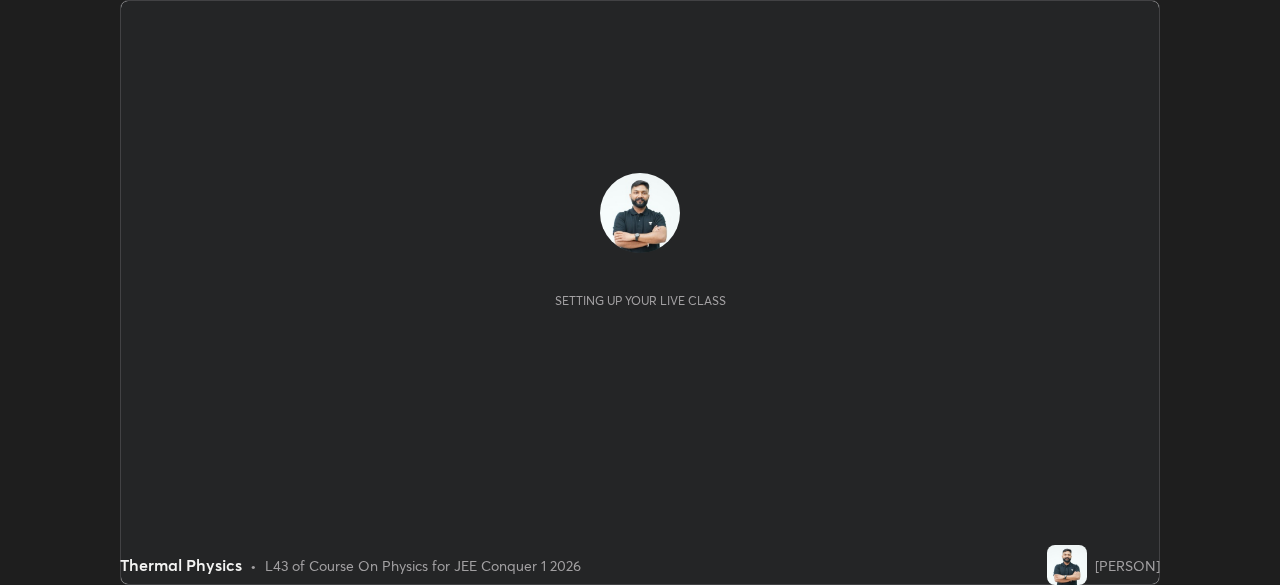 scroll, scrollTop: 0, scrollLeft: 0, axis: both 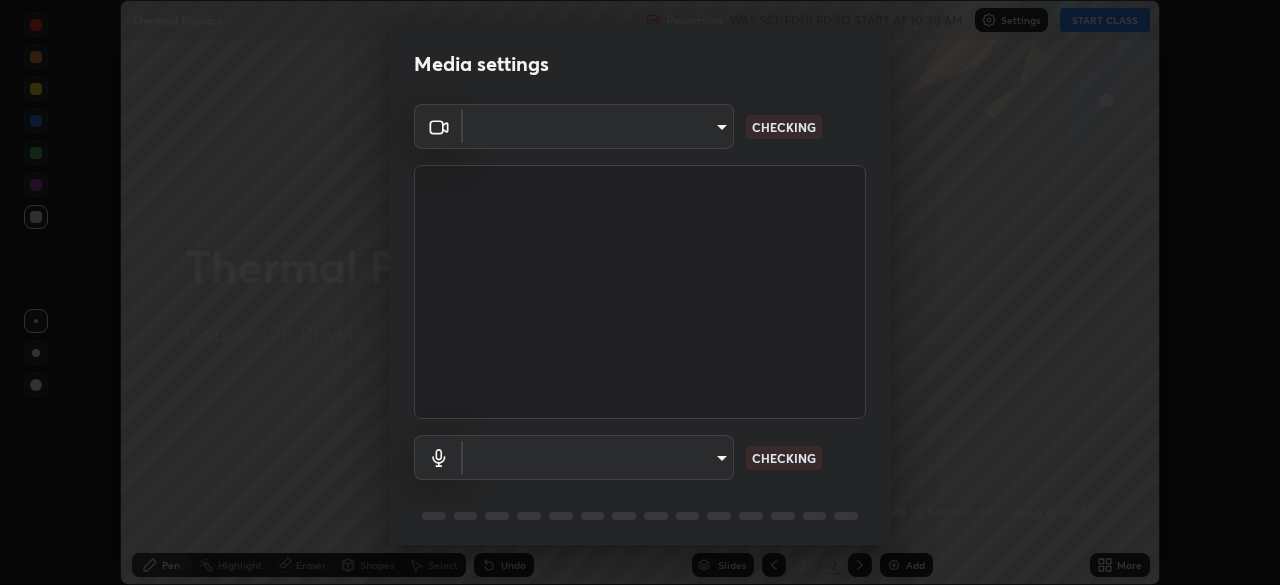 type on "0633fa418783a2cef1cf63d7b01a17792f21623441e32f2d120b756bdba59842" 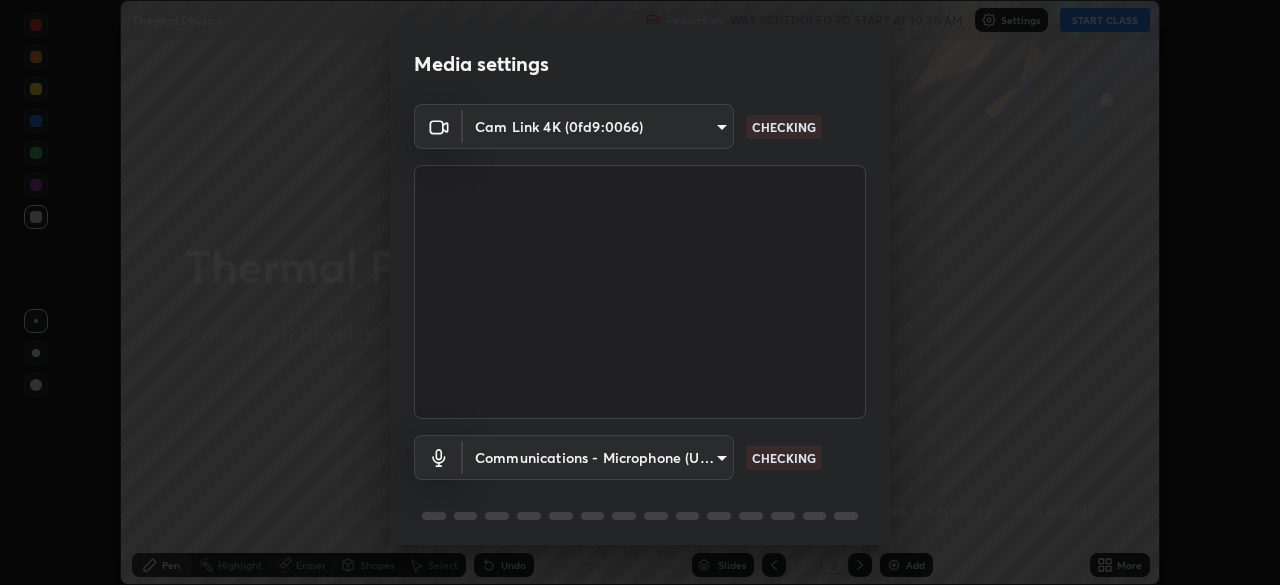 scroll, scrollTop: 71, scrollLeft: 0, axis: vertical 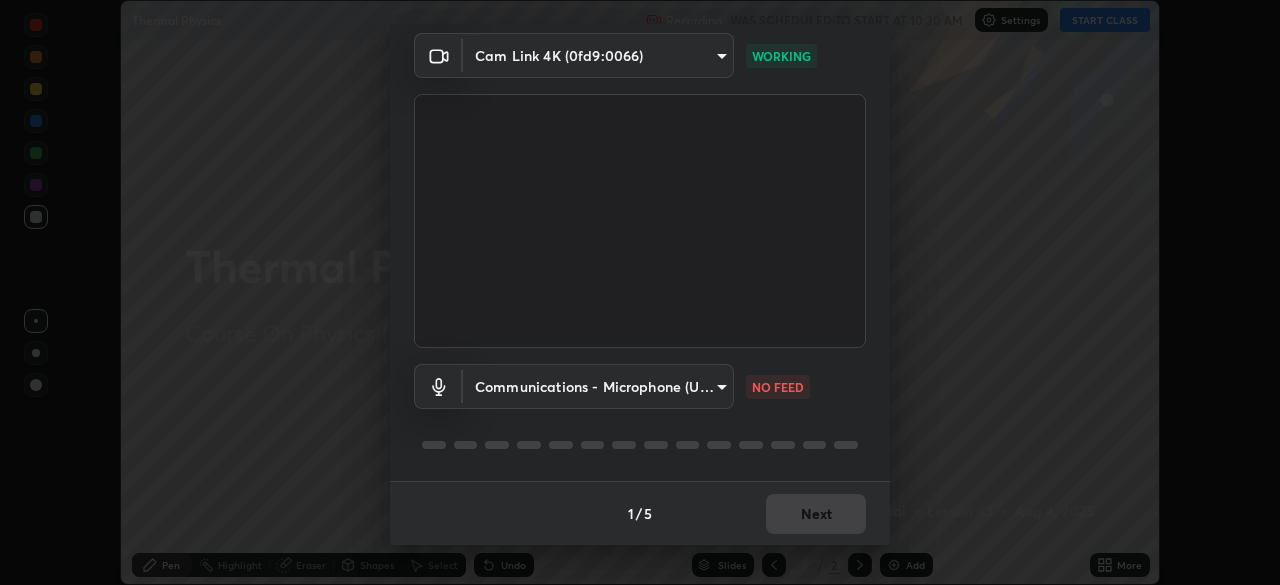 click on "Erase all Thermal Physics Recording WAS SCHEDULED TO START AT  10:30 AM Settings START CLASS Setting up your live class Thermal Physics • L43 of Course On Physics for JEE Conquer 1 2026 [PERSON] Pen Highlight Eraser Shapes Select Undo Slides 2 / 2 Add More No doubts shared Encourage your learners to ask a doubt for better clarity Report an issue Reason for reporting Buffering Chat not working Audio - Video sync issue Educator video quality low ​ Attach an image Report Media settings Cam Link 4K (0fd9:0066) 0633fa418783a2cef1cf63d7b01a17792f21623441e32f2d120b756bdba59842 WORKING Communications - Microphone (USB Audio Device) communications NO FEED 1 / 5 Next" at bounding box center [640, 292] 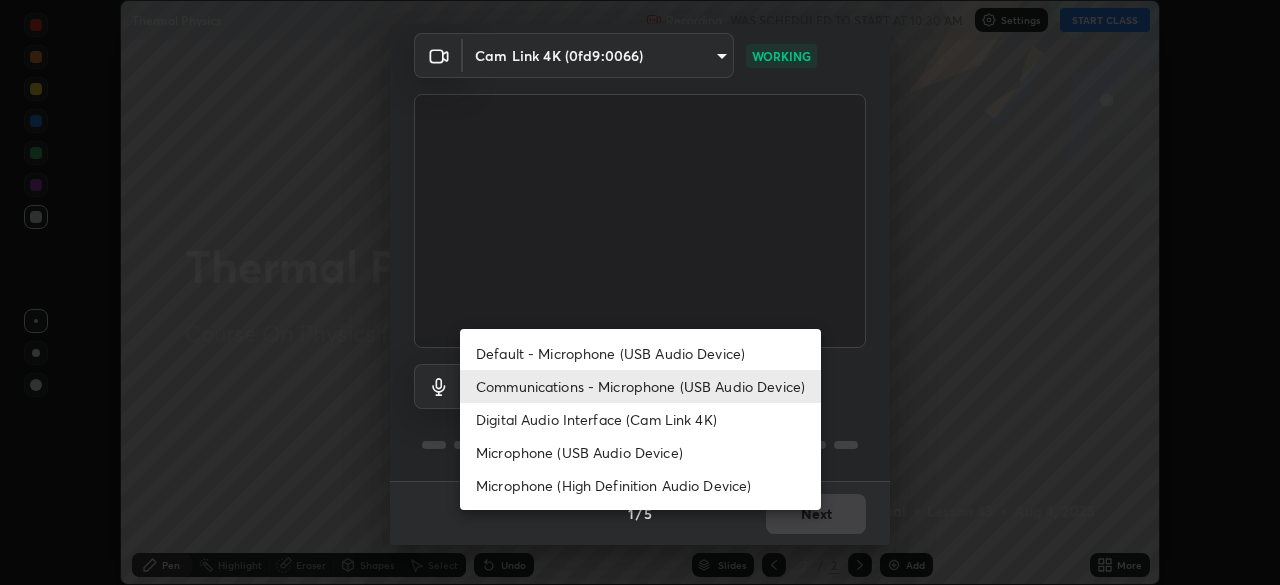 click on "Microphone (USB Audio Device)" at bounding box center [640, 452] 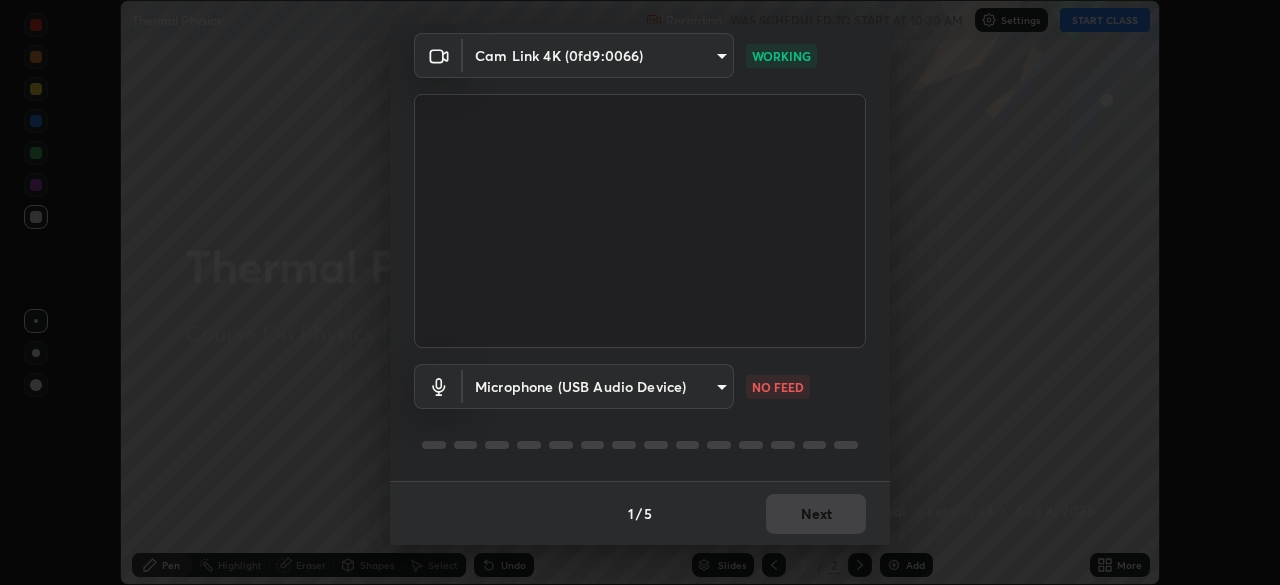 type on "c3d164e8219f5f8842333b88f6c89d20ccc2385c1ca5f75063aac0657ae014ff" 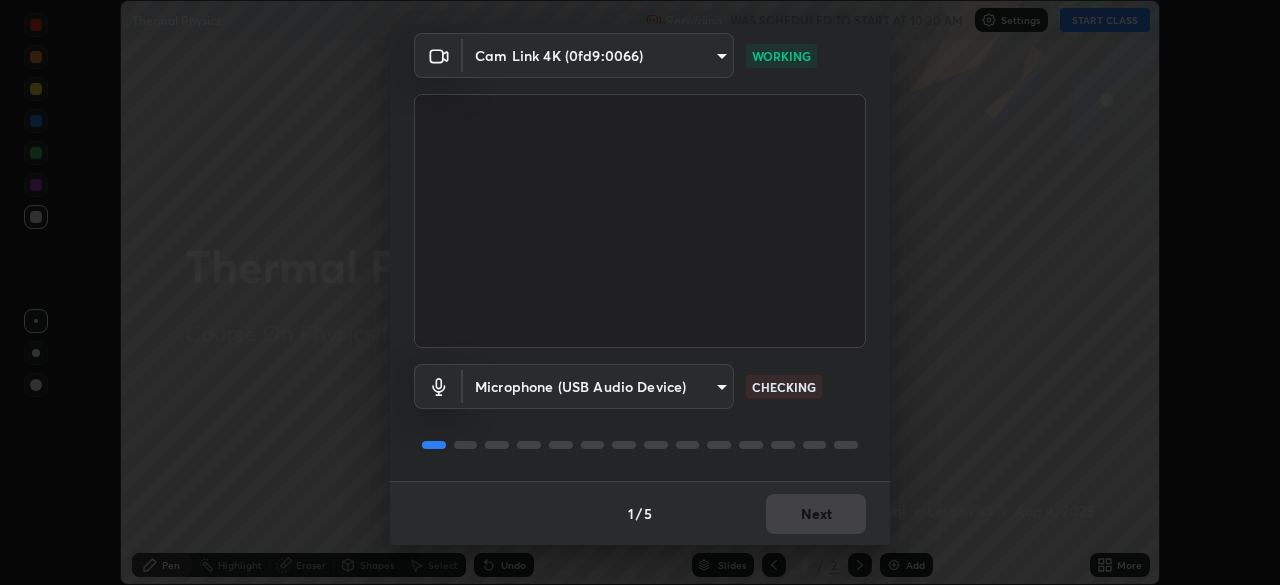 click on "1 / 5 Next" at bounding box center [640, 513] 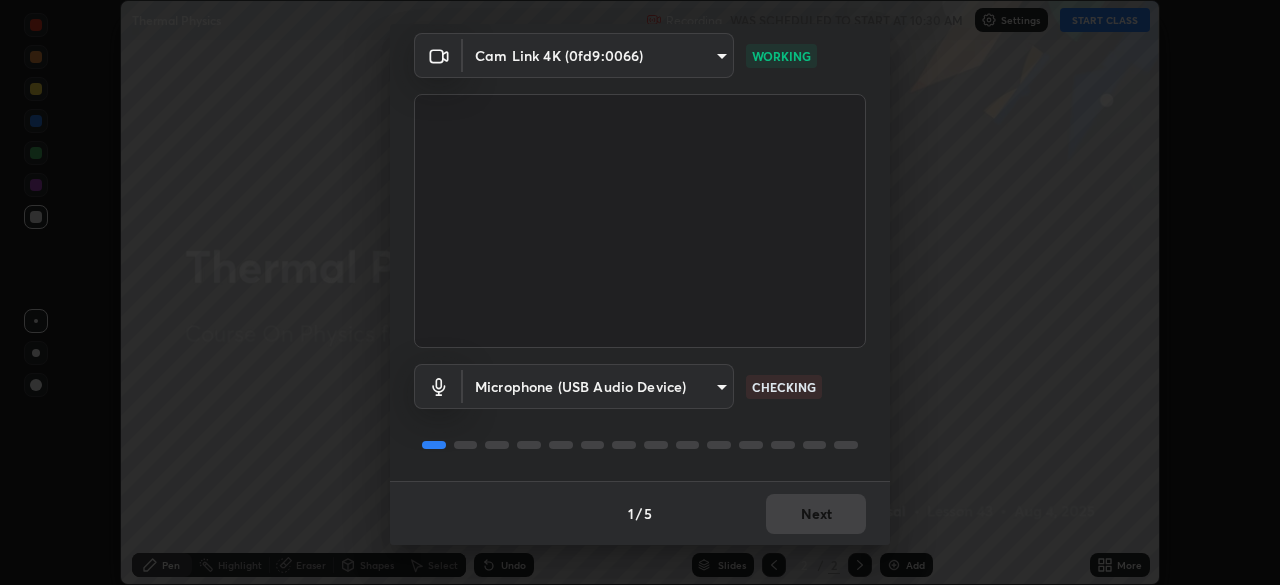 click on "1 / 5 Next" at bounding box center (640, 513) 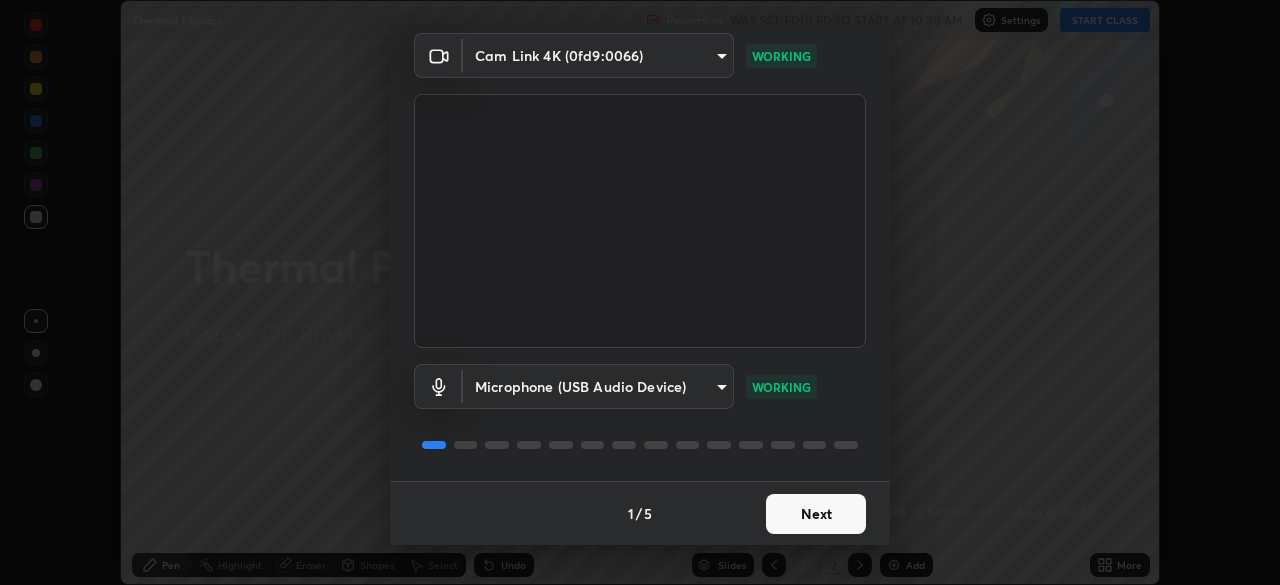 click on "Next" at bounding box center (816, 514) 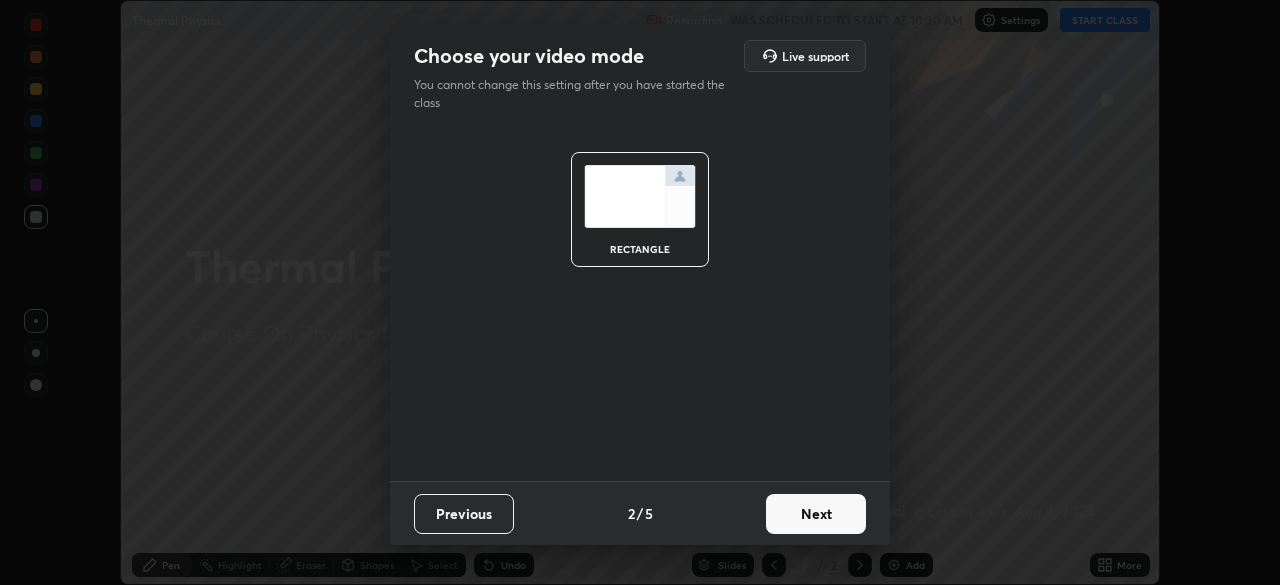 scroll, scrollTop: 0, scrollLeft: 0, axis: both 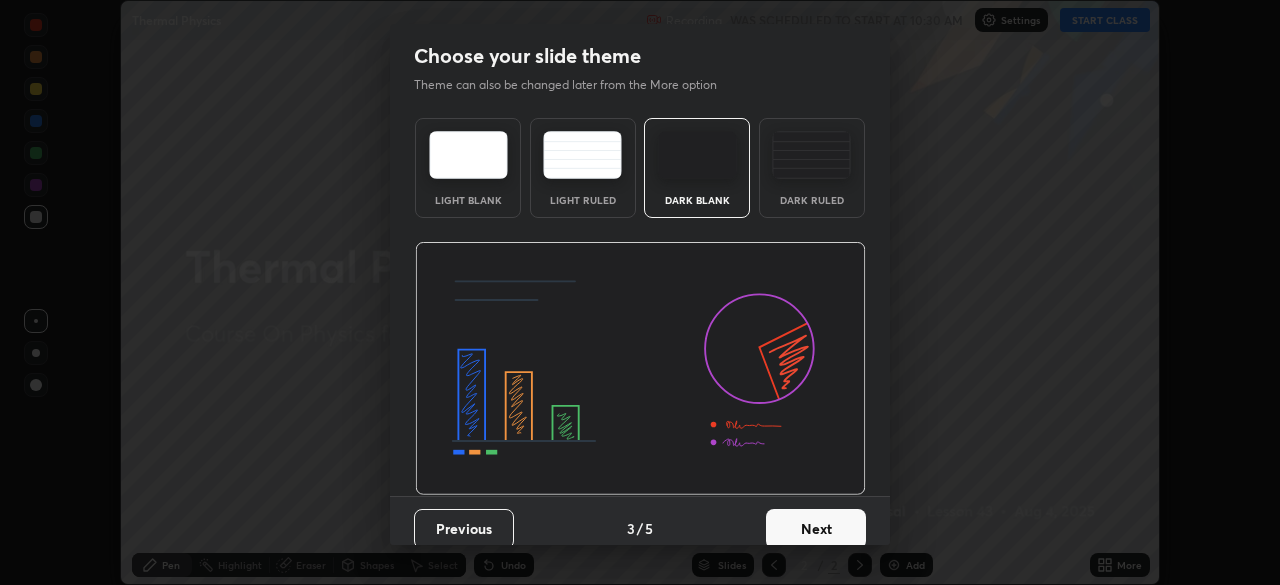 click on "Next" at bounding box center (816, 529) 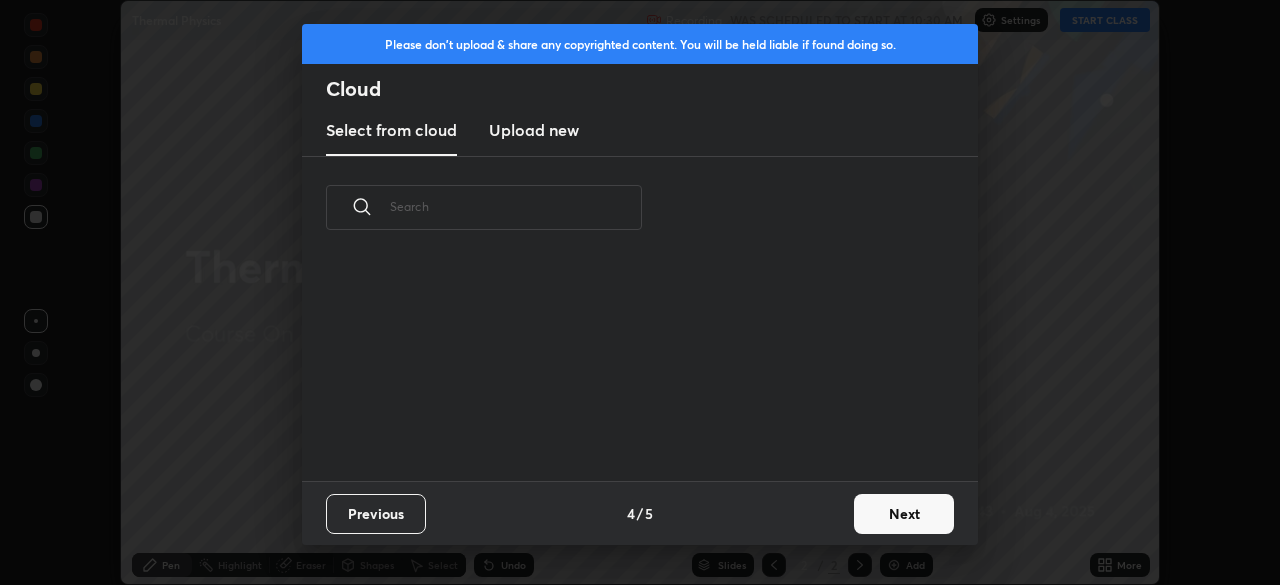 click on "Previous 4 / 5 Next" at bounding box center [640, 513] 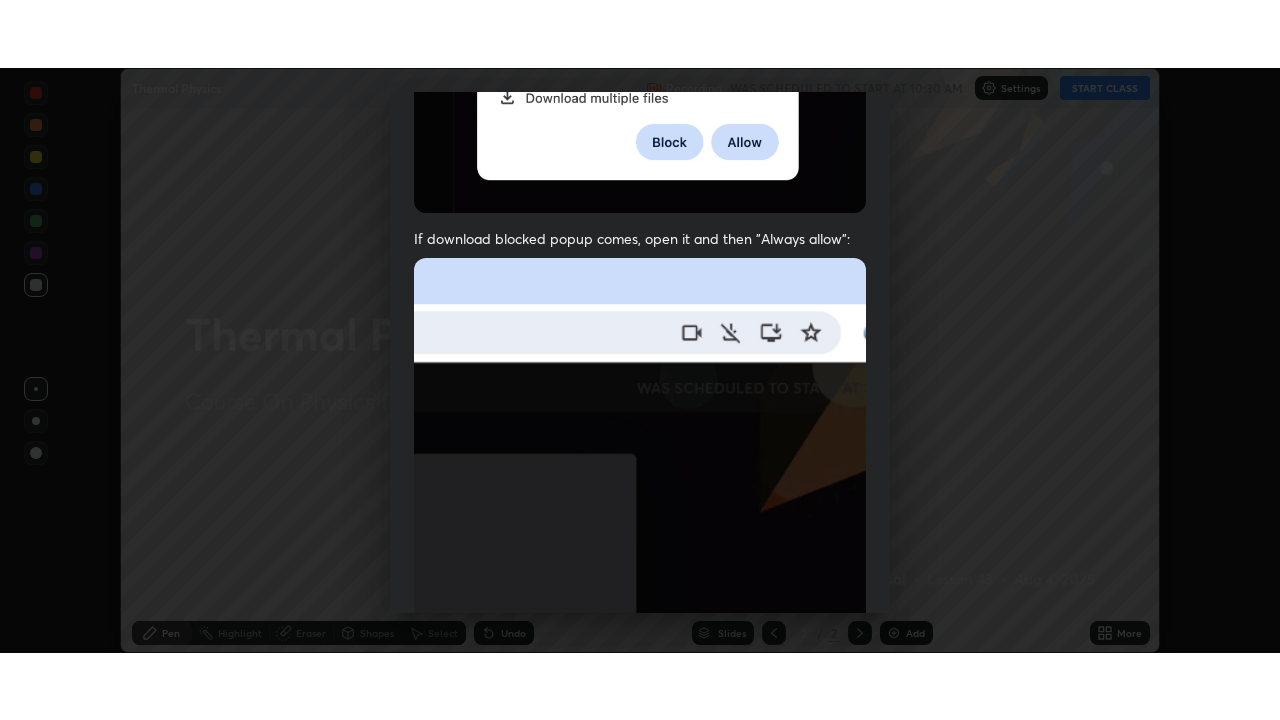 scroll, scrollTop: 468, scrollLeft: 0, axis: vertical 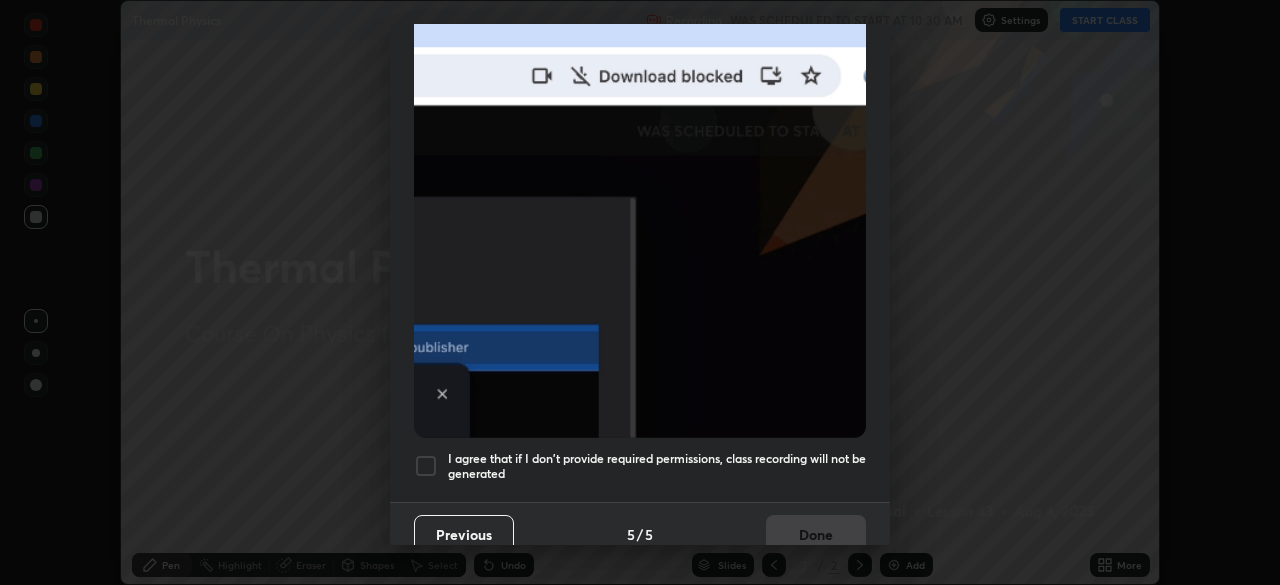 click on "I agree that if I don't provide required permissions, class recording will not be generated" at bounding box center [657, 466] 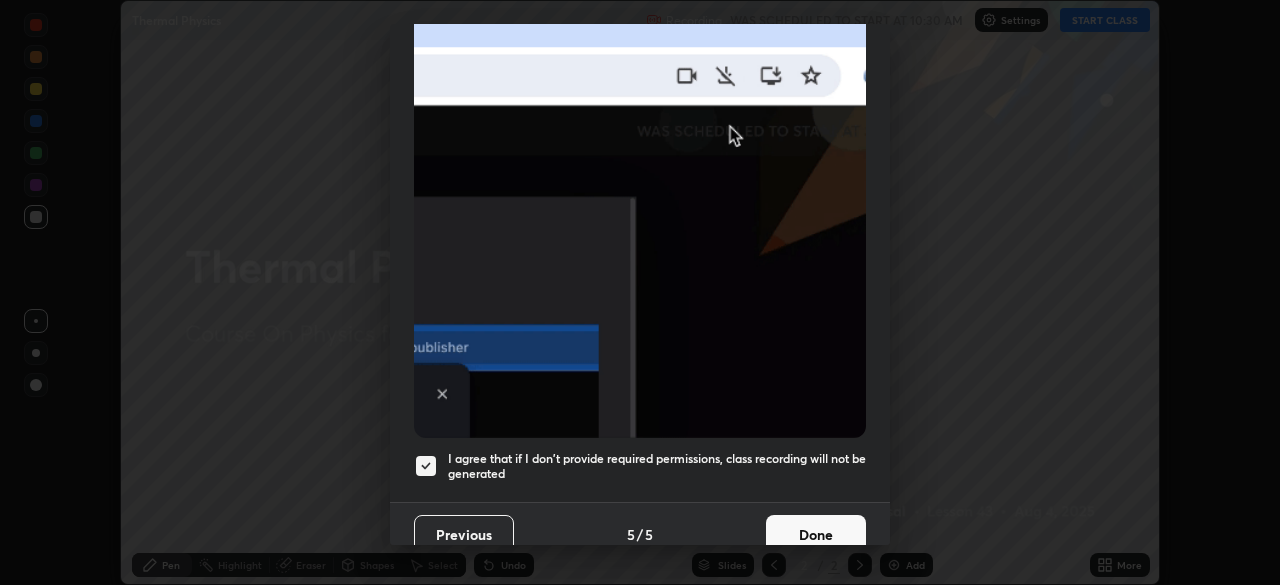 click on "Done" at bounding box center (816, 535) 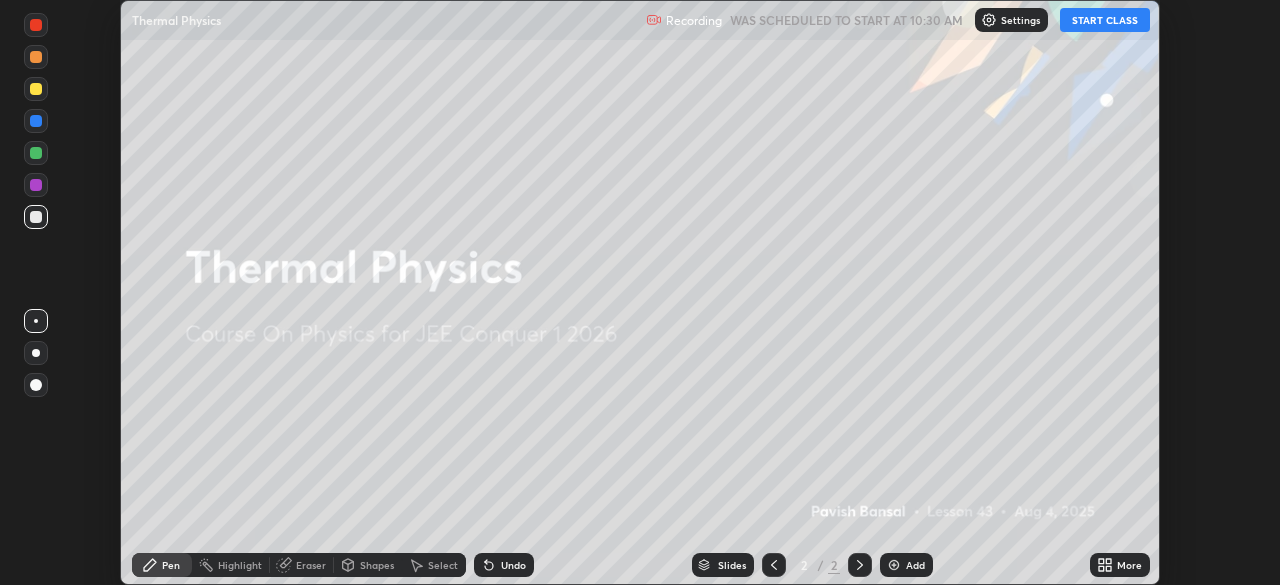 click 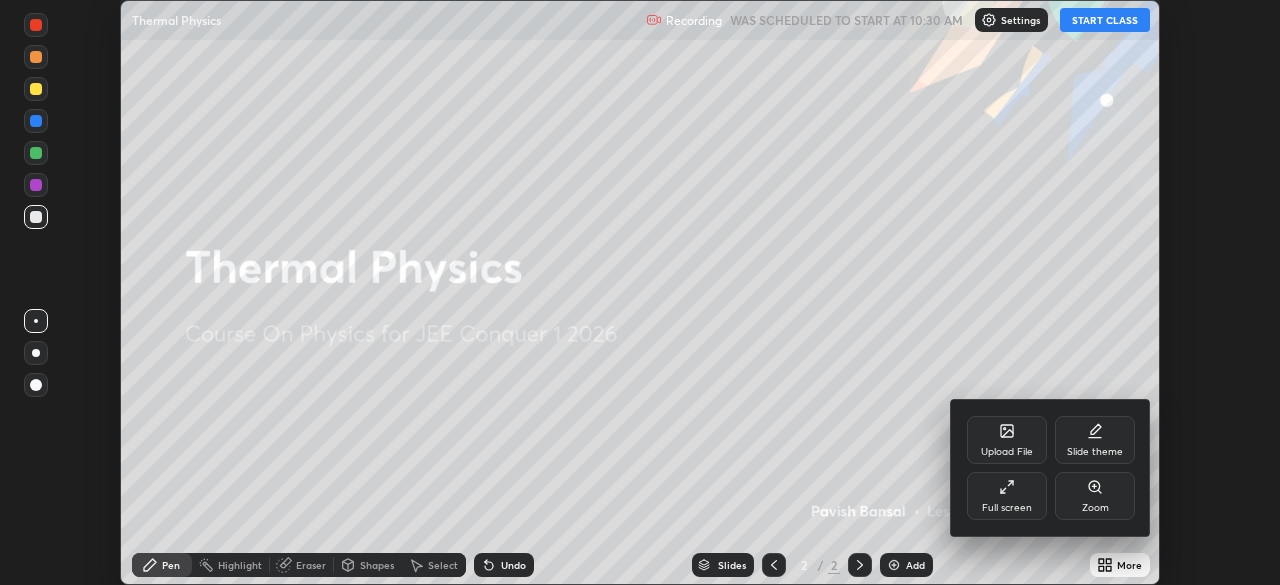 click on "Full screen" at bounding box center [1007, 496] 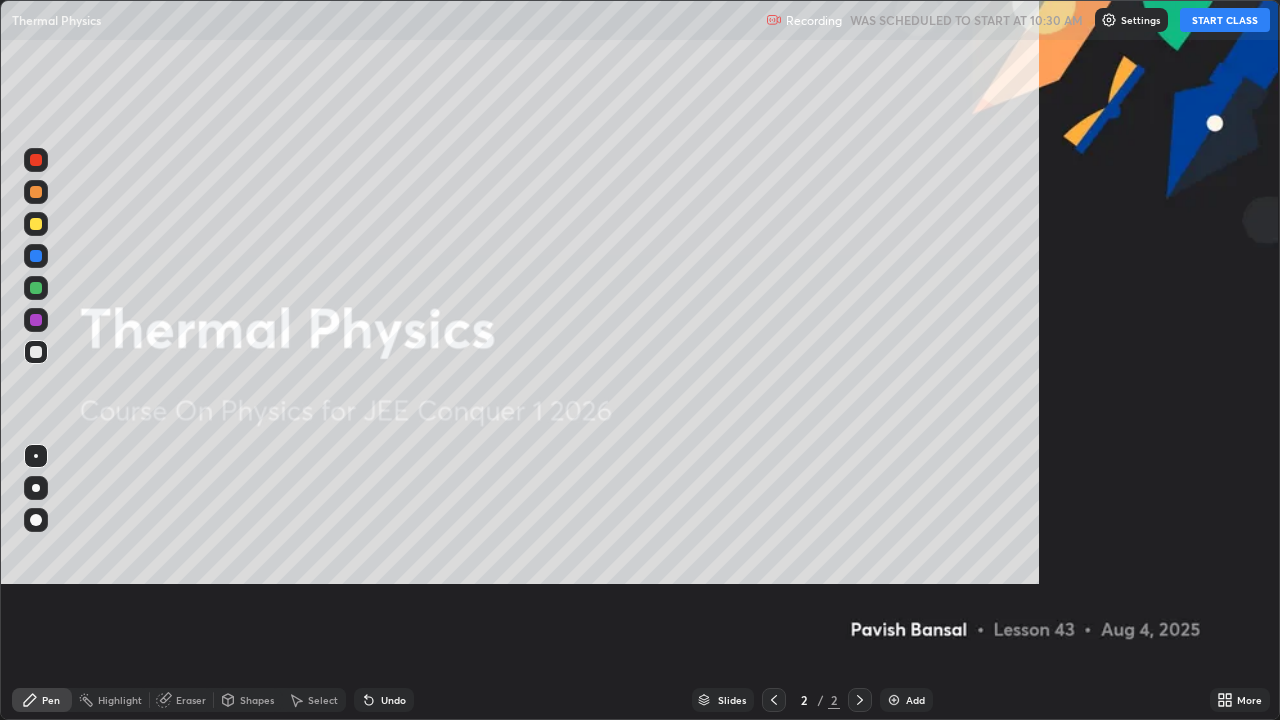 scroll, scrollTop: 99280, scrollLeft: 98720, axis: both 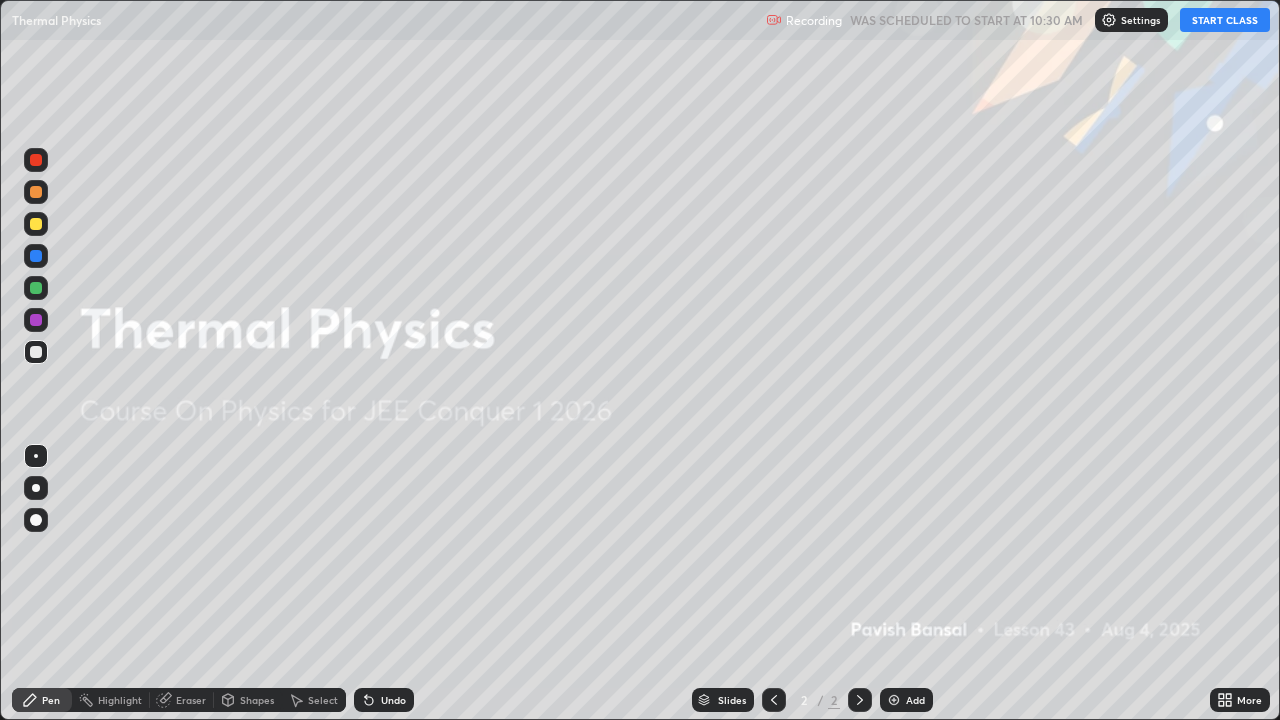 click on "START CLASS" at bounding box center [1225, 20] 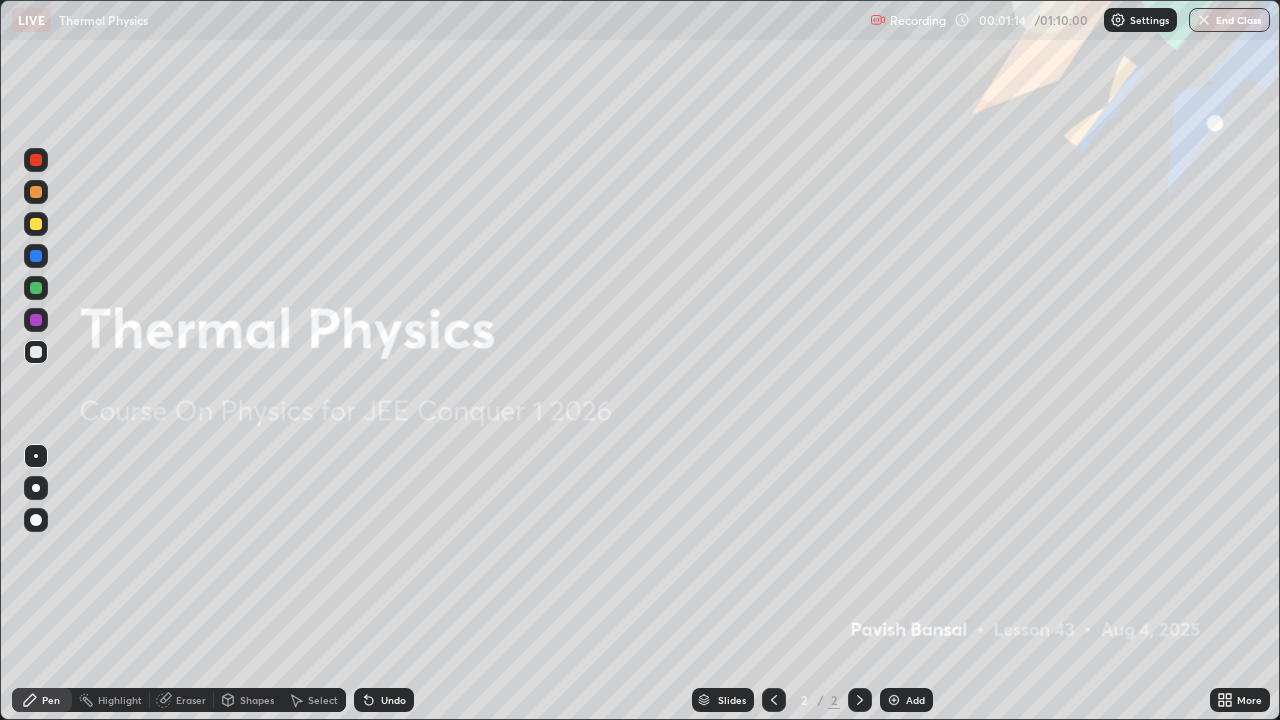 click on "Add" at bounding box center (915, 700) 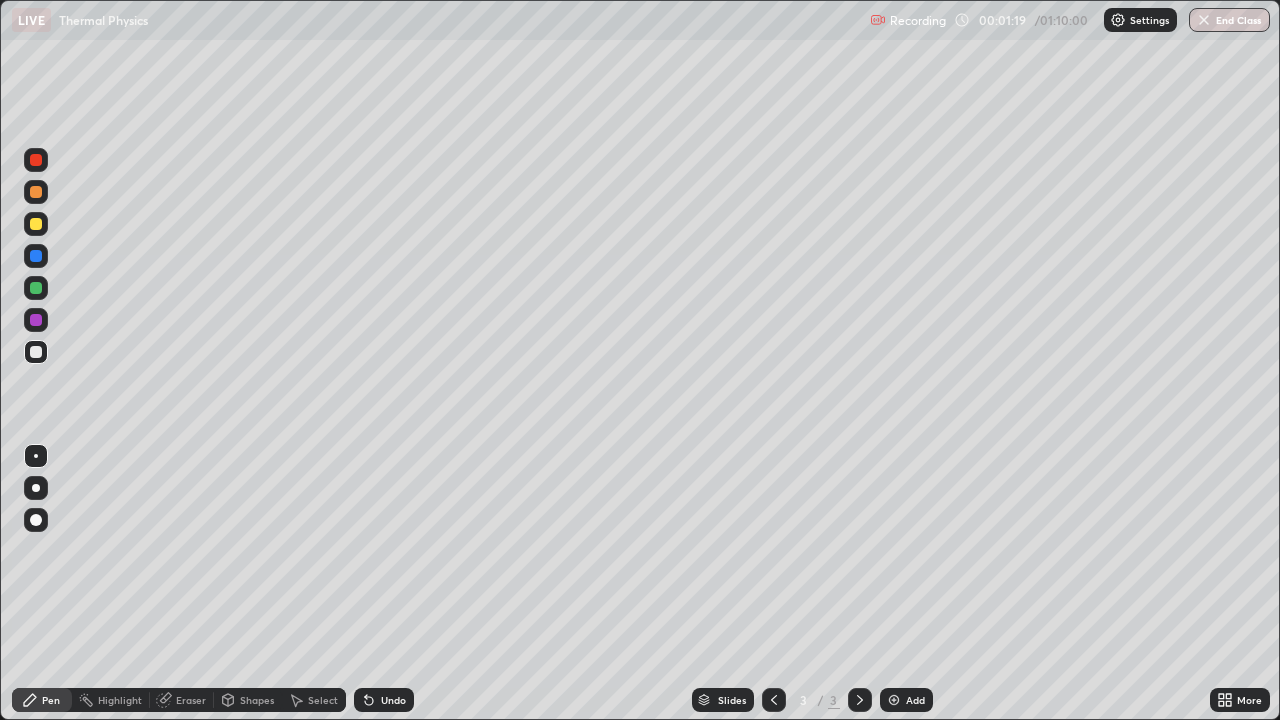 click at bounding box center (36, 488) 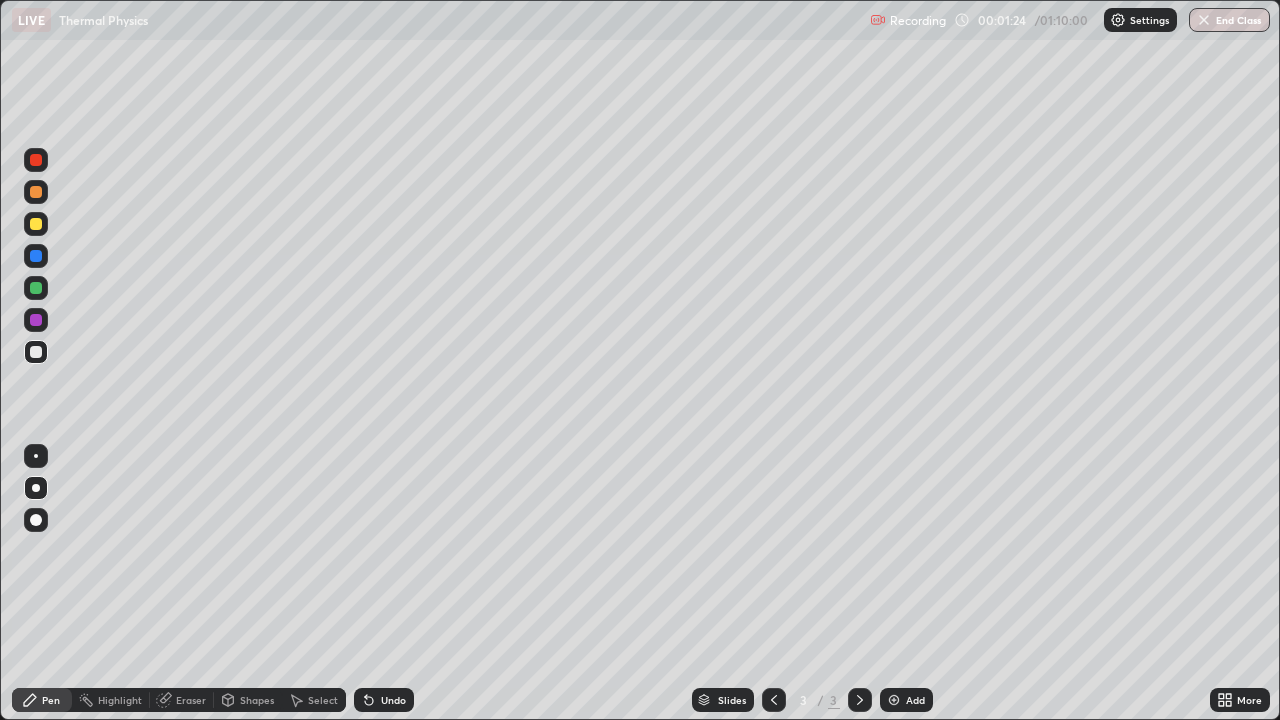 click 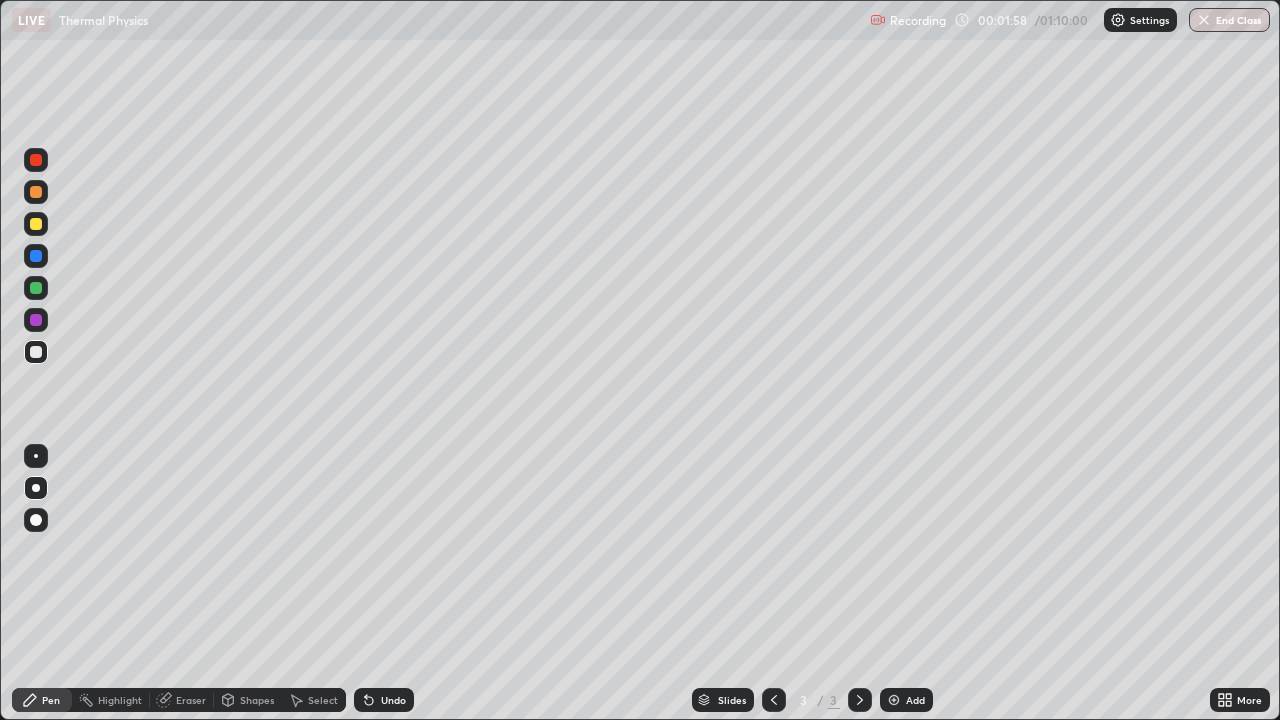 click on "Undo" at bounding box center [384, 700] 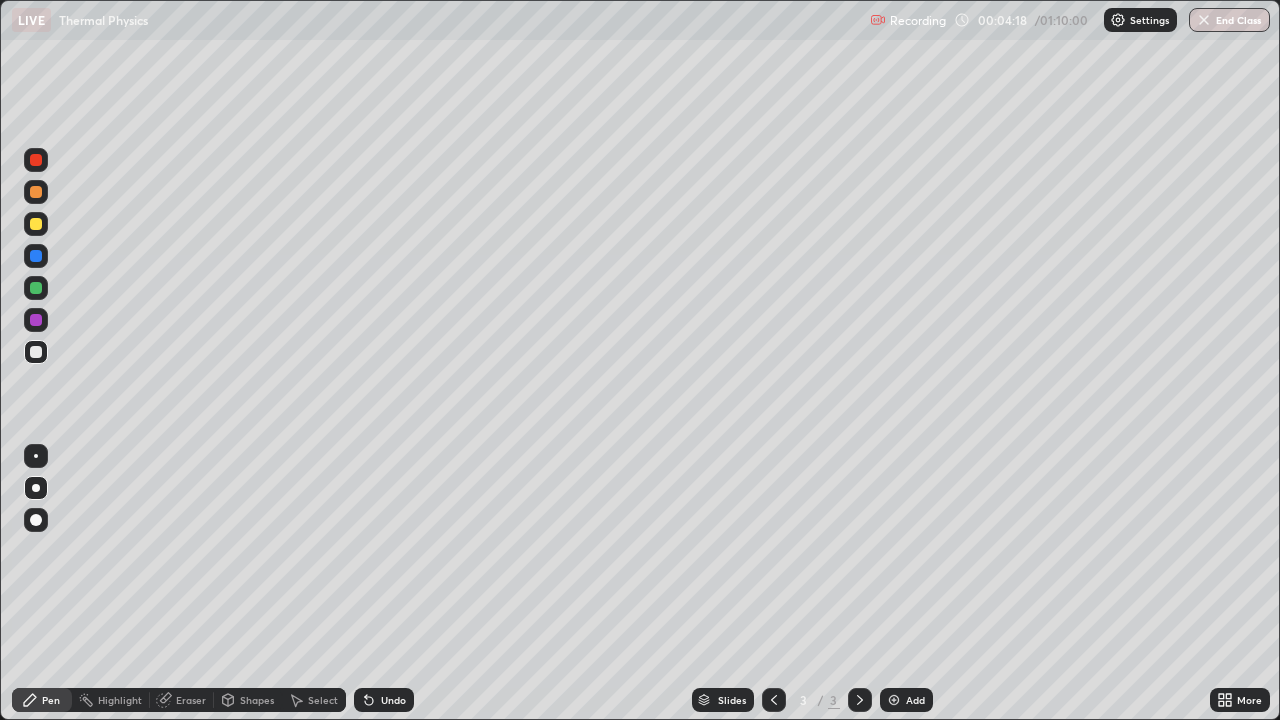 click on "Eraser" at bounding box center [191, 700] 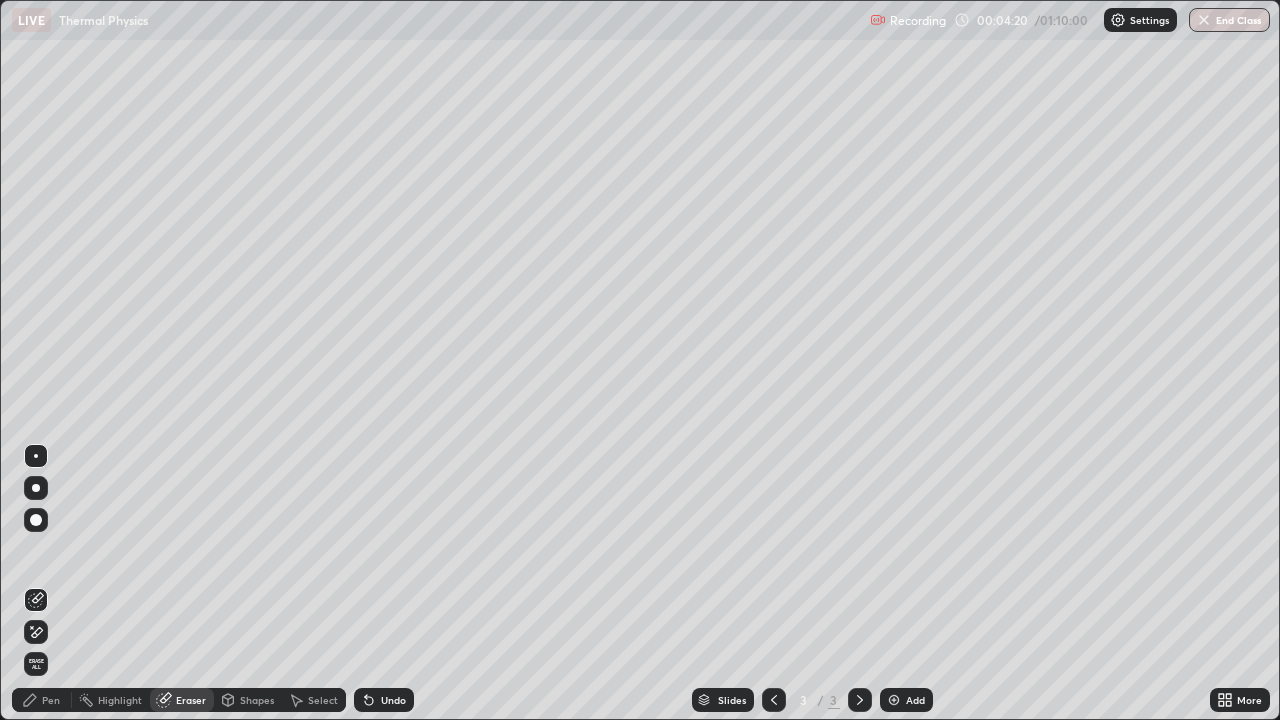 click 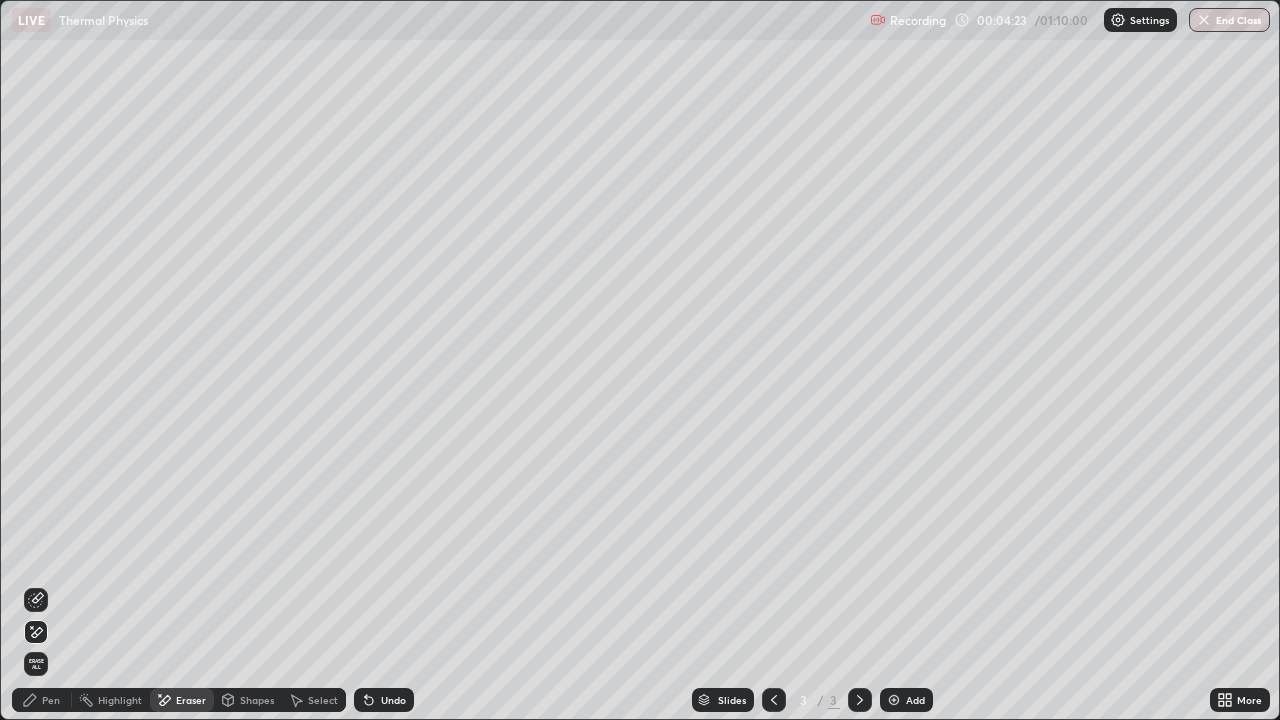 click on "Pen" at bounding box center [51, 700] 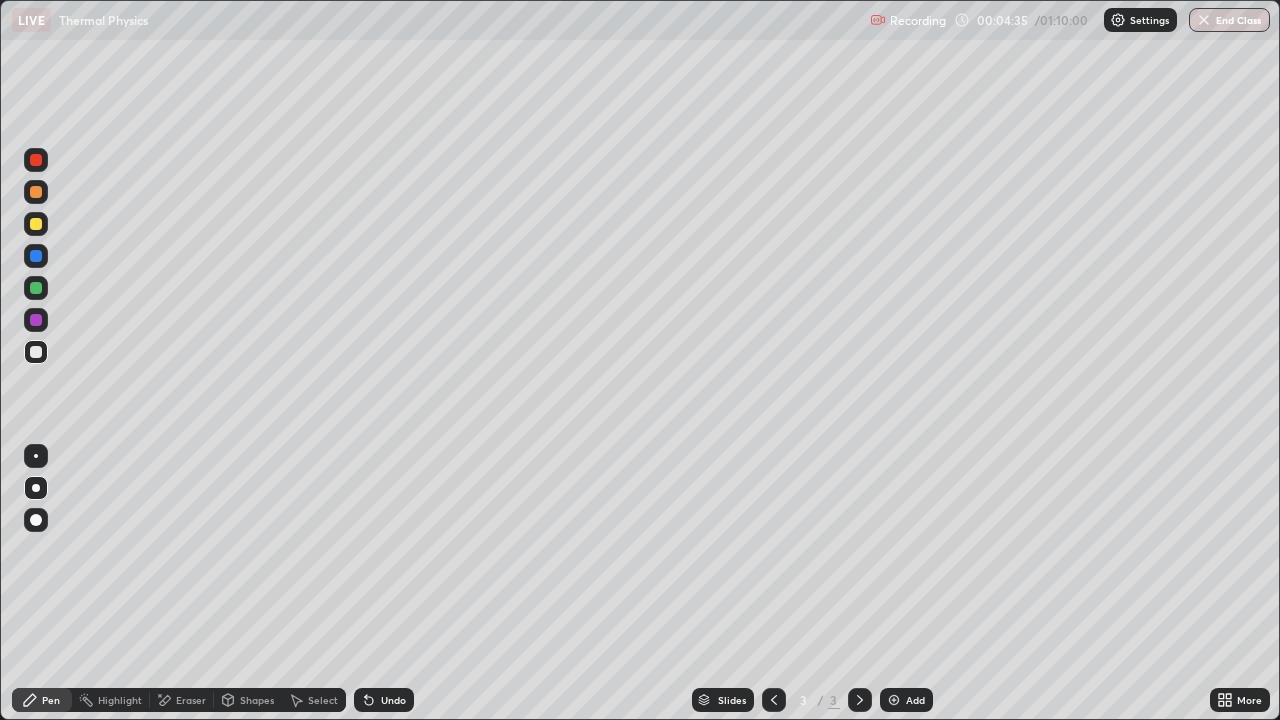 click 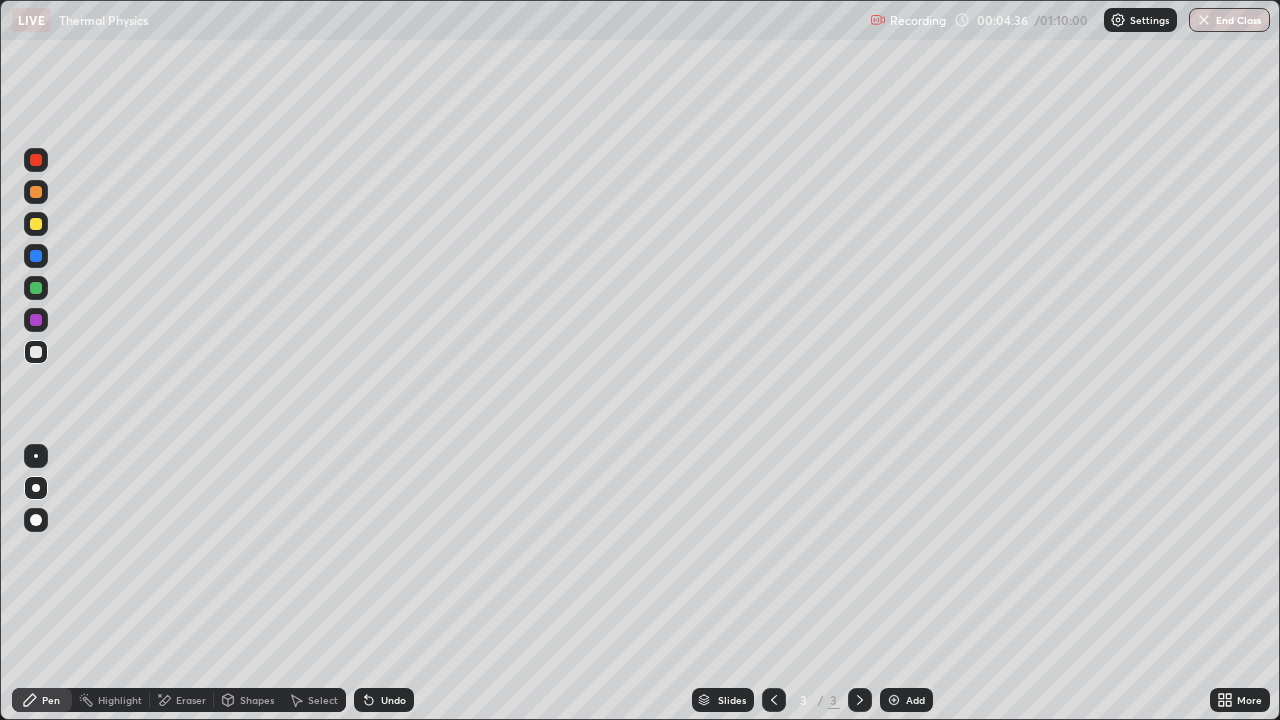 click 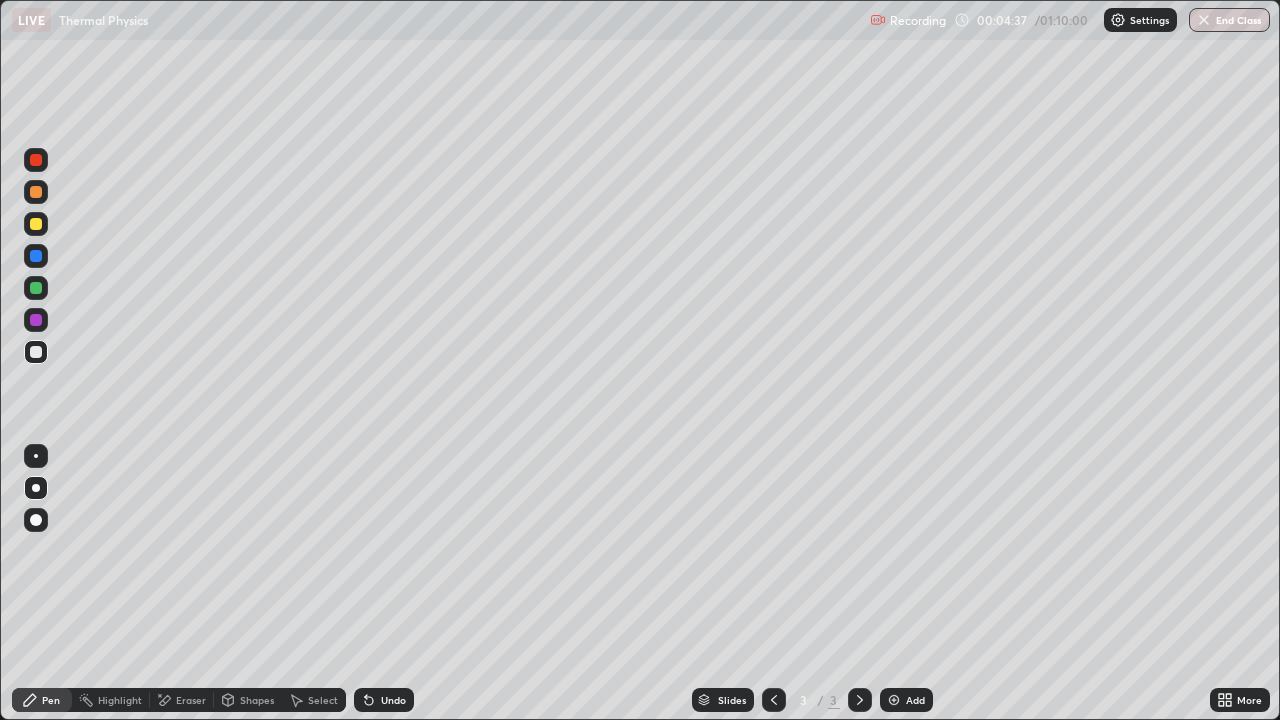 click 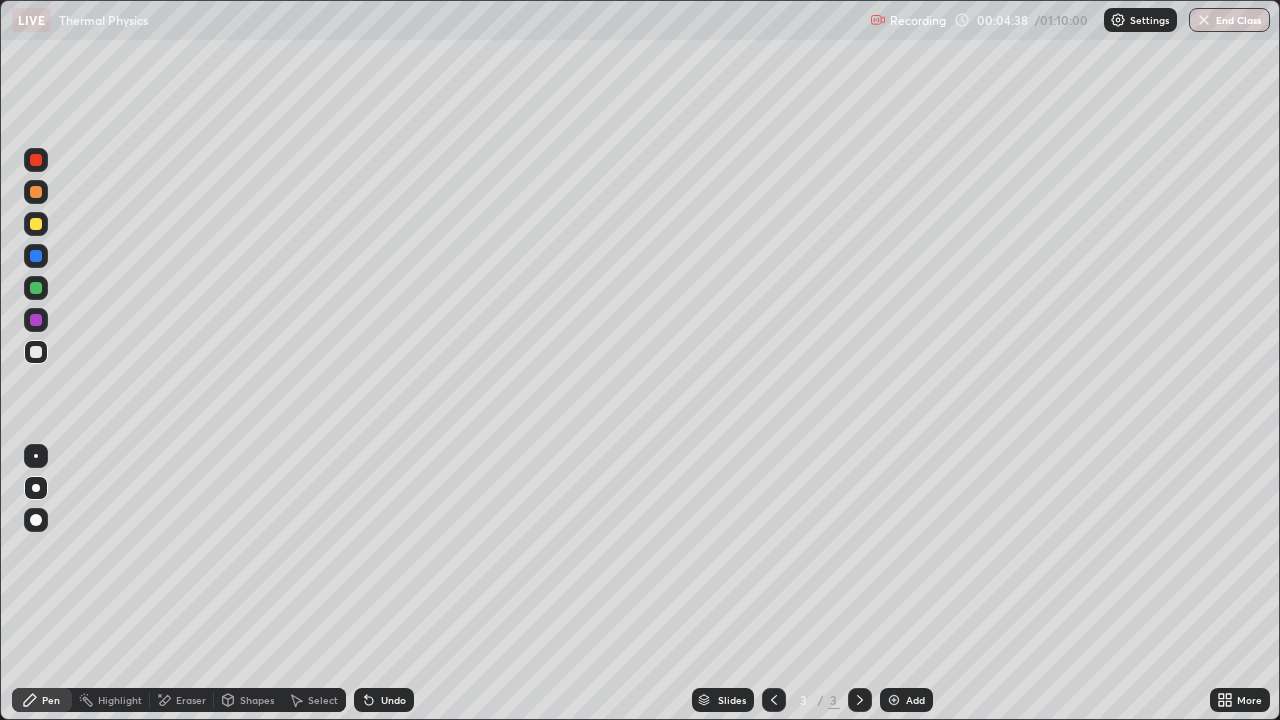 click on "Undo" at bounding box center [393, 700] 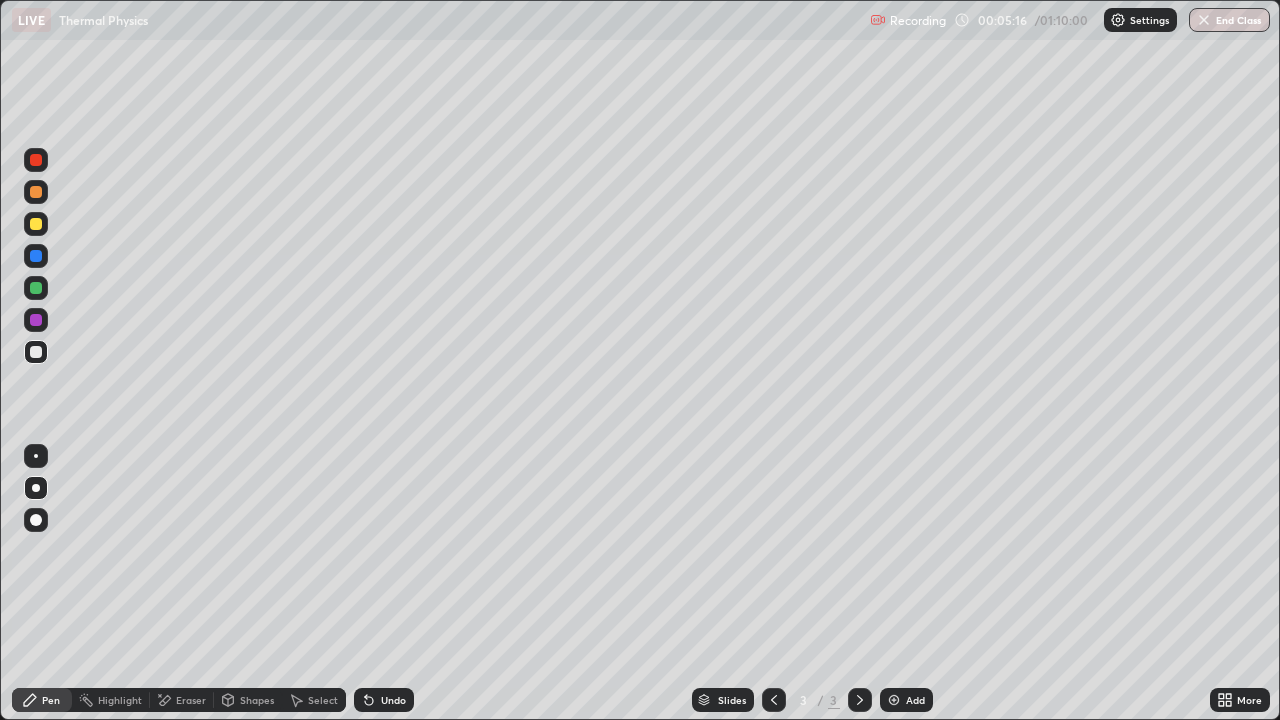 click on "Undo" at bounding box center (384, 700) 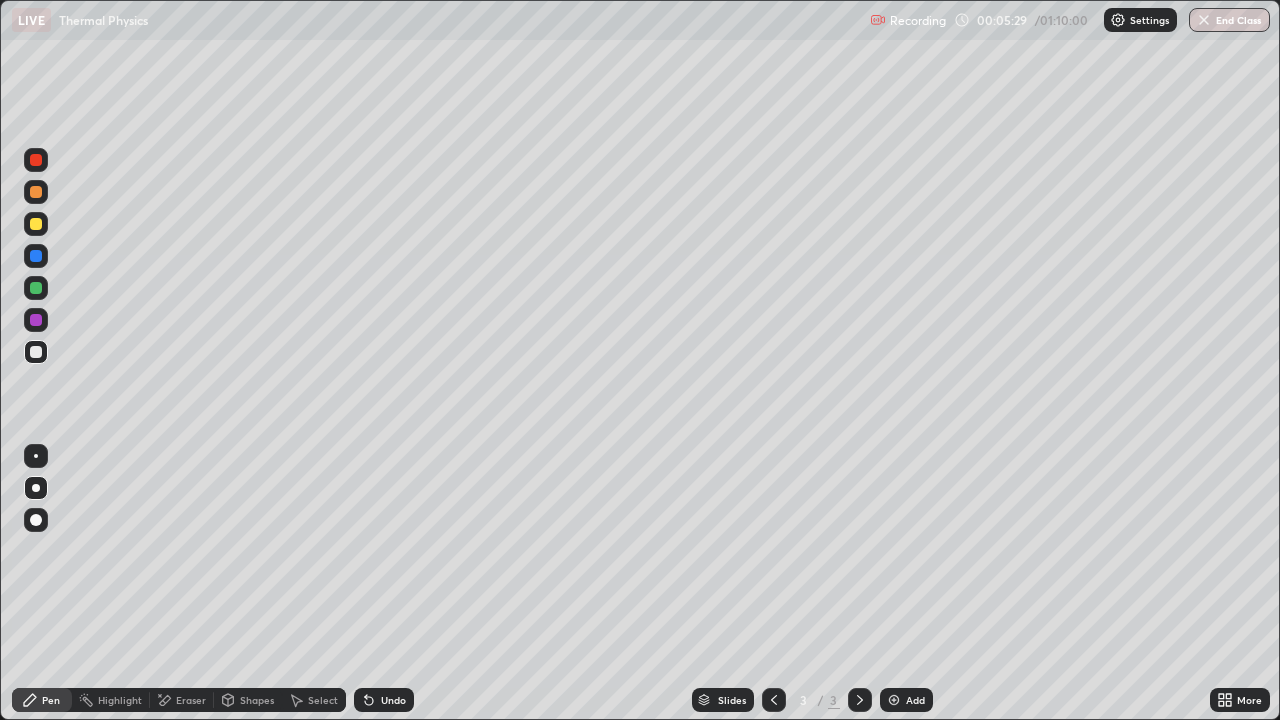 click on "Undo" at bounding box center (393, 700) 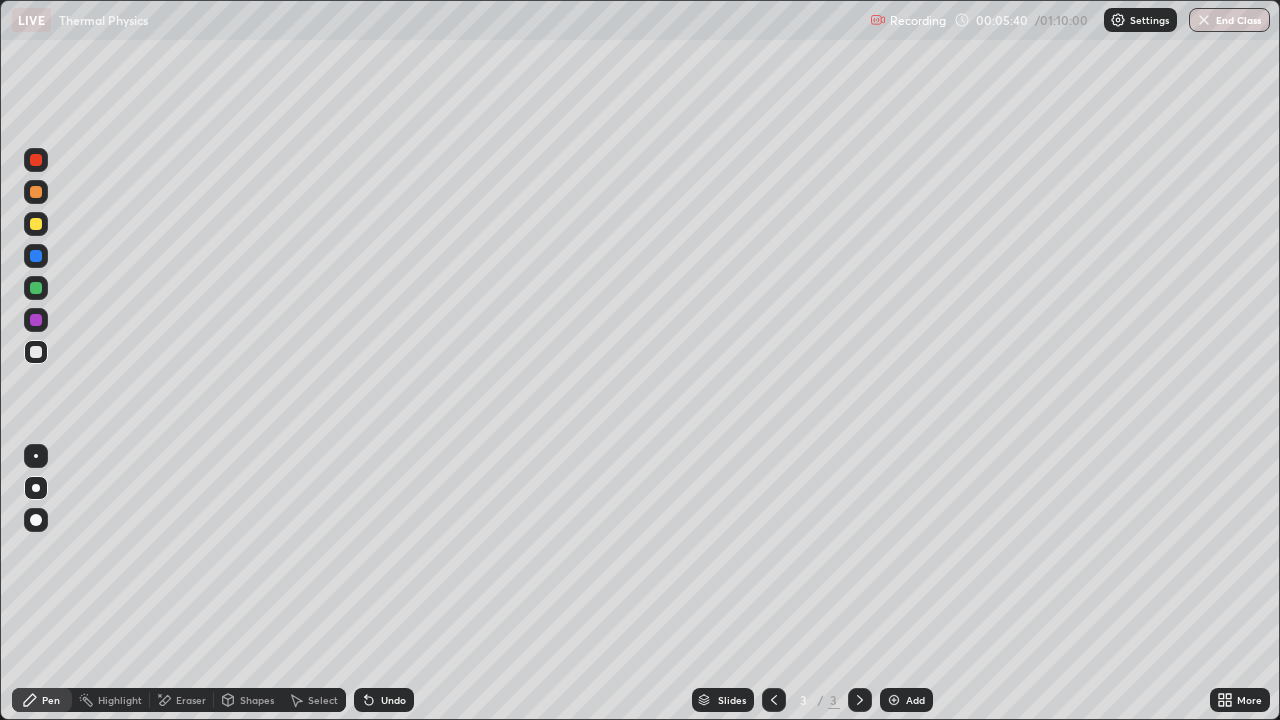 click on "Undo" at bounding box center (393, 700) 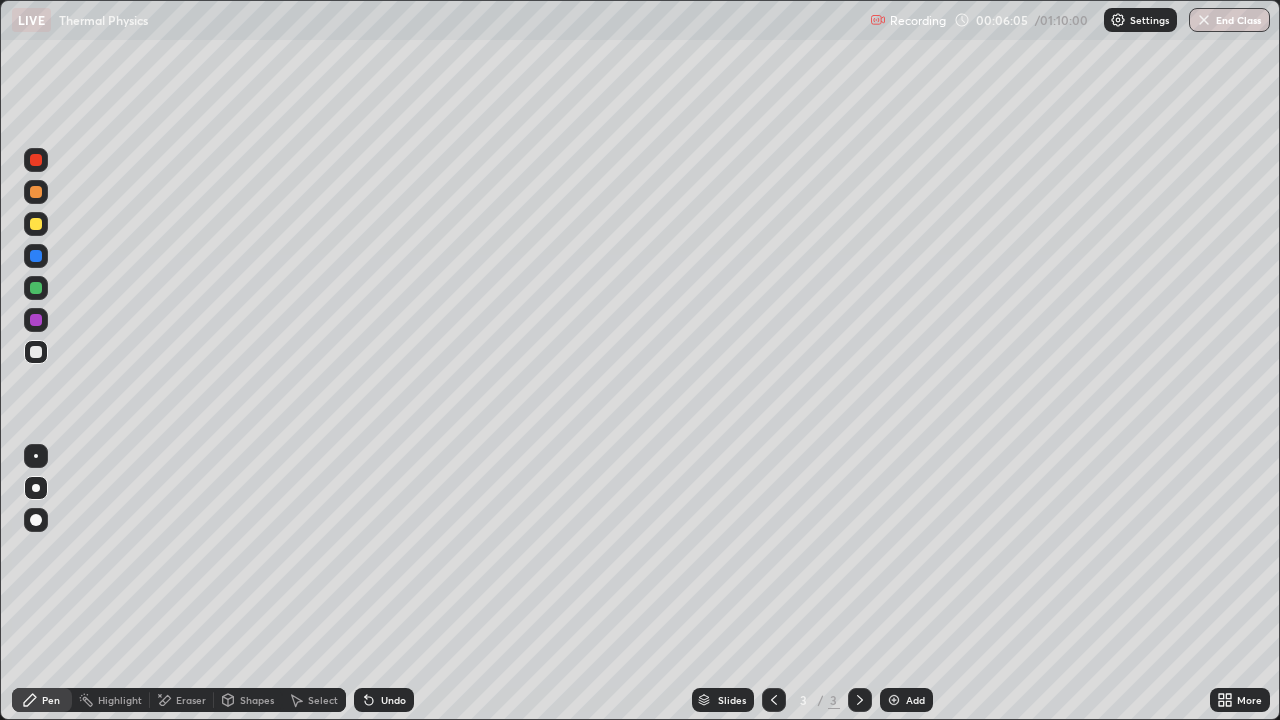 click on "Undo" at bounding box center [384, 700] 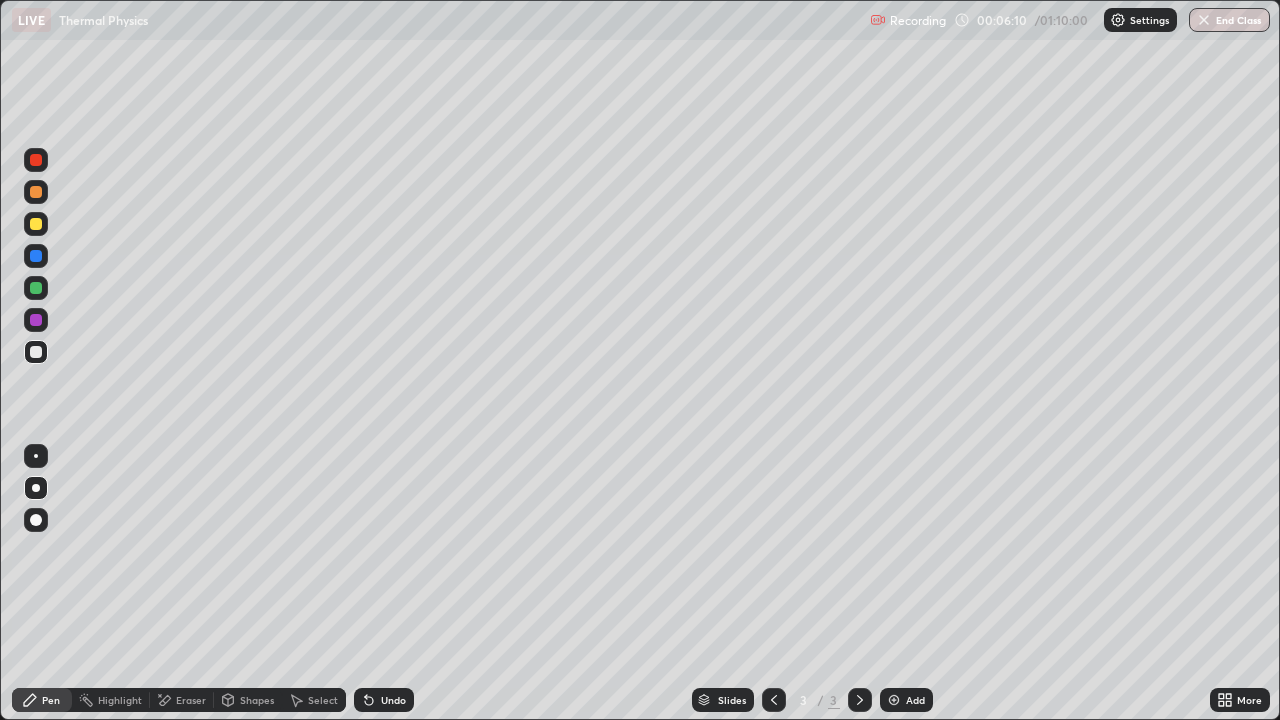 click on "Undo" at bounding box center [393, 700] 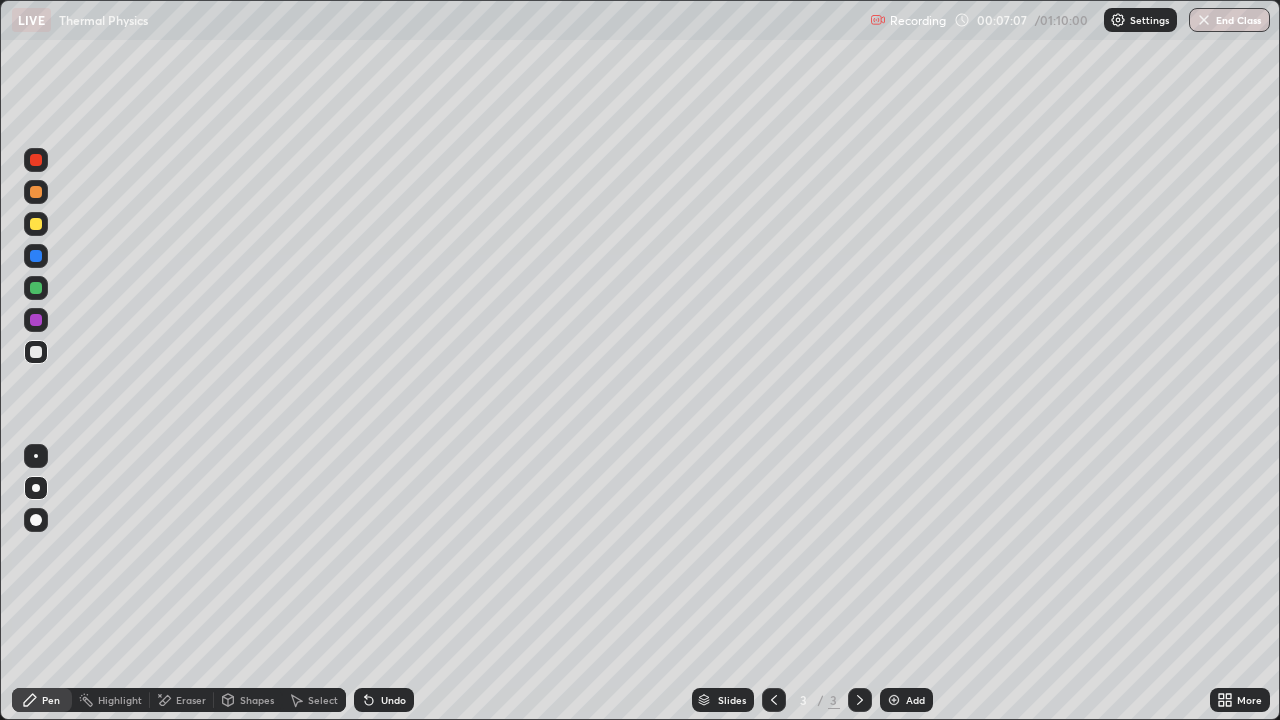 click on "Add" at bounding box center [906, 700] 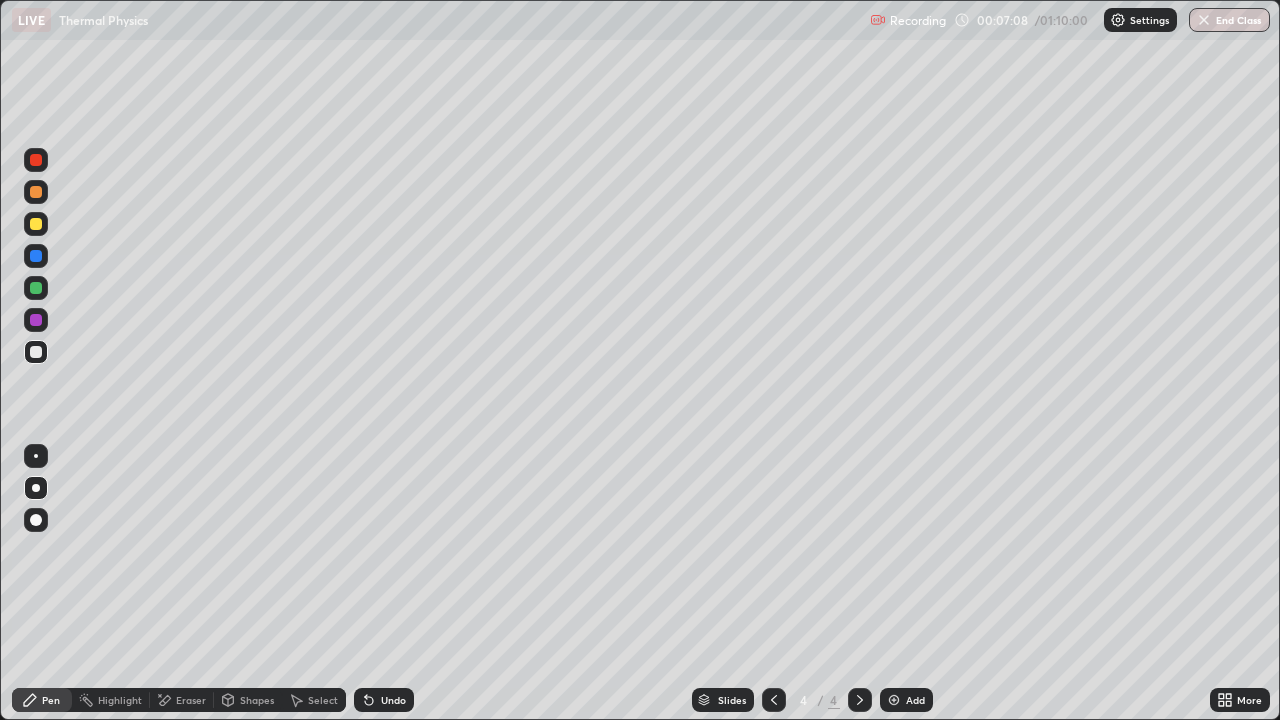 click at bounding box center [36, 352] 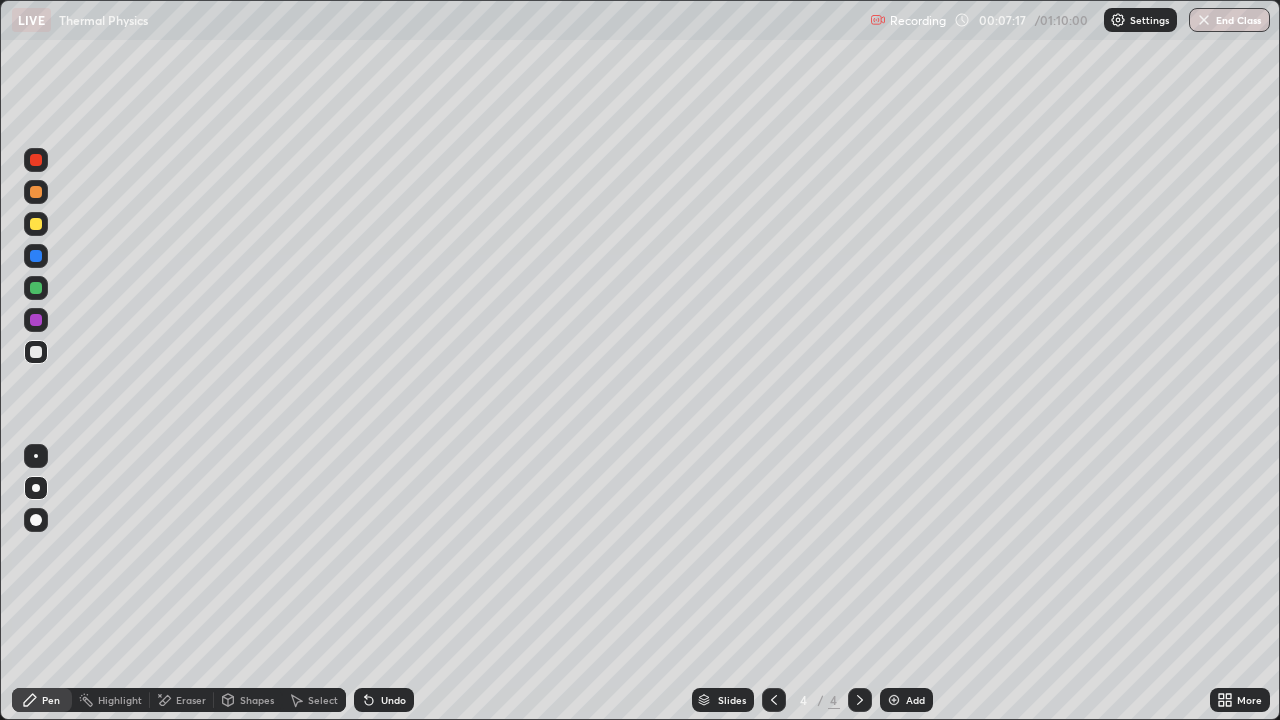 click on "Undo" at bounding box center [384, 700] 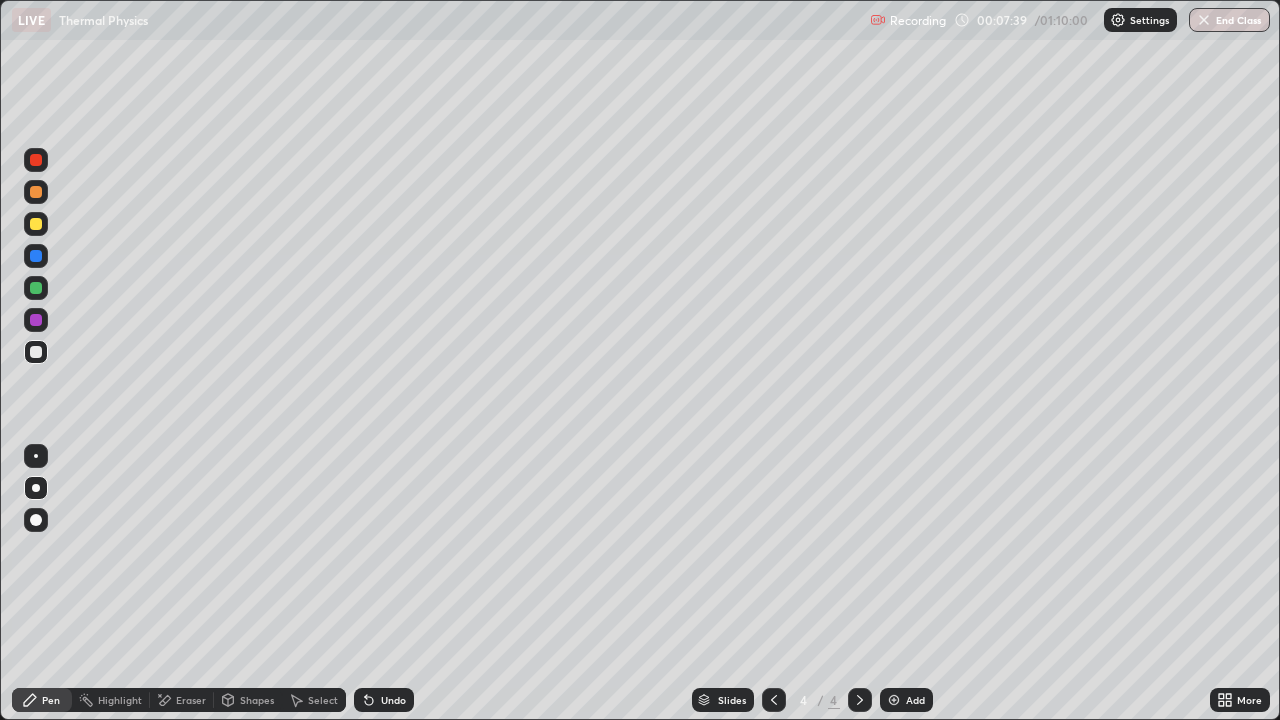 click on "Eraser" at bounding box center [191, 700] 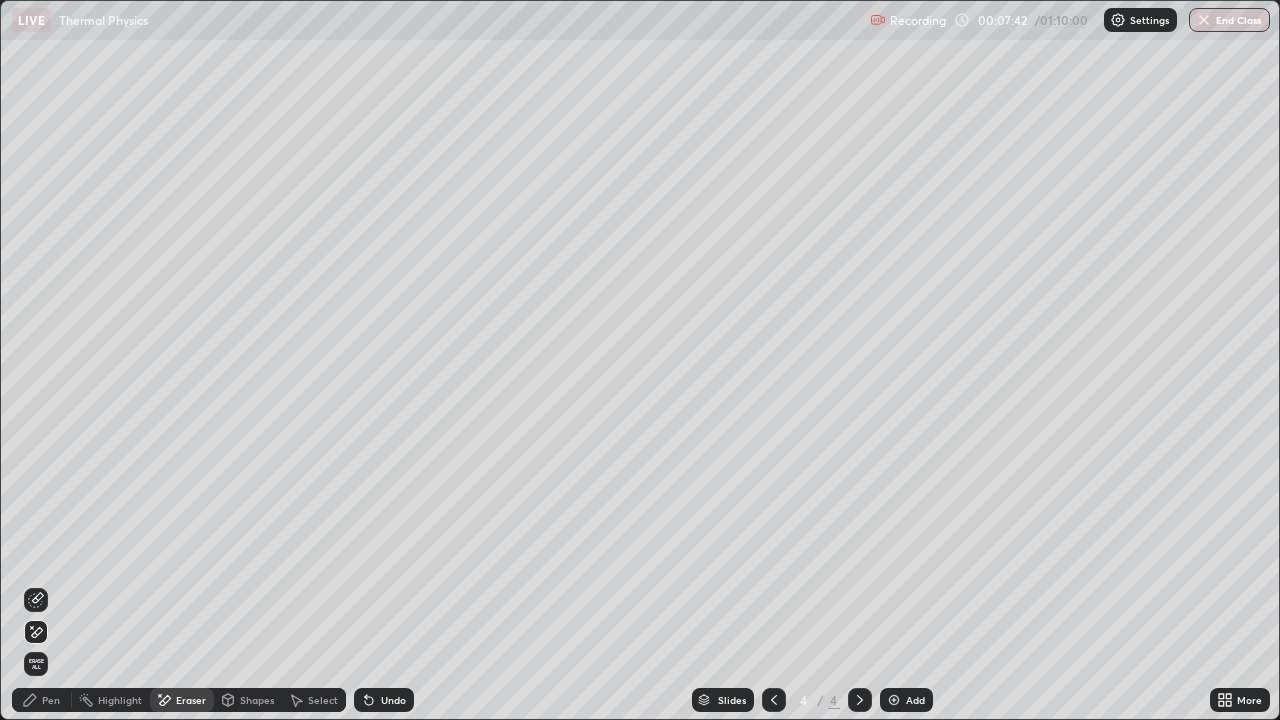 click on "Pen" at bounding box center [42, 700] 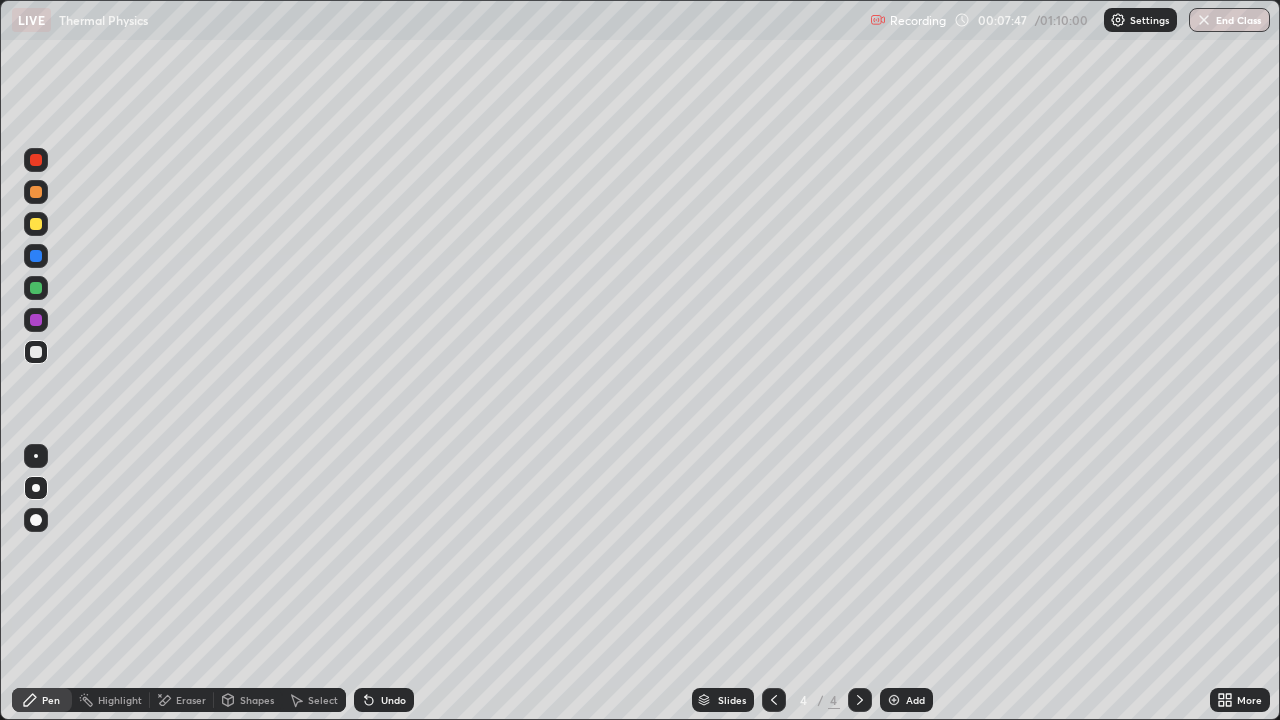 click 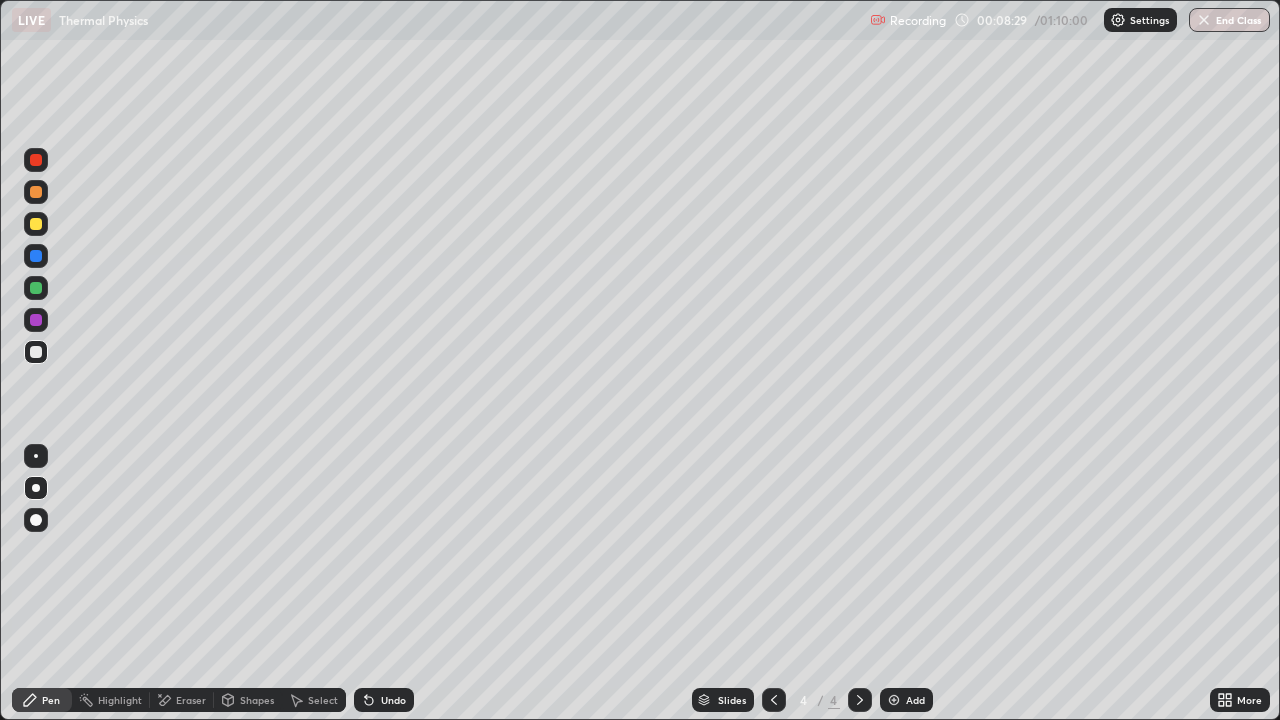 click 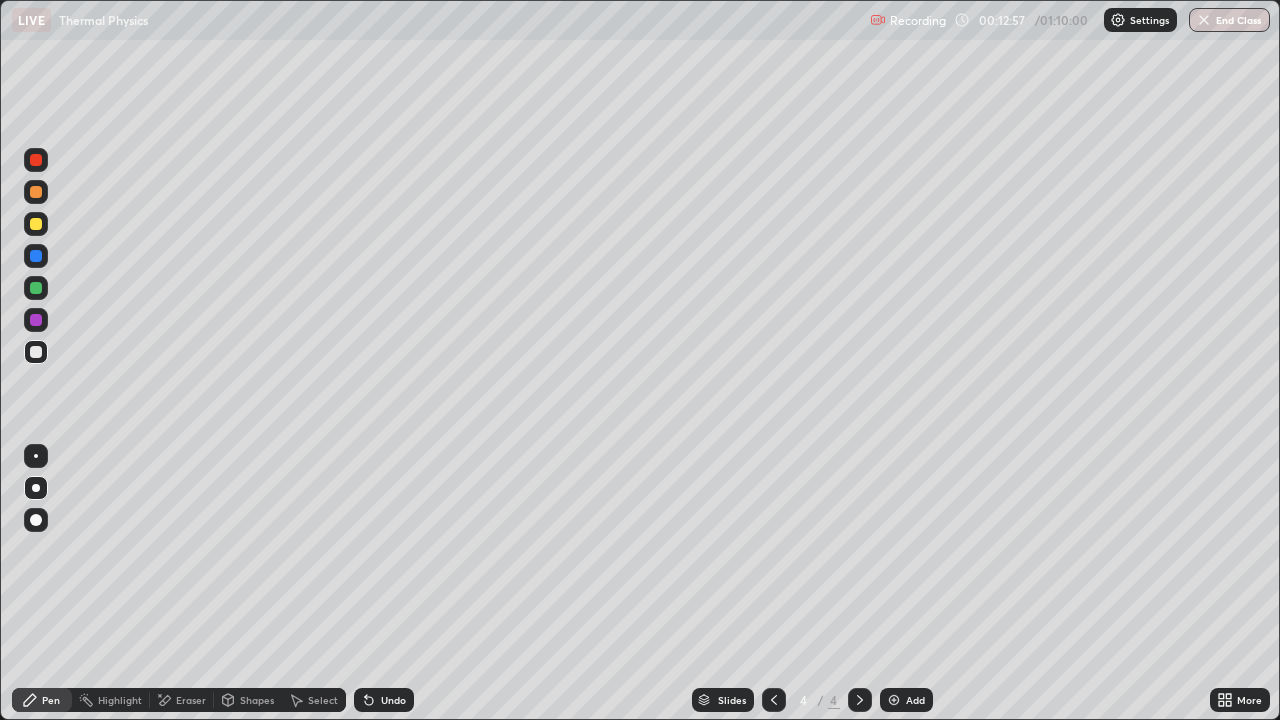 click on "Add" at bounding box center (906, 700) 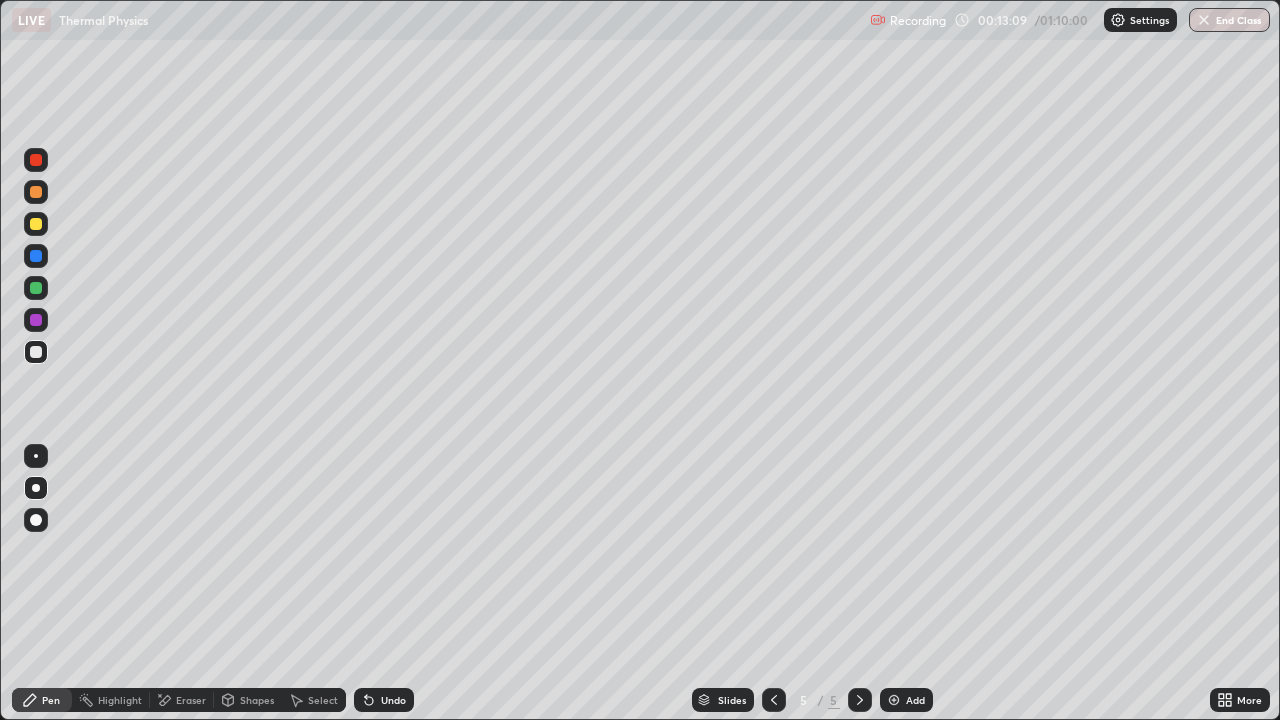 click on "Undo" at bounding box center (384, 700) 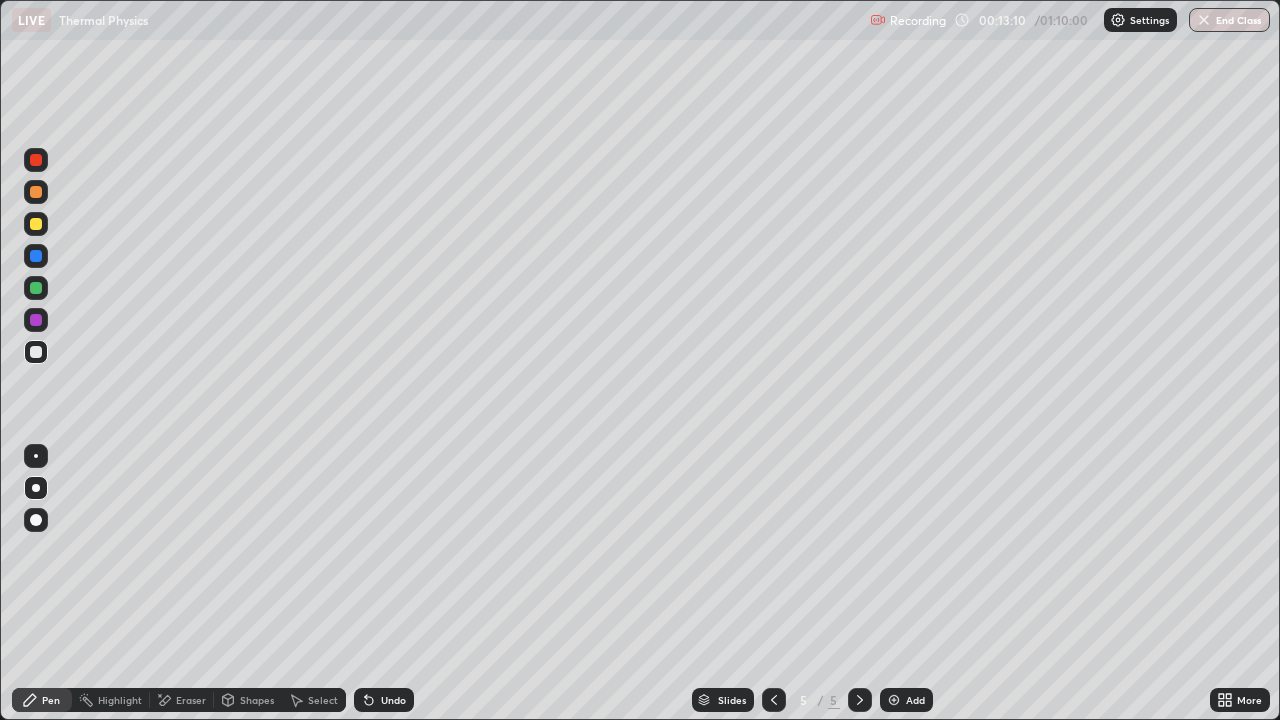 click on "Undo" at bounding box center [393, 700] 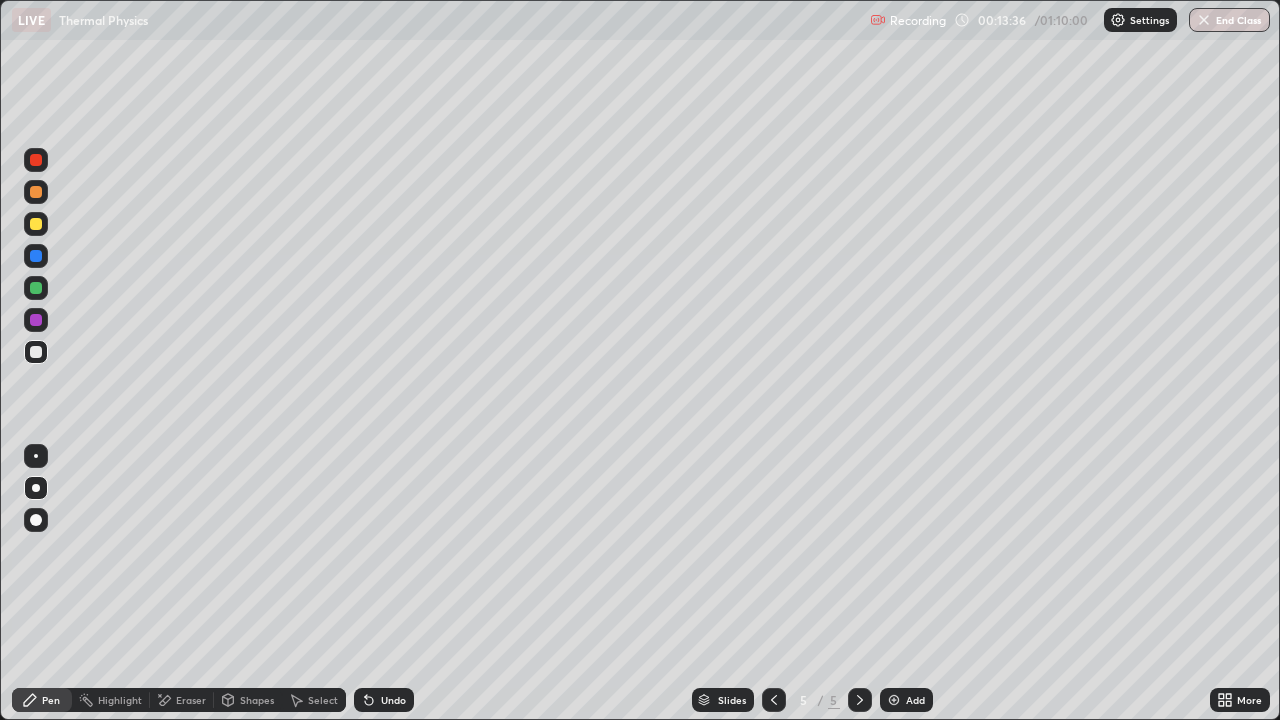 click at bounding box center [36, 224] 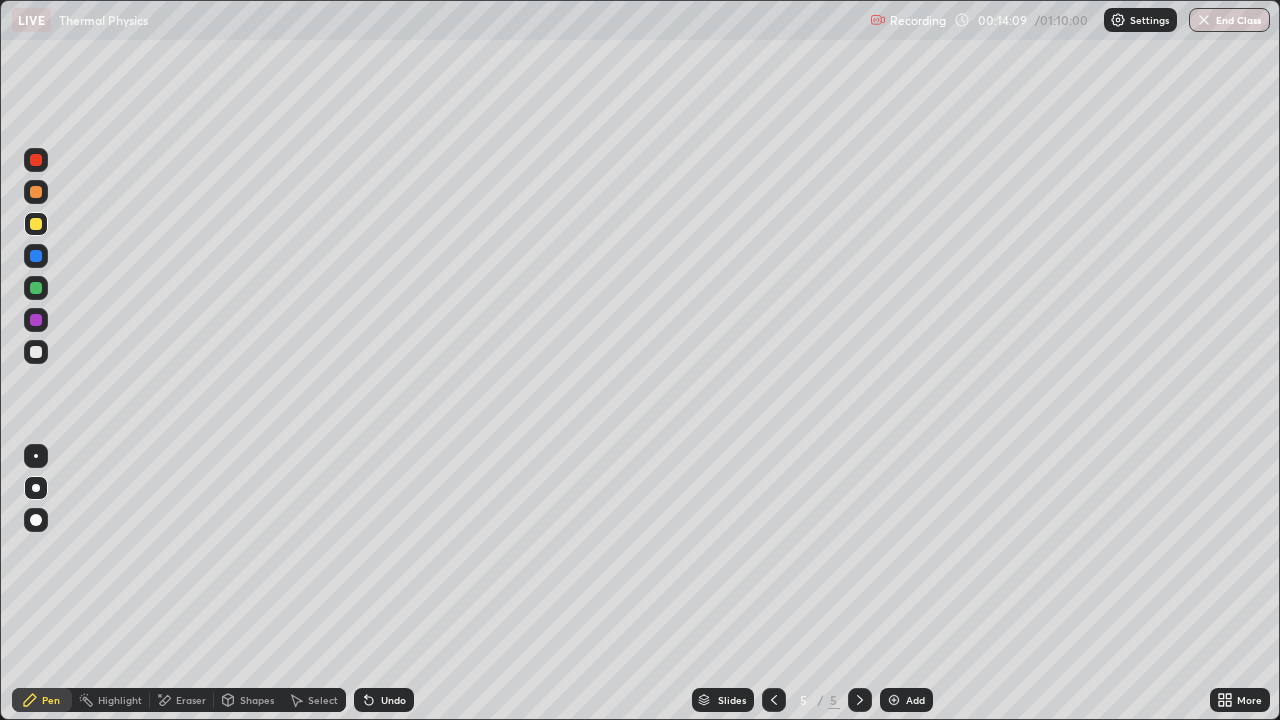 click 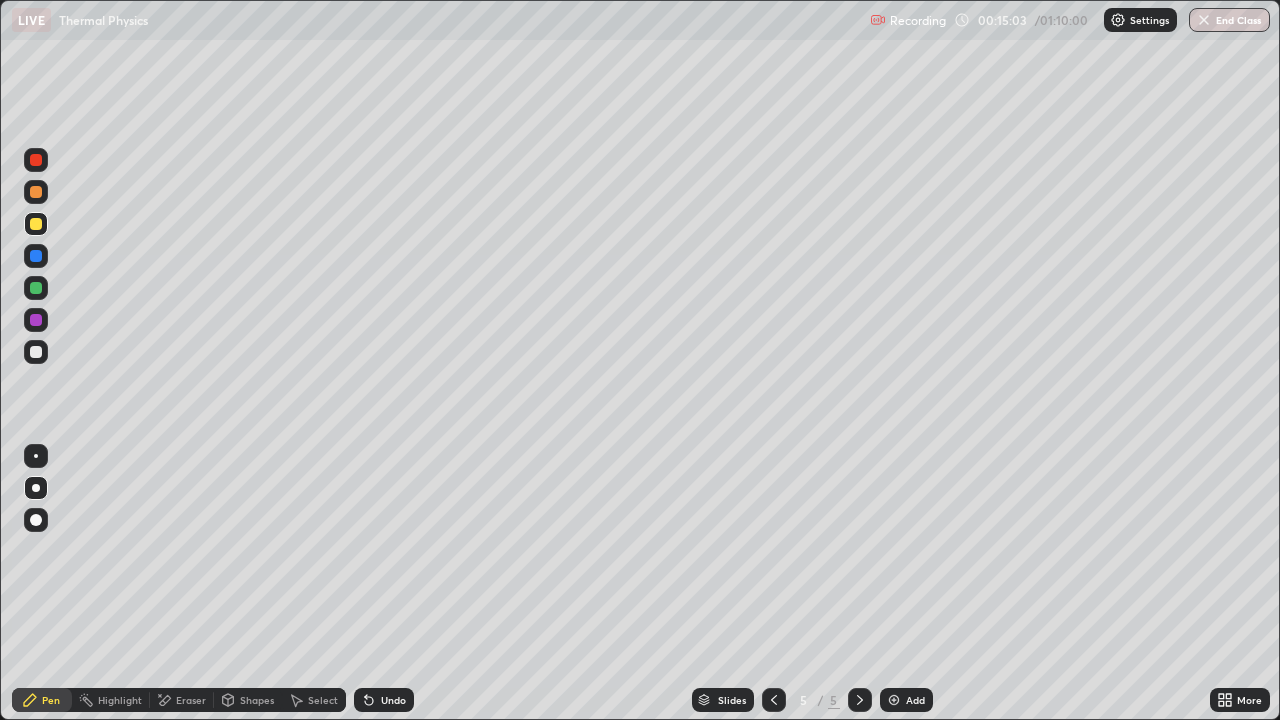 click on "Undo" at bounding box center (393, 700) 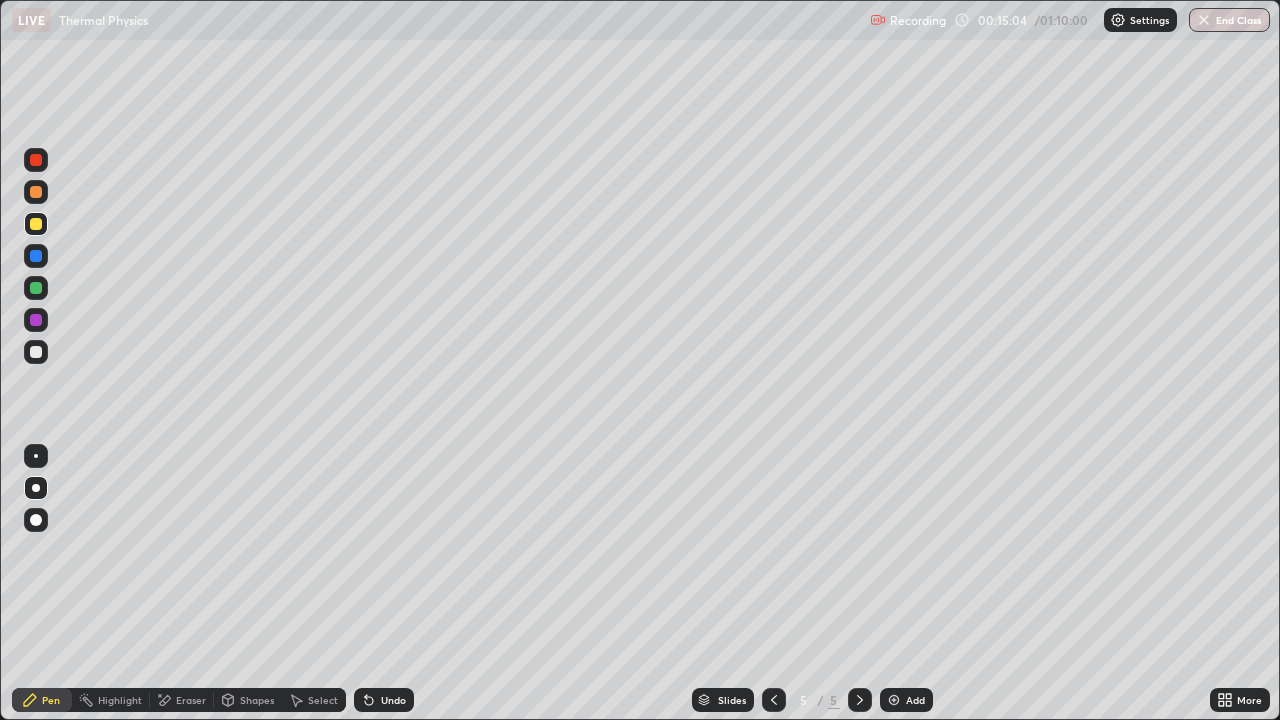 click on "Undo" at bounding box center [384, 700] 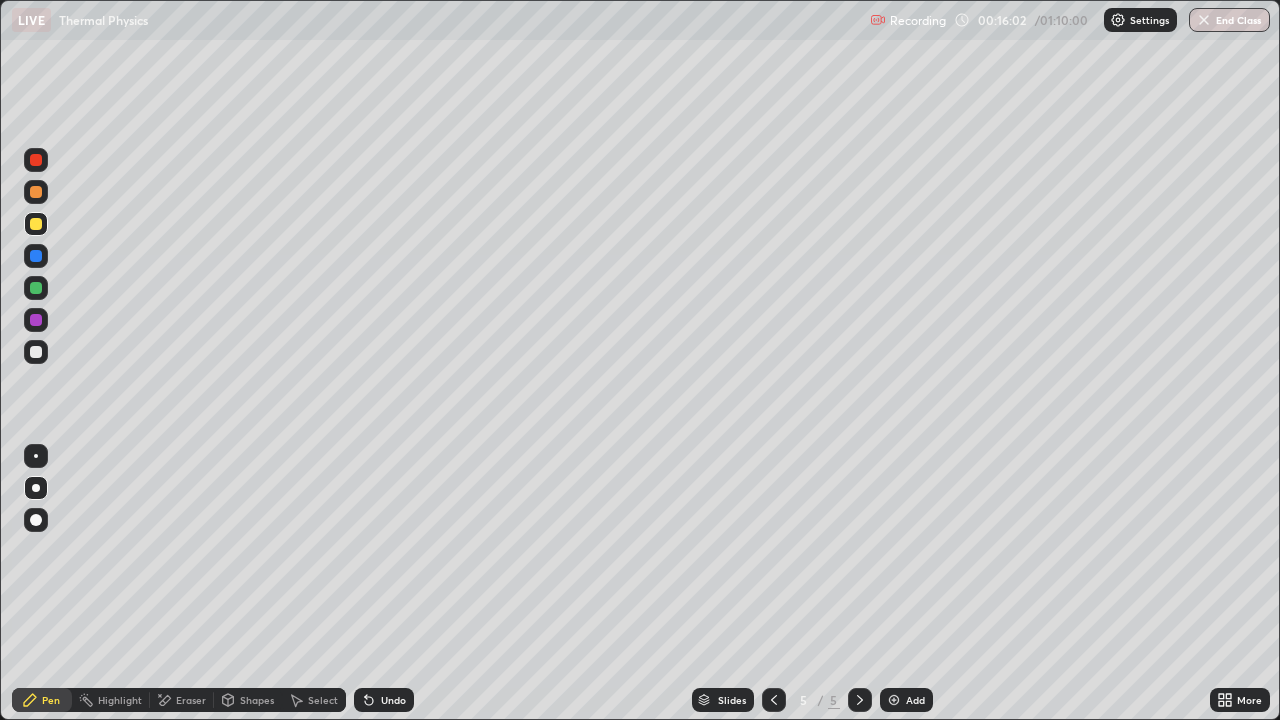 click on "Undo" at bounding box center [393, 700] 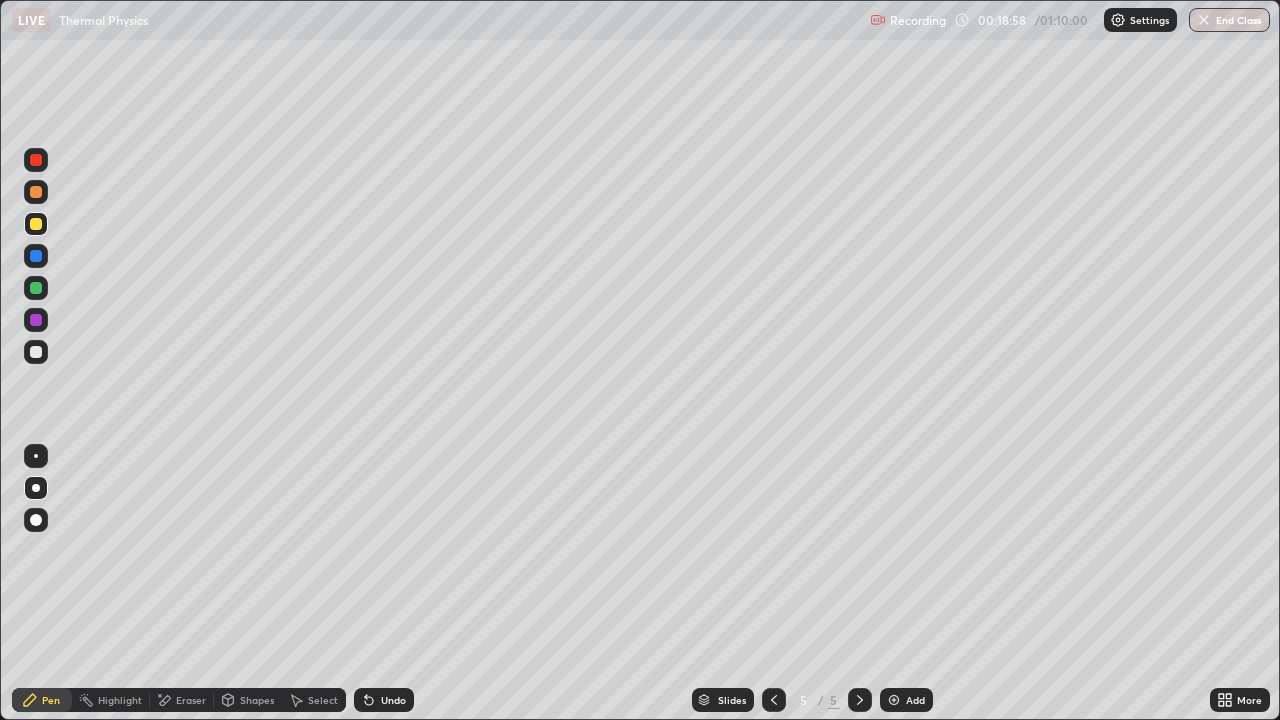 click on "Eraser" at bounding box center [191, 700] 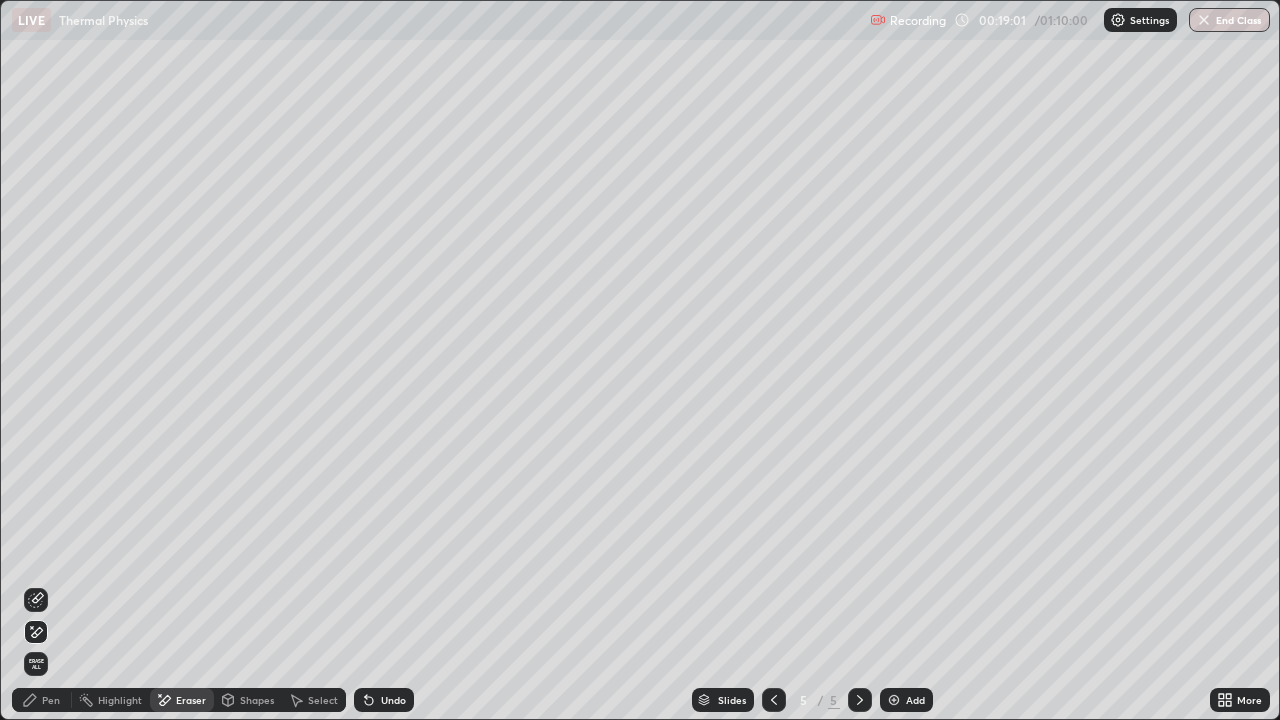 click on "Pen" at bounding box center (42, 700) 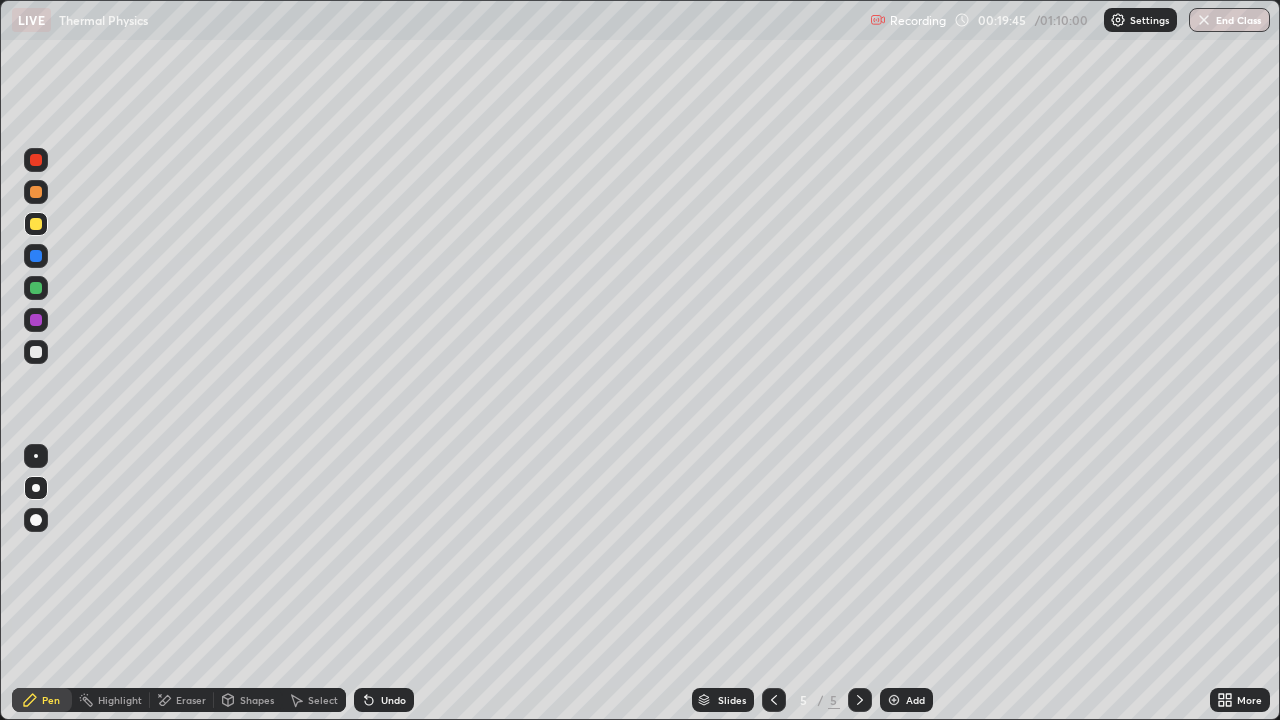 click at bounding box center [894, 700] 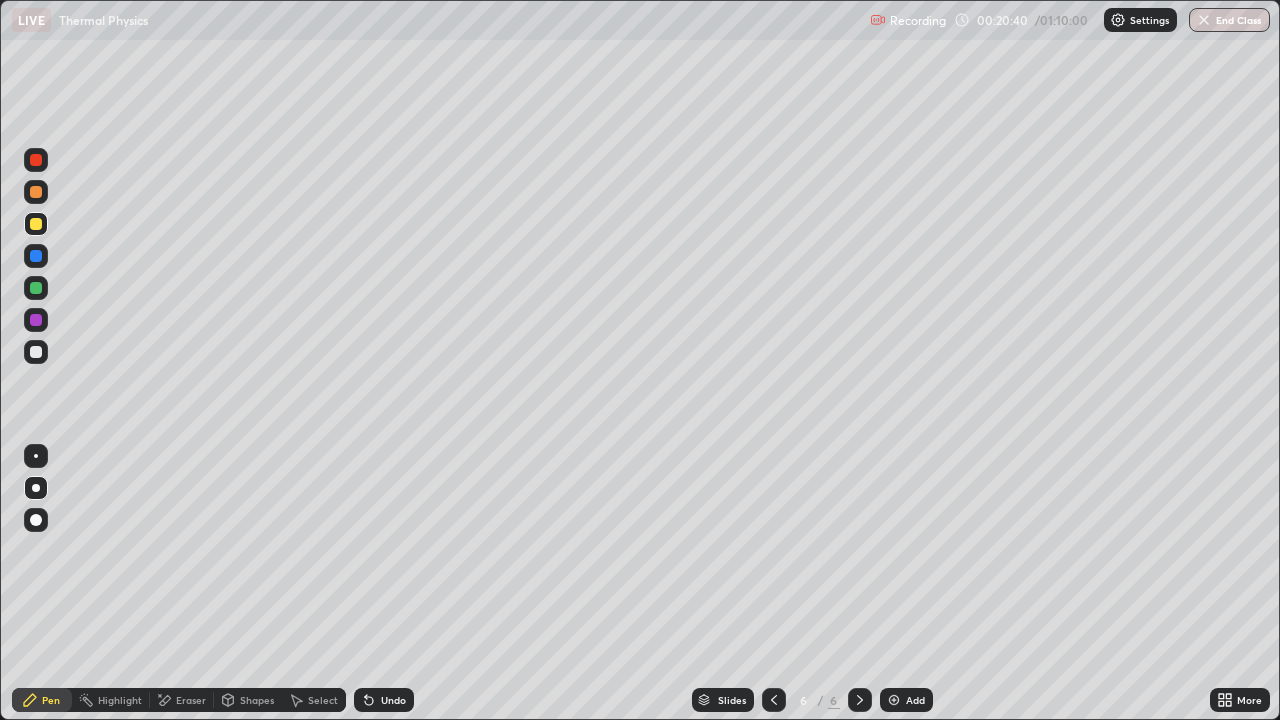 click on "Undo" at bounding box center [384, 700] 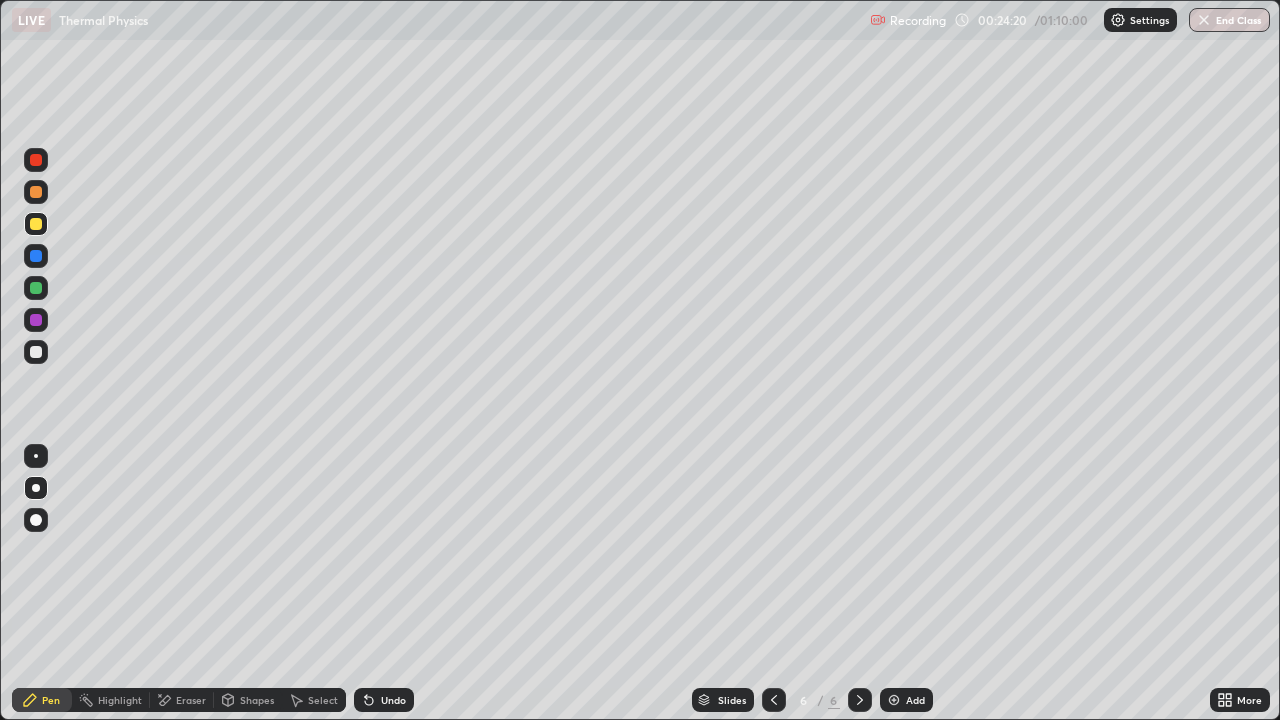 click on "Eraser" at bounding box center [191, 700] 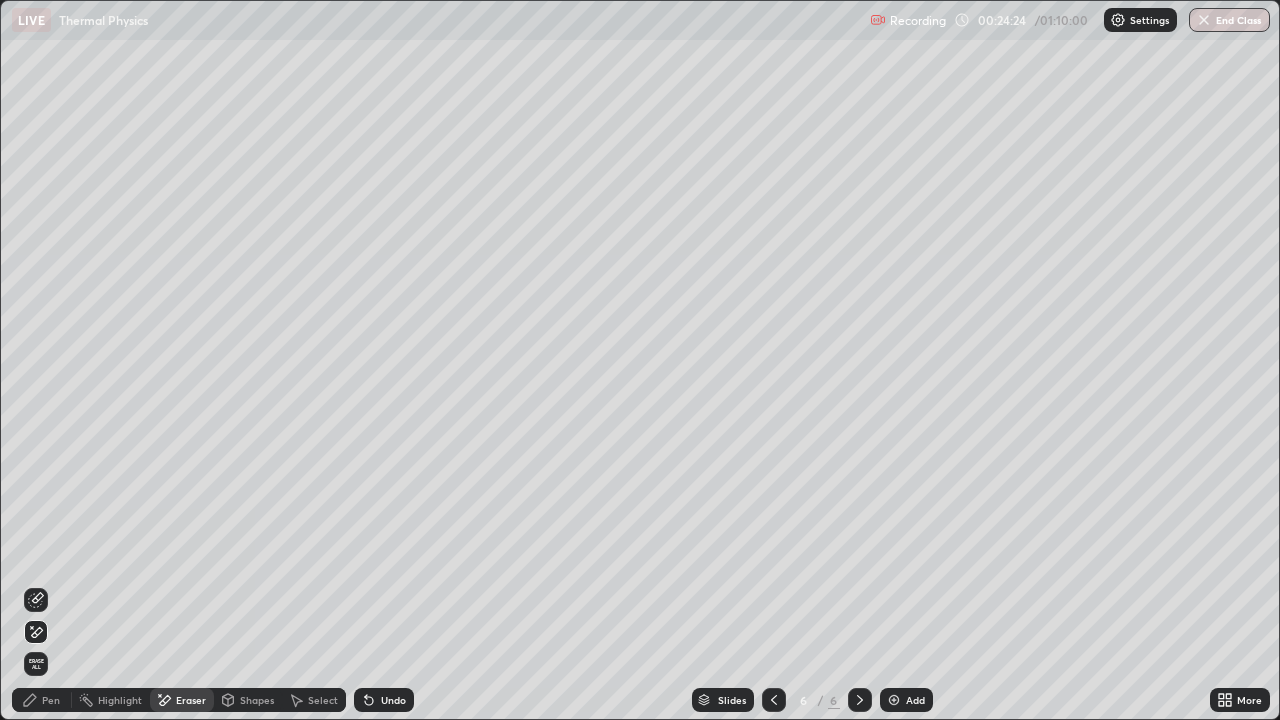 click on "Pen" at bounding box center (42, 700) 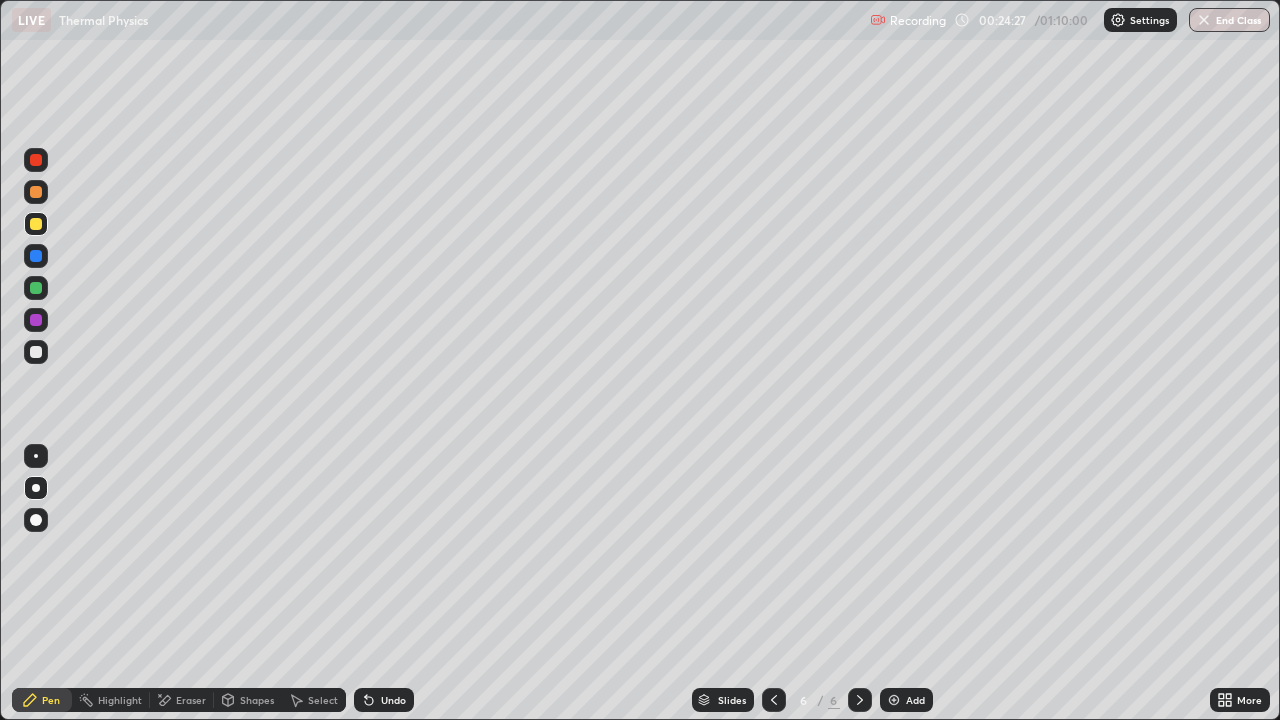 click on "Eraser" at bounding box center (191, 700) 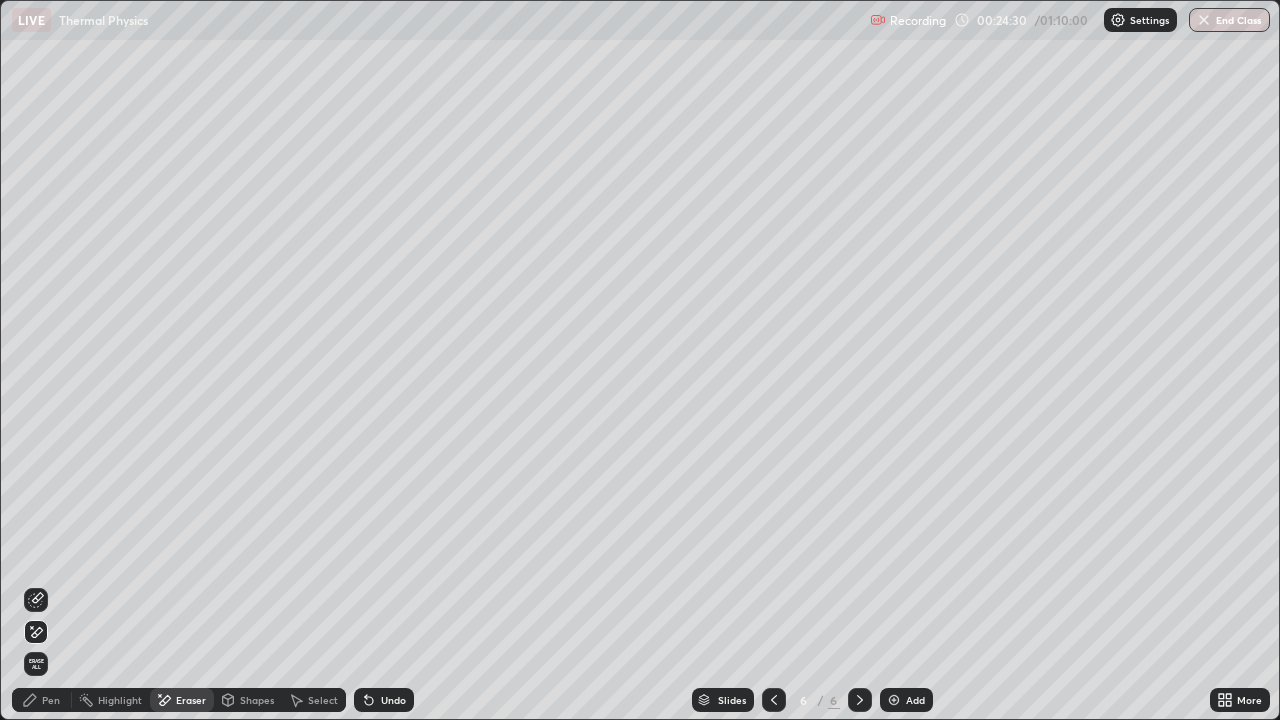 click on "Pen" at bounding box center [42, 700] 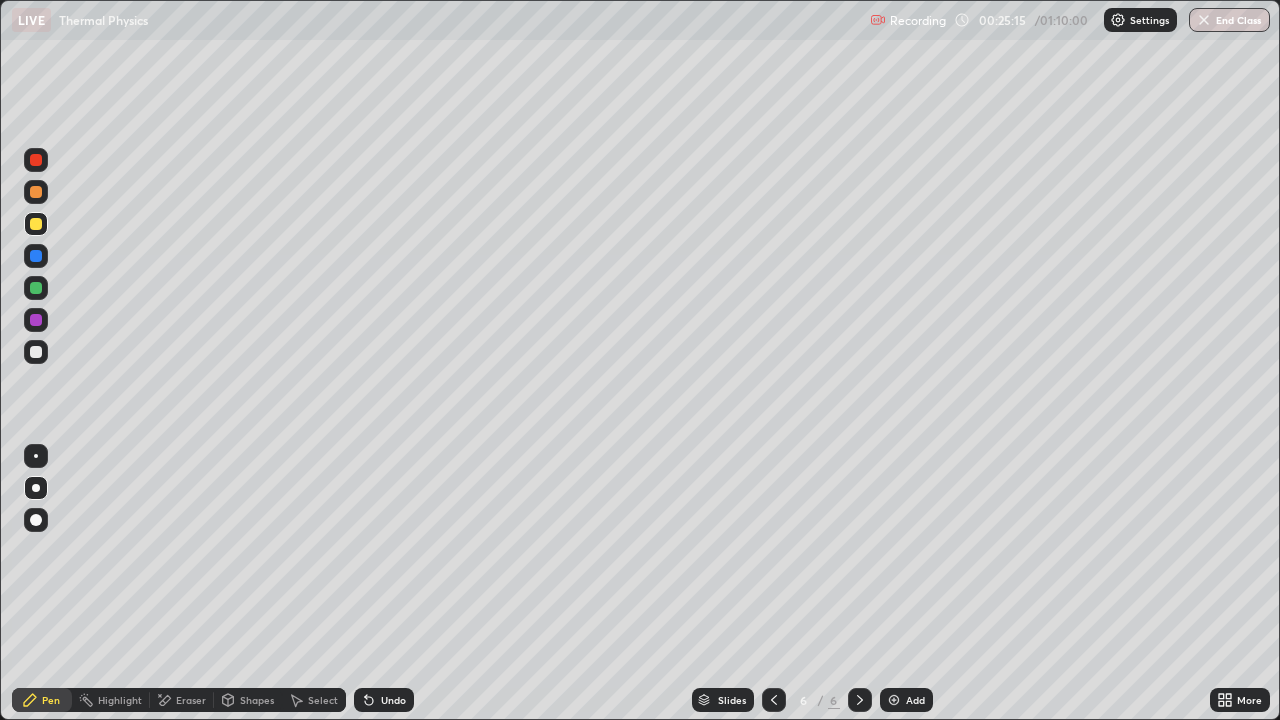 click on "Add" at bounding box center [906, 700] 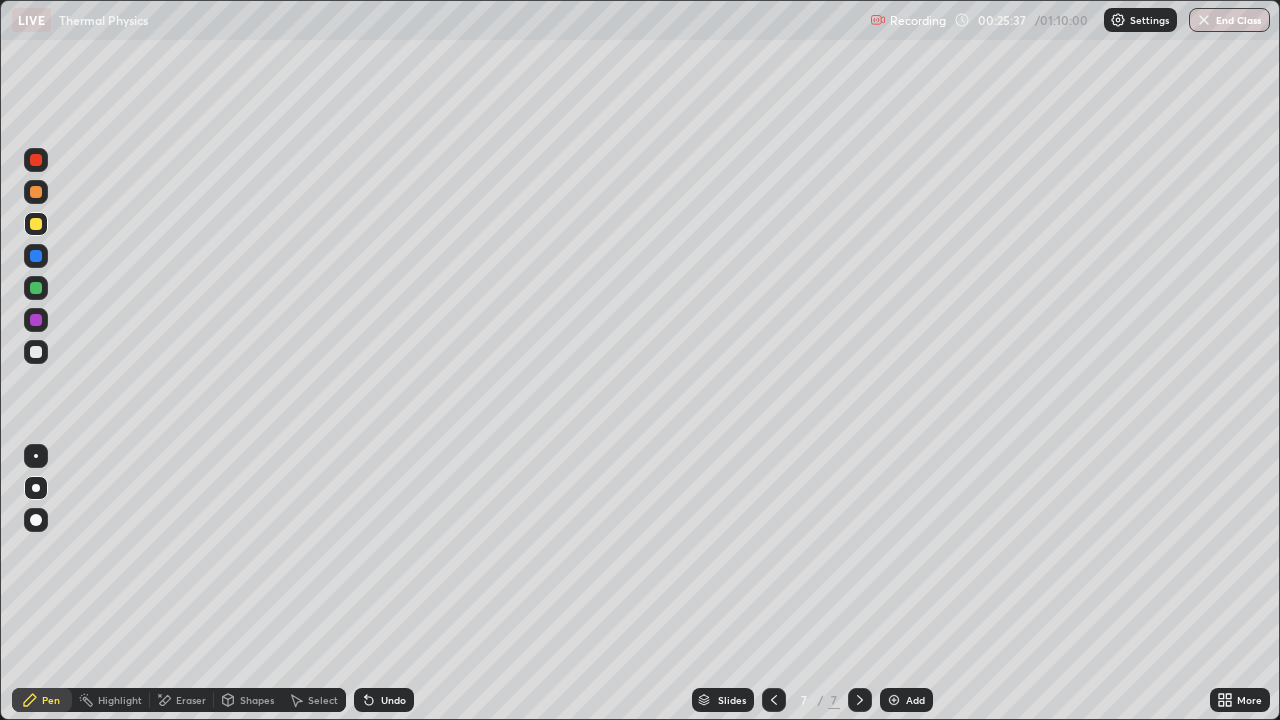 click 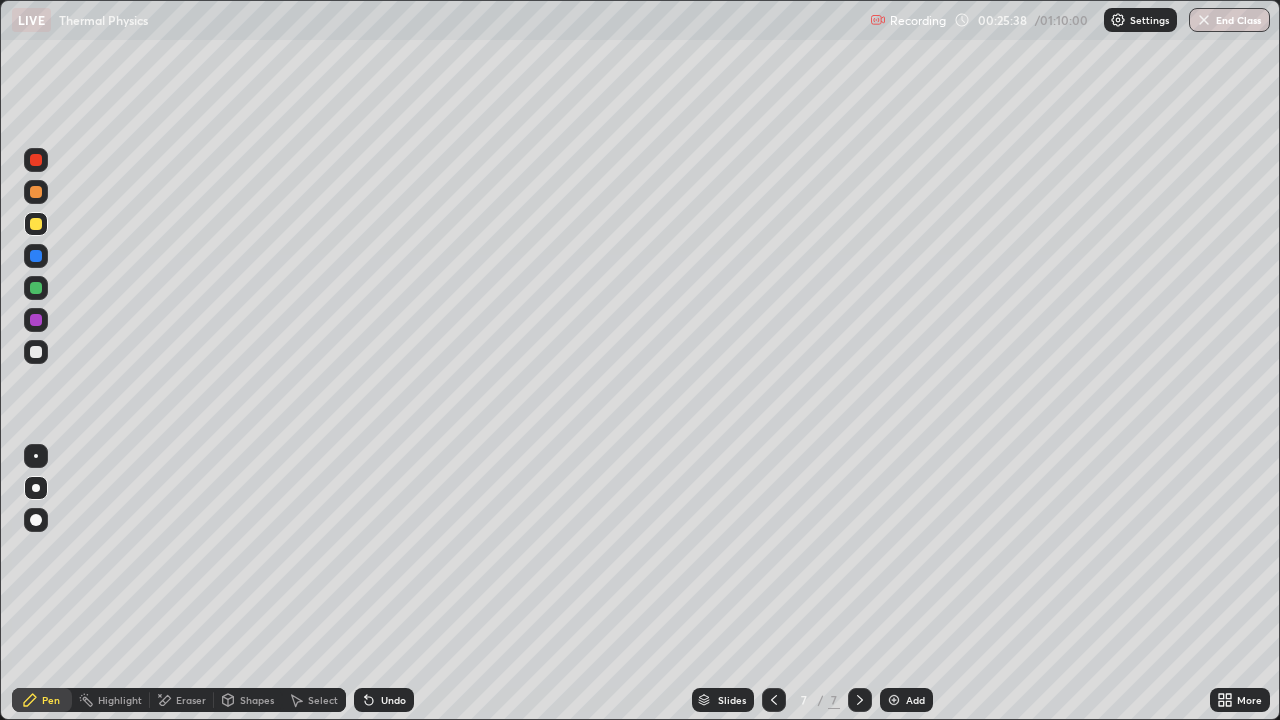 click on "Undo" at bounding box center (393, 700) 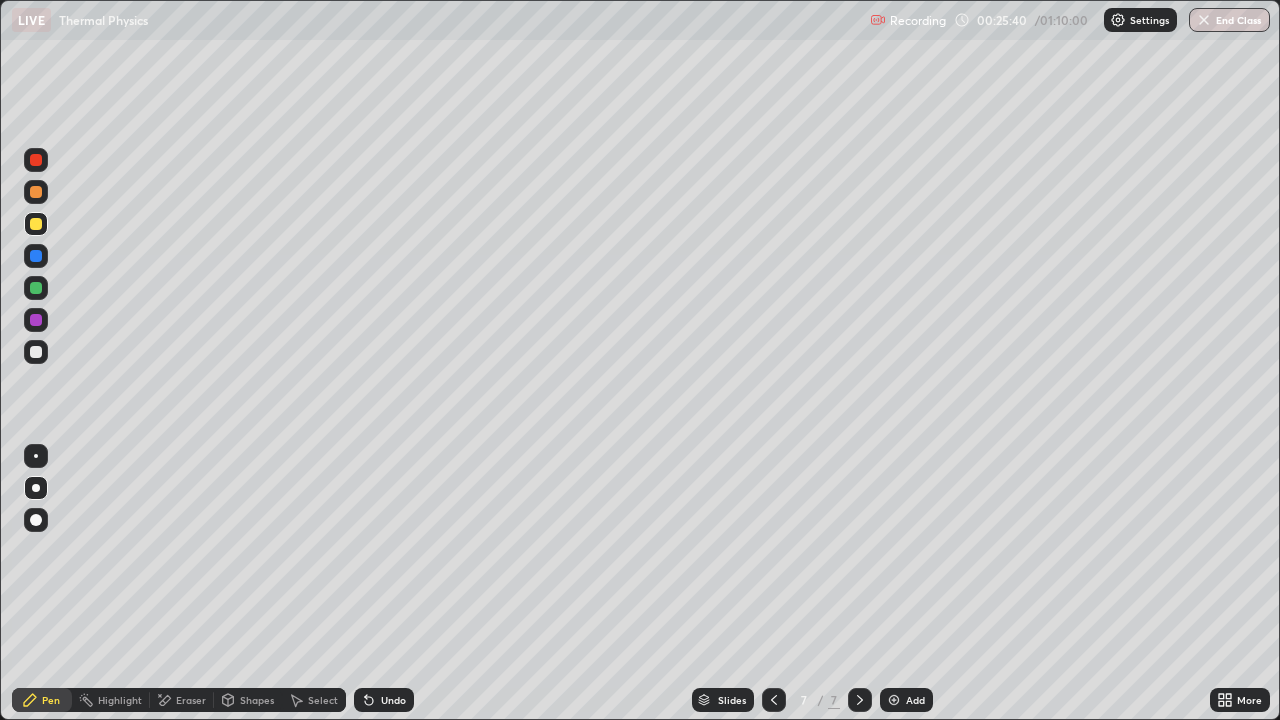 click on "Undo" at bounding box center [393, 700] 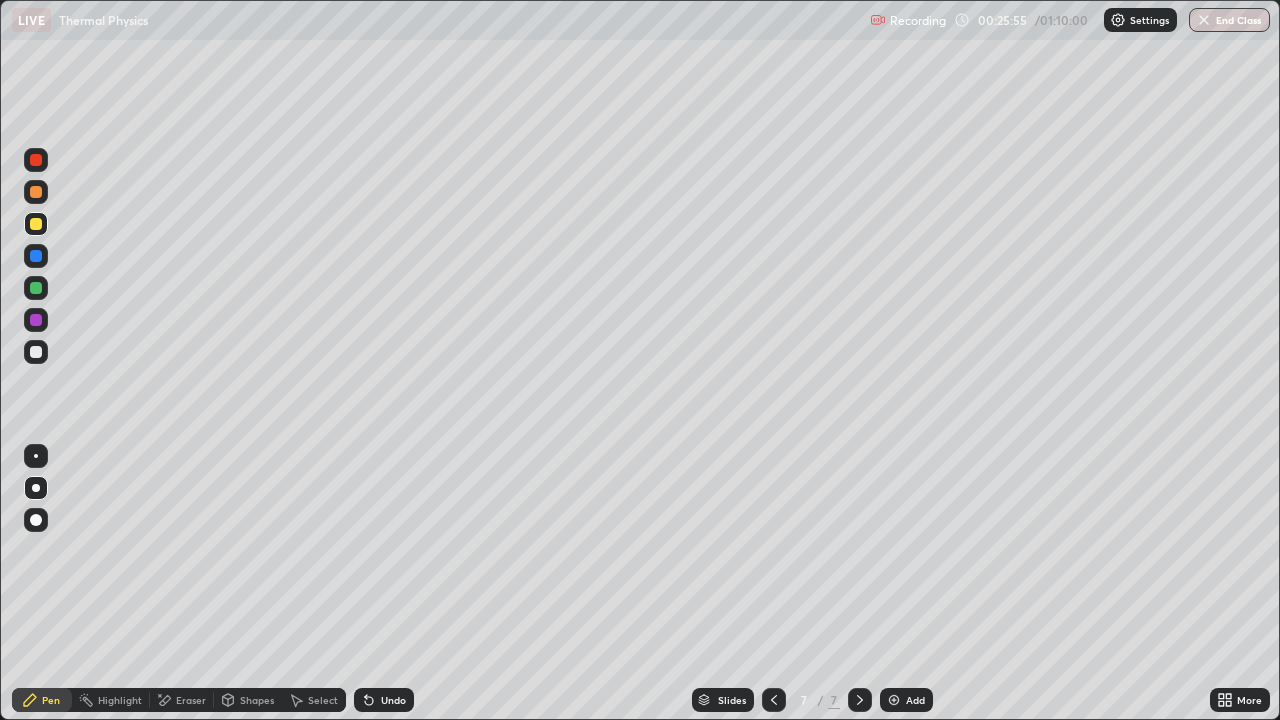click 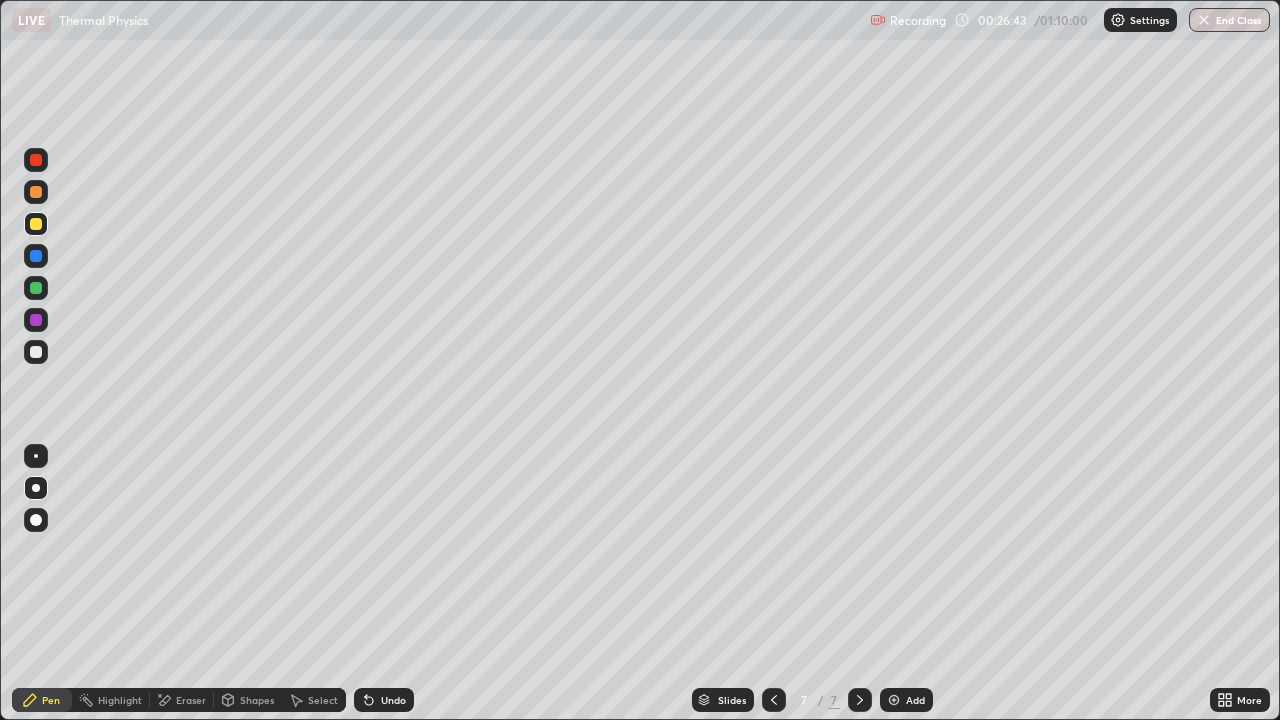 click on "Undo" at bounding box center [393, 700] 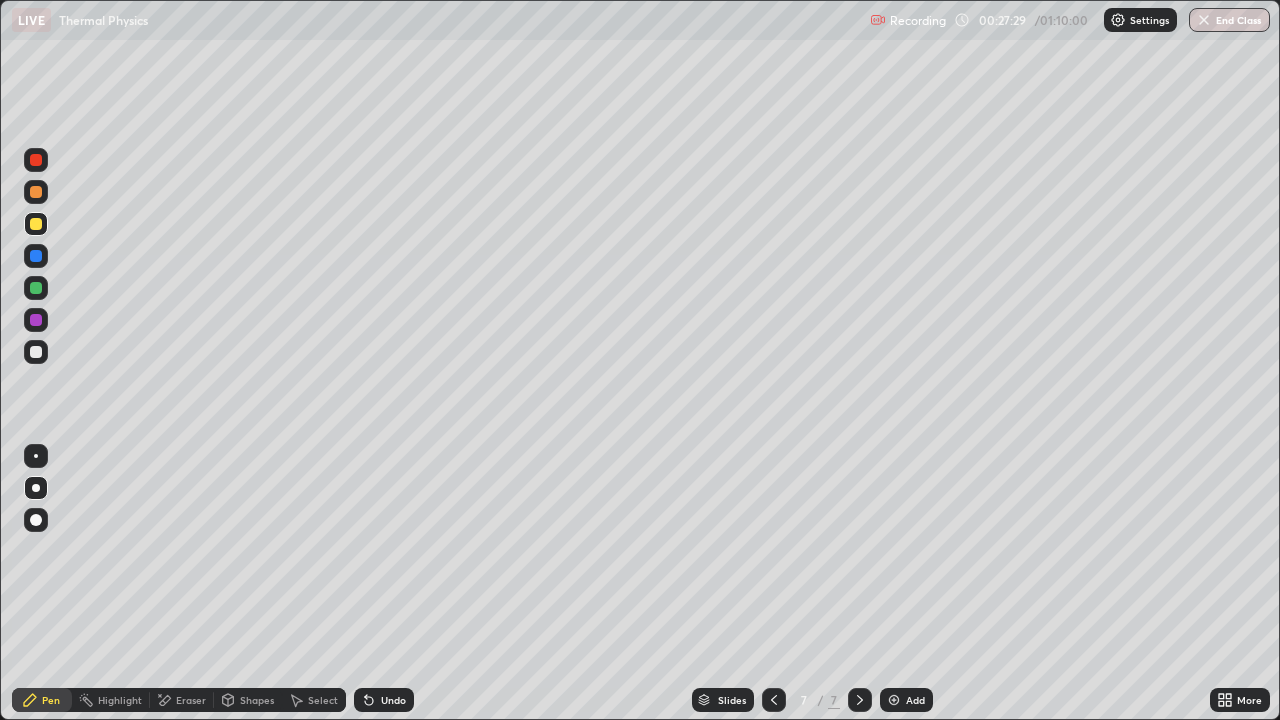 click on "Undo" at bounding box center [384, 700] 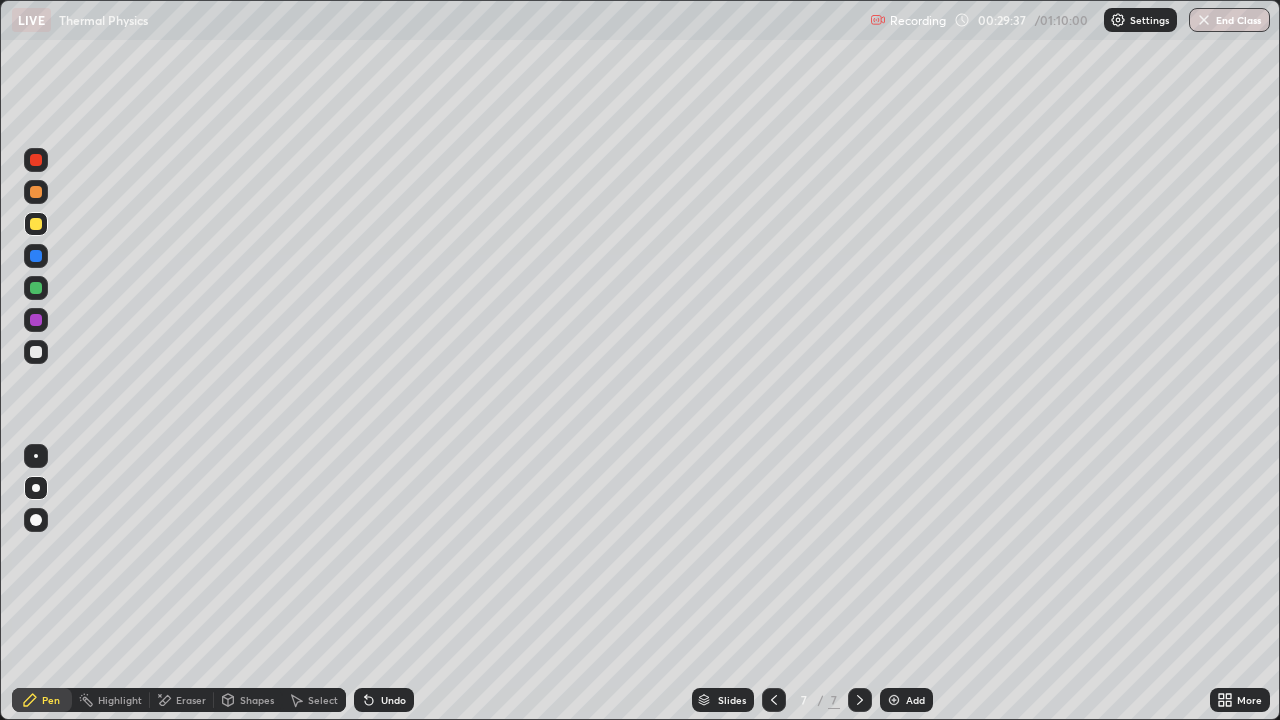 click on "Undo" at bounding box center [384, 700] 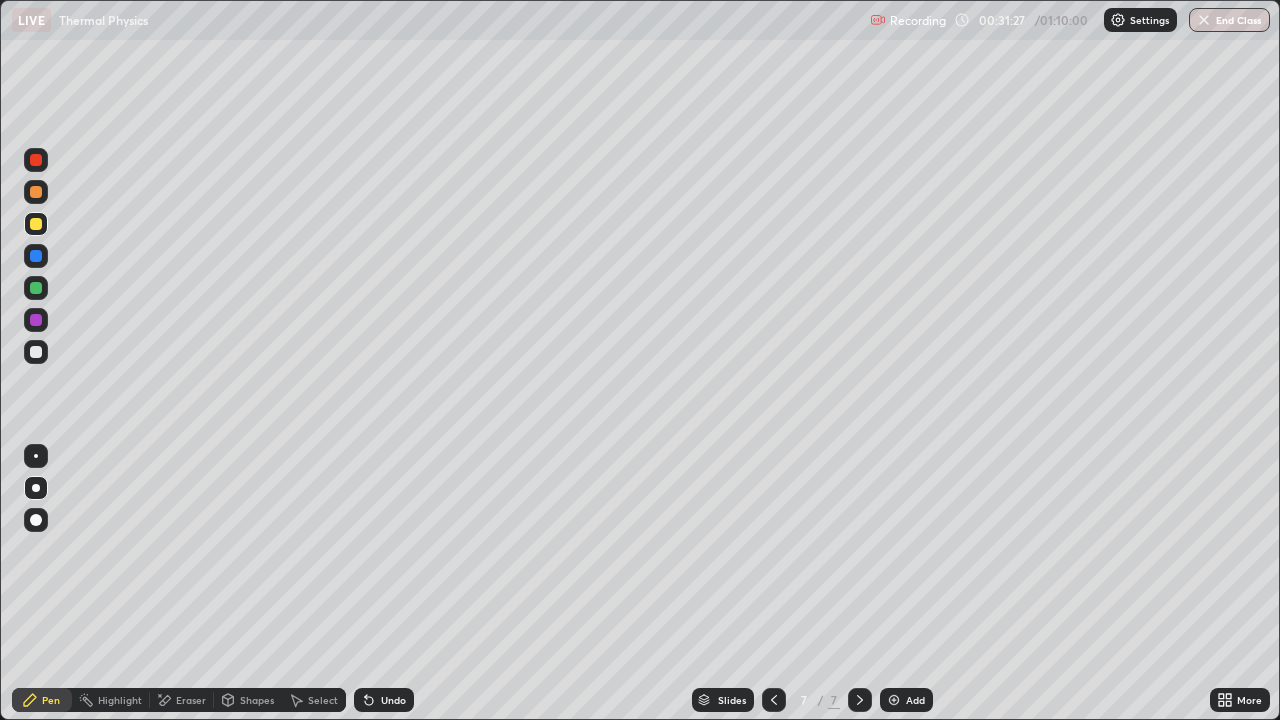 click at bounding box center (894, 700) 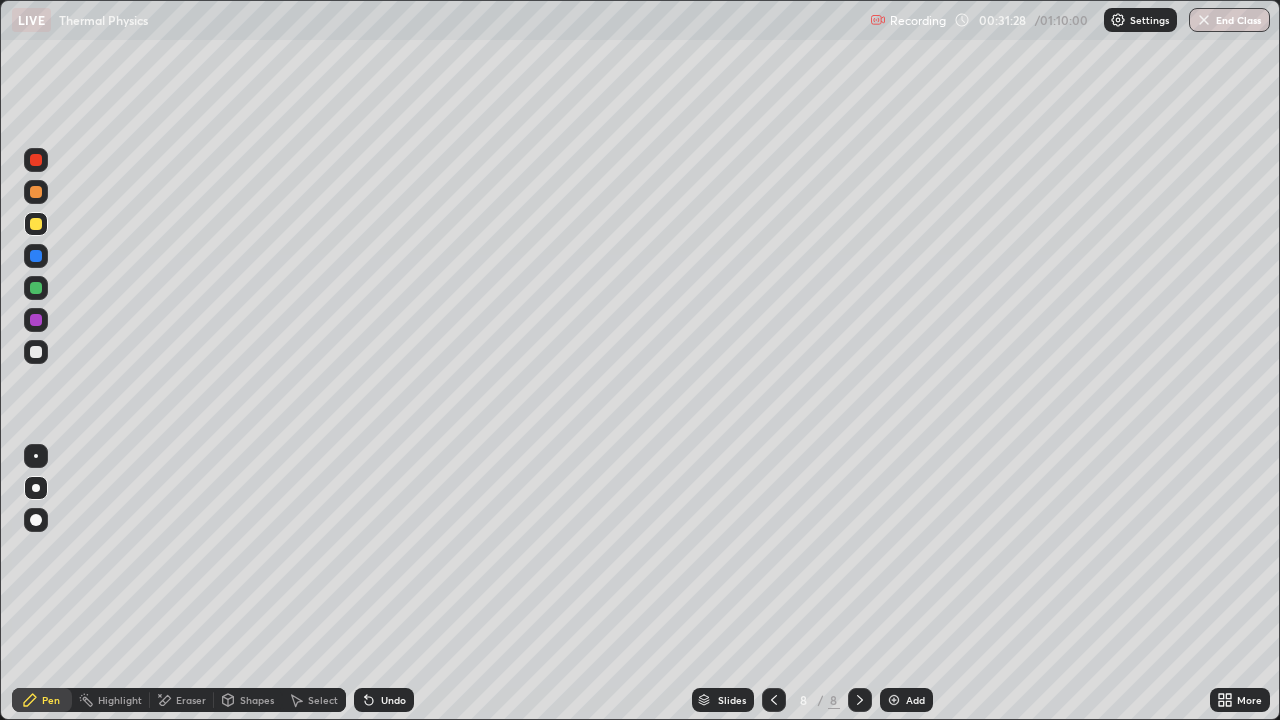 click at bounding box center [36, 352] 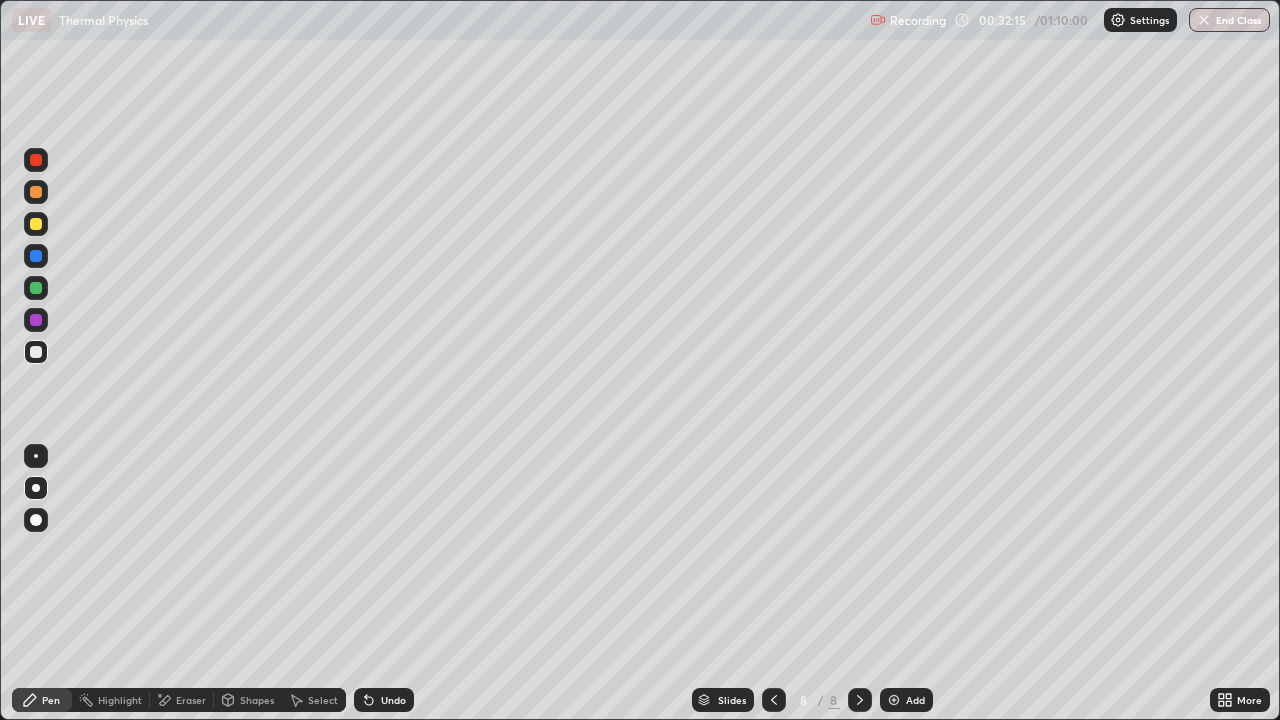 click 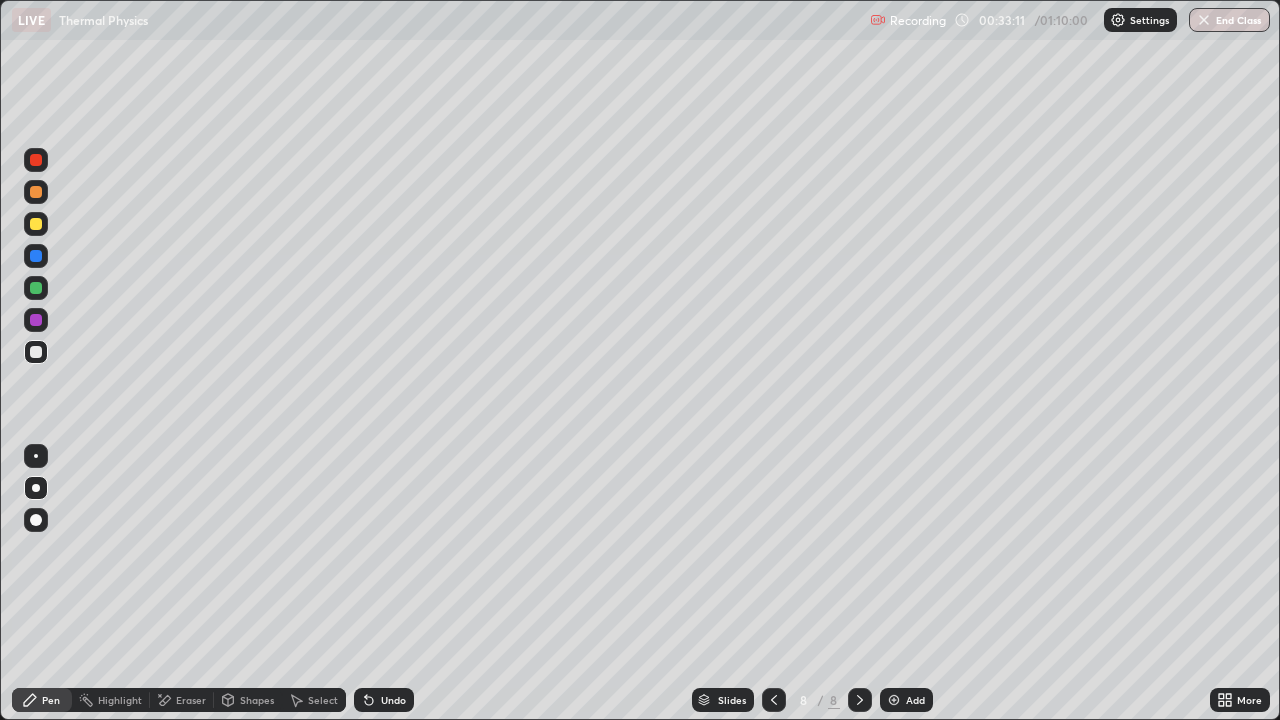 click on "Eraser" at bounding box center [182, 700] 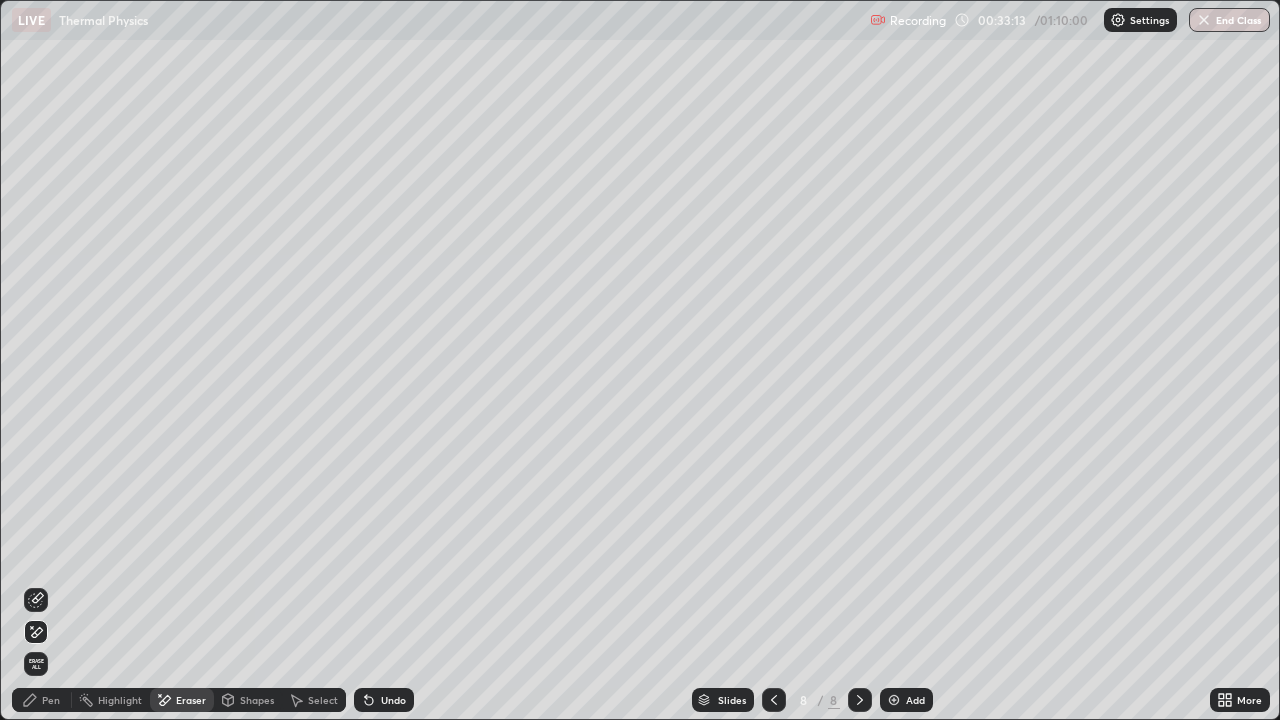 click on "Pen" at bounding box center (42, 700) 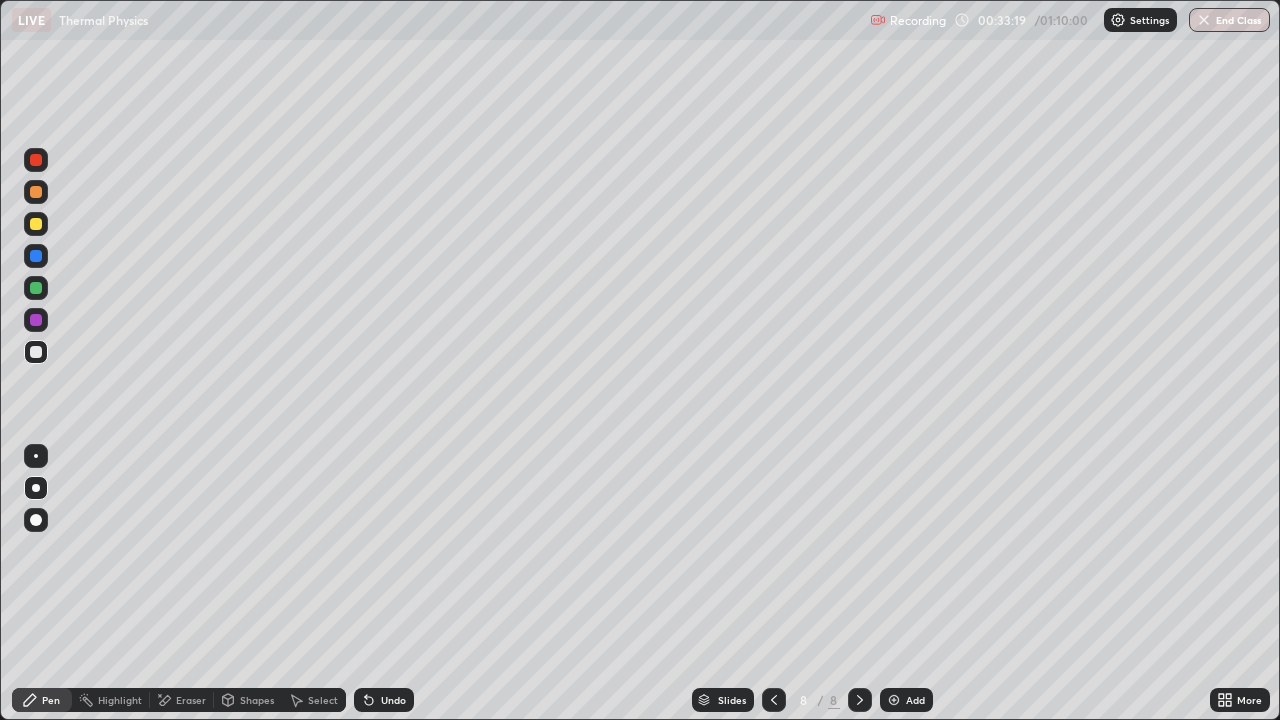 click on "Select" at bounding box center (314, 700) 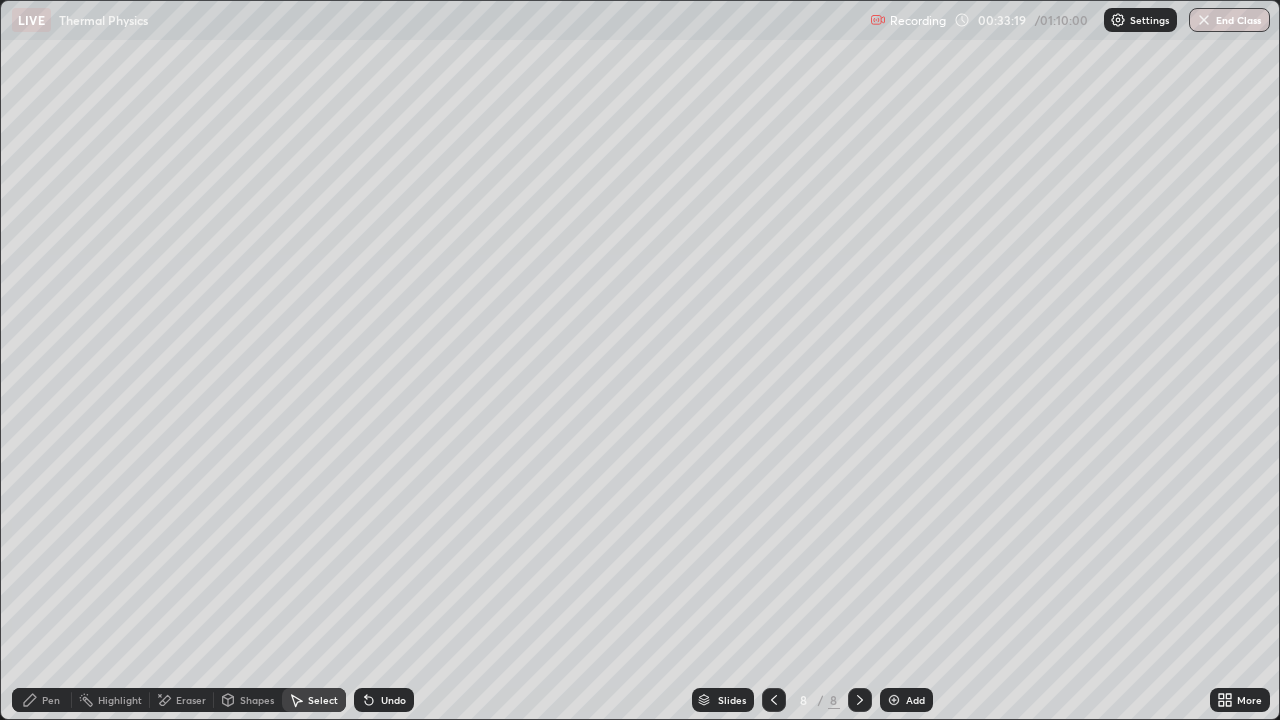 click on "0 ° Undo Copy Duplicate Duplicate to new slide Delete" at bounding box center (640, 360) 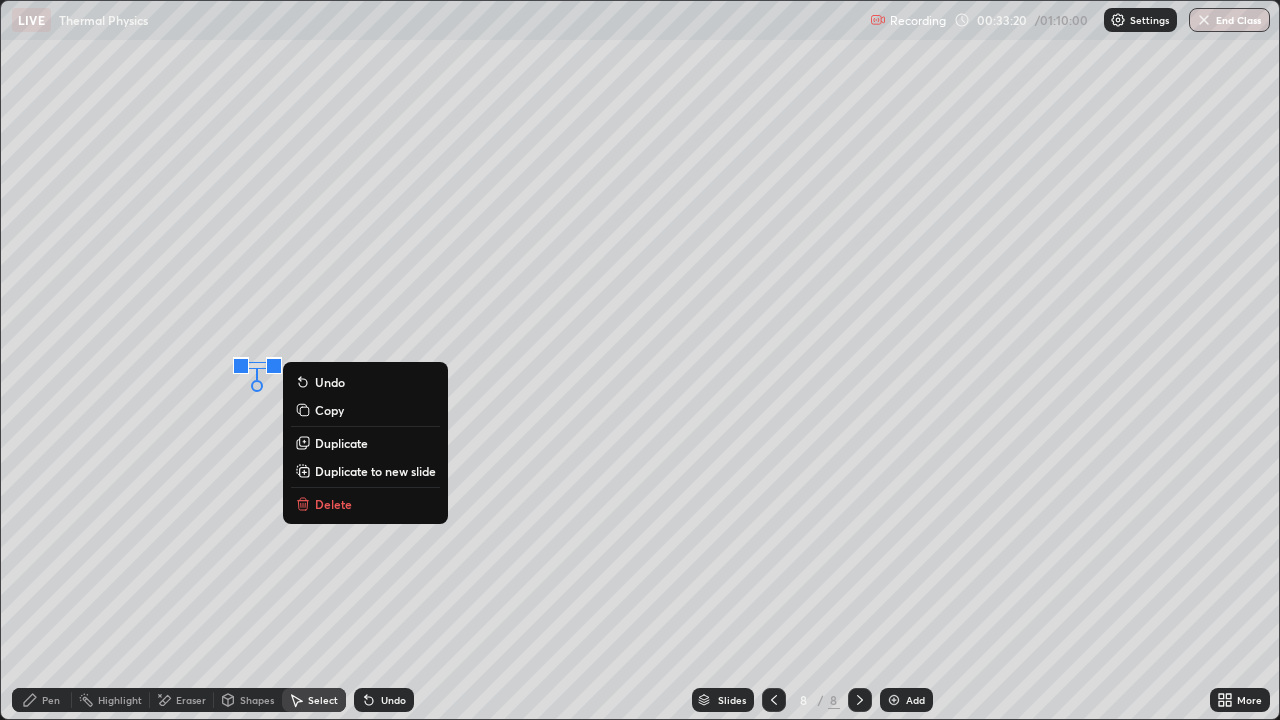 click 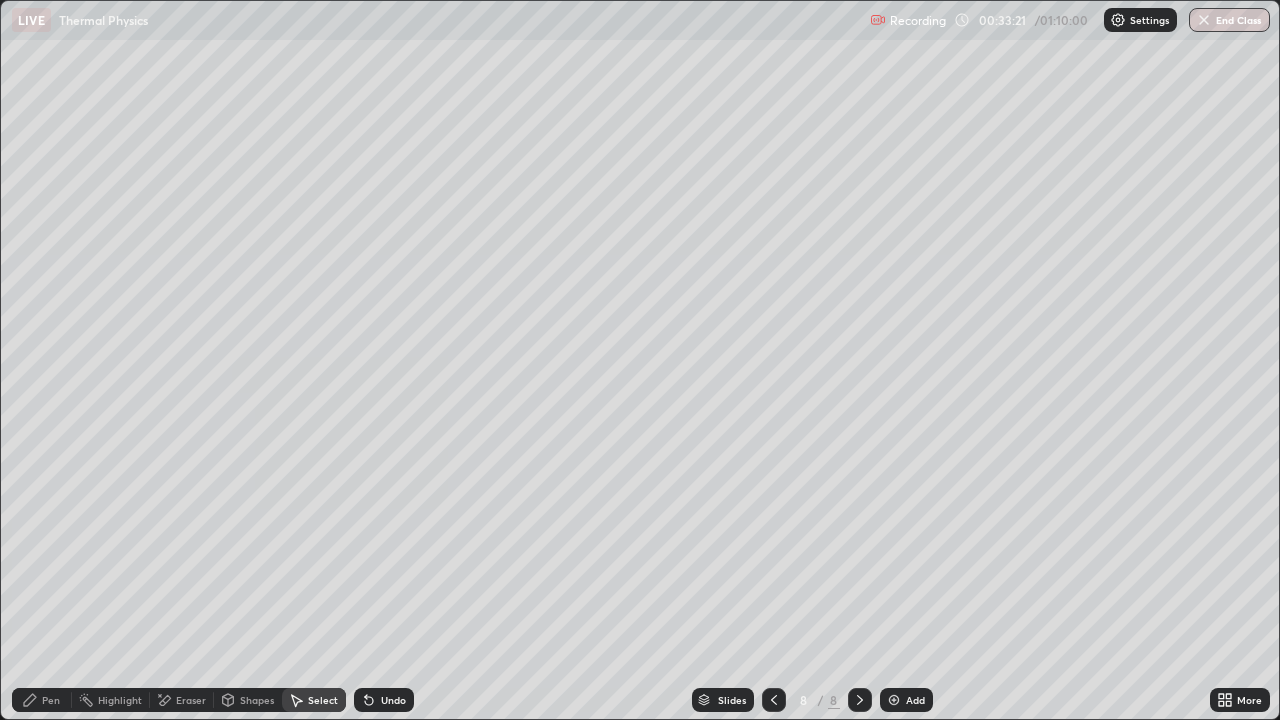 click 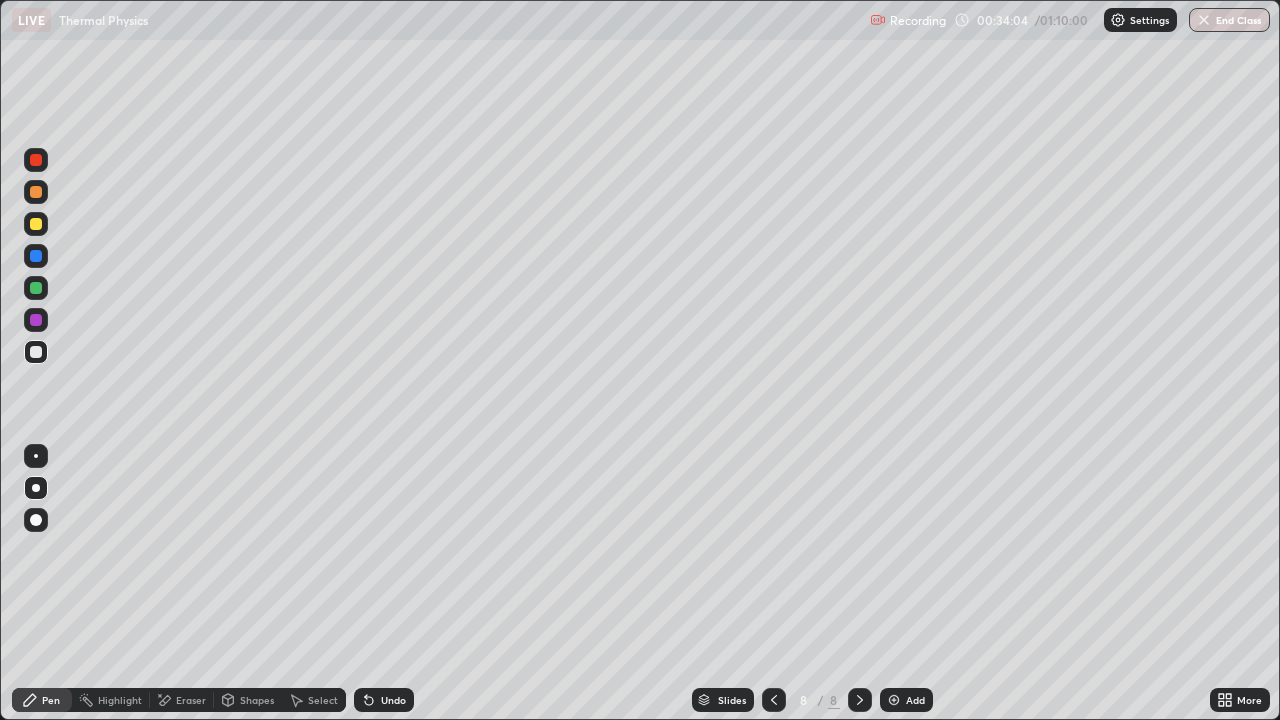 click on "Undo" at bounding box center [384, 700] 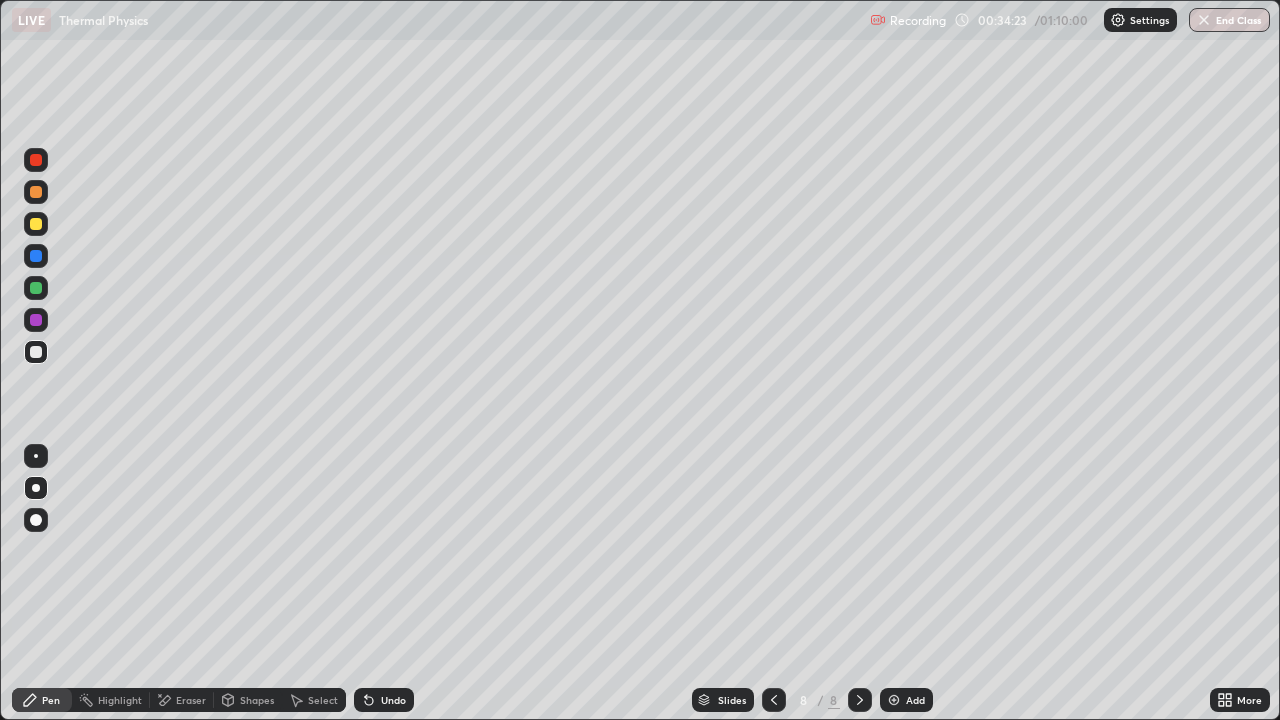 click at bounding box center (36, 224) 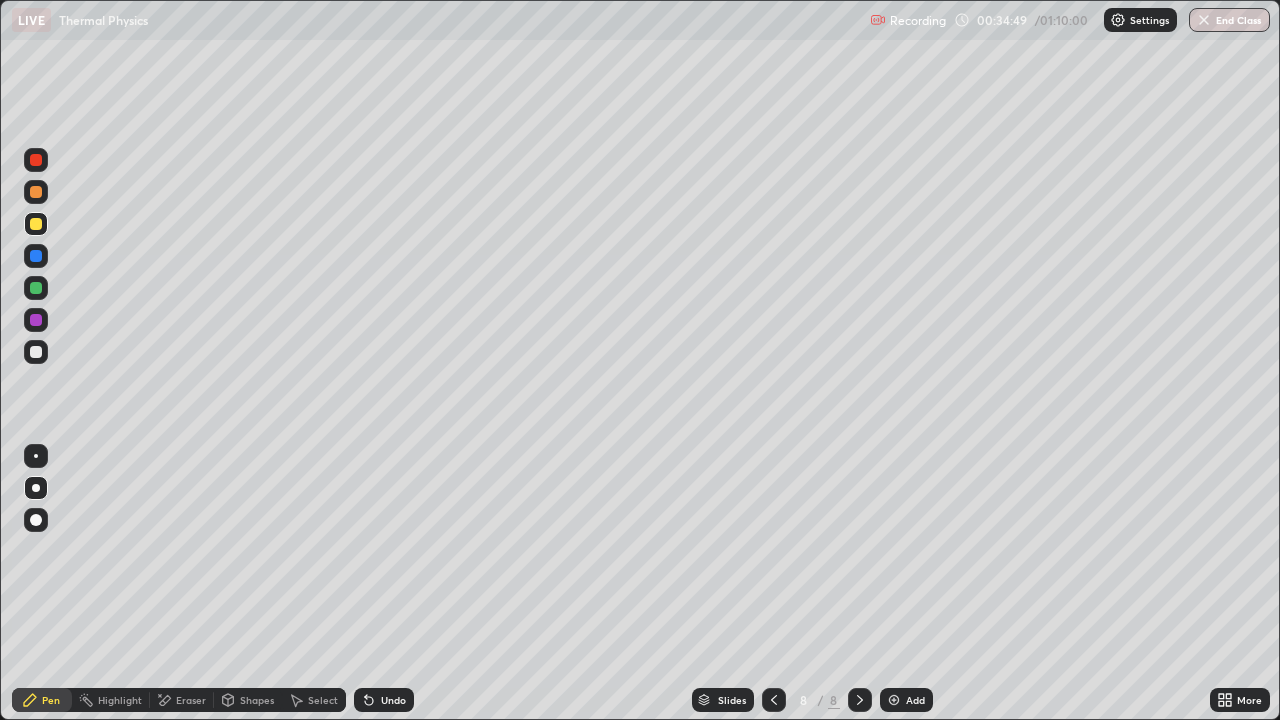 click on "Undo" at bounding box center [393, 700] 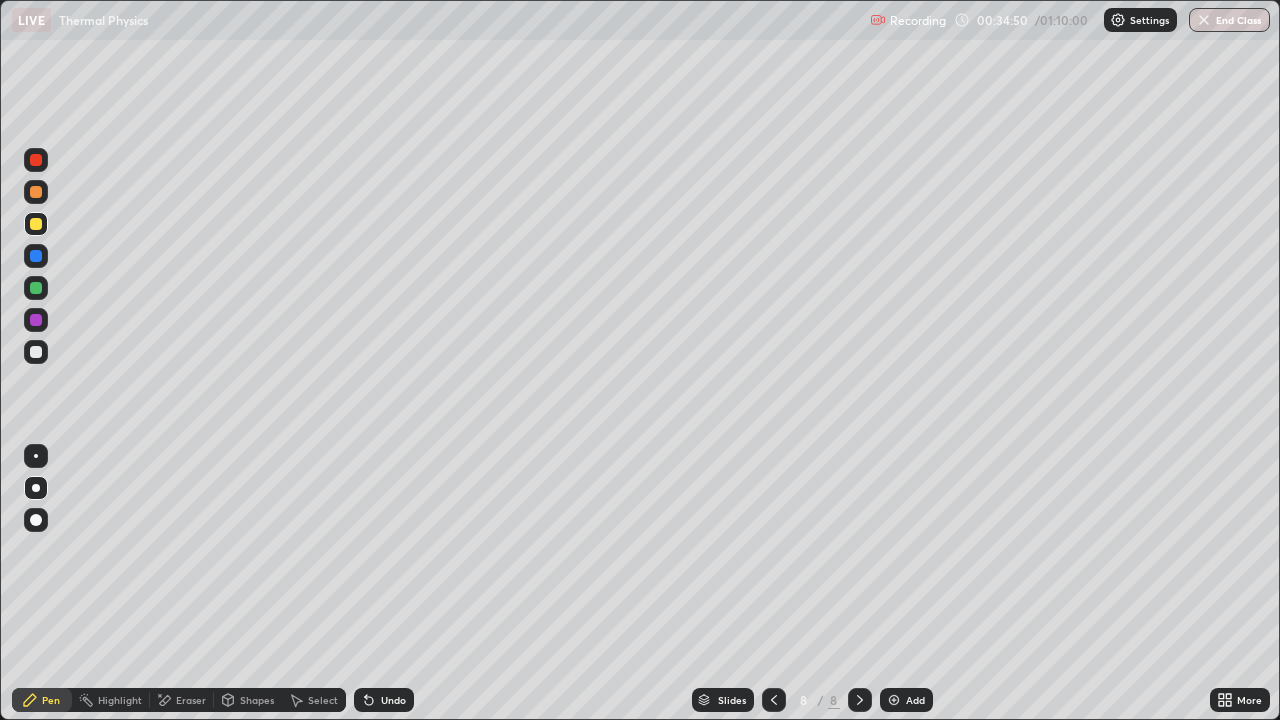 click on "Undo" at bounding box center [384, 700] 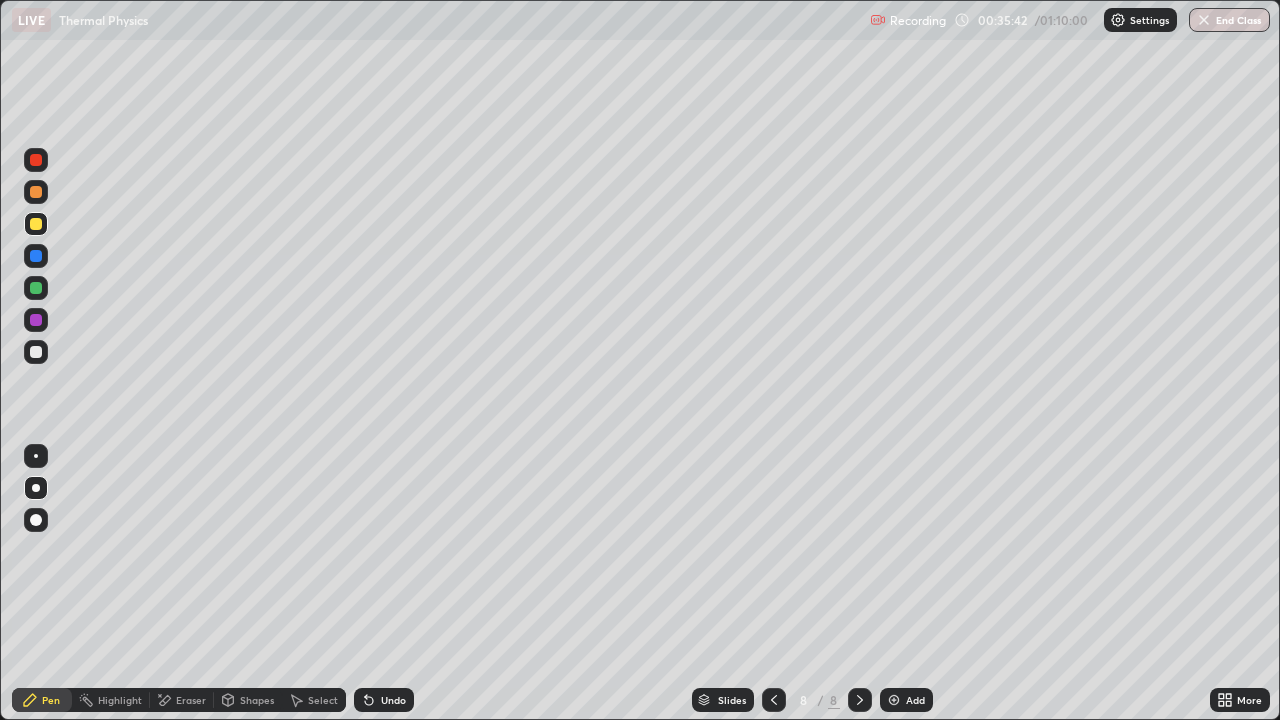 click 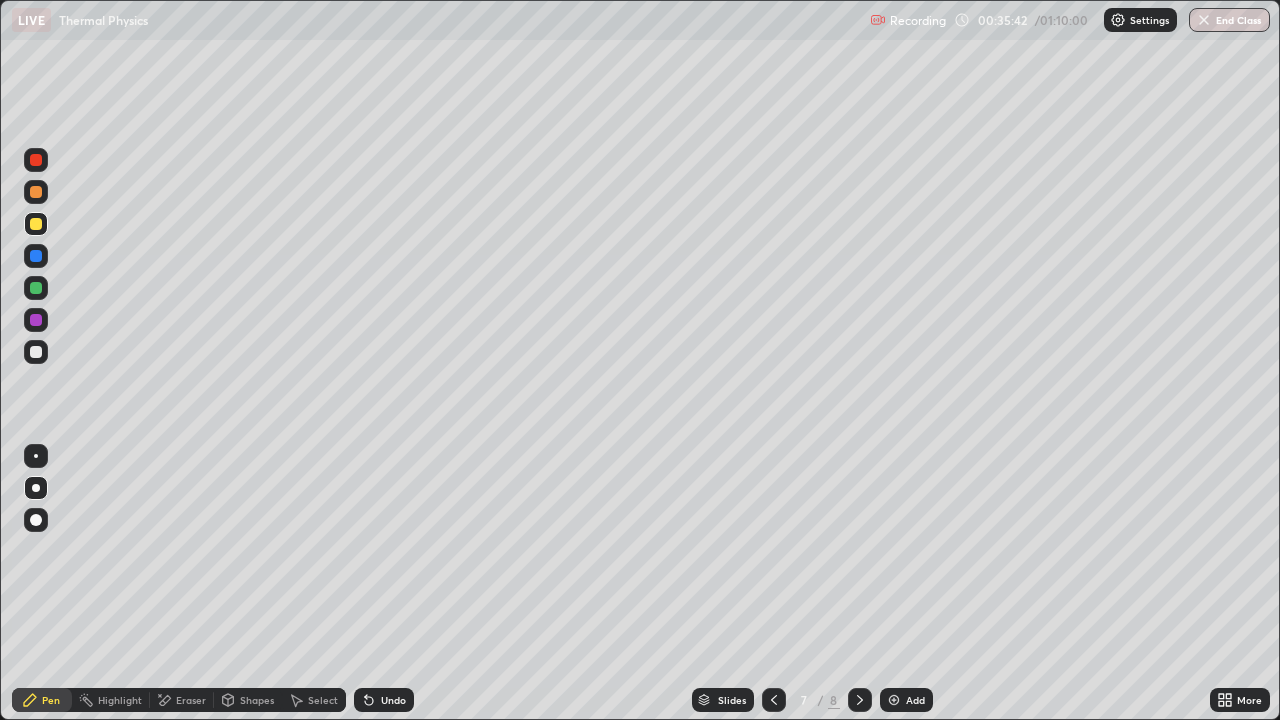 click at bounding box center (774, 700) 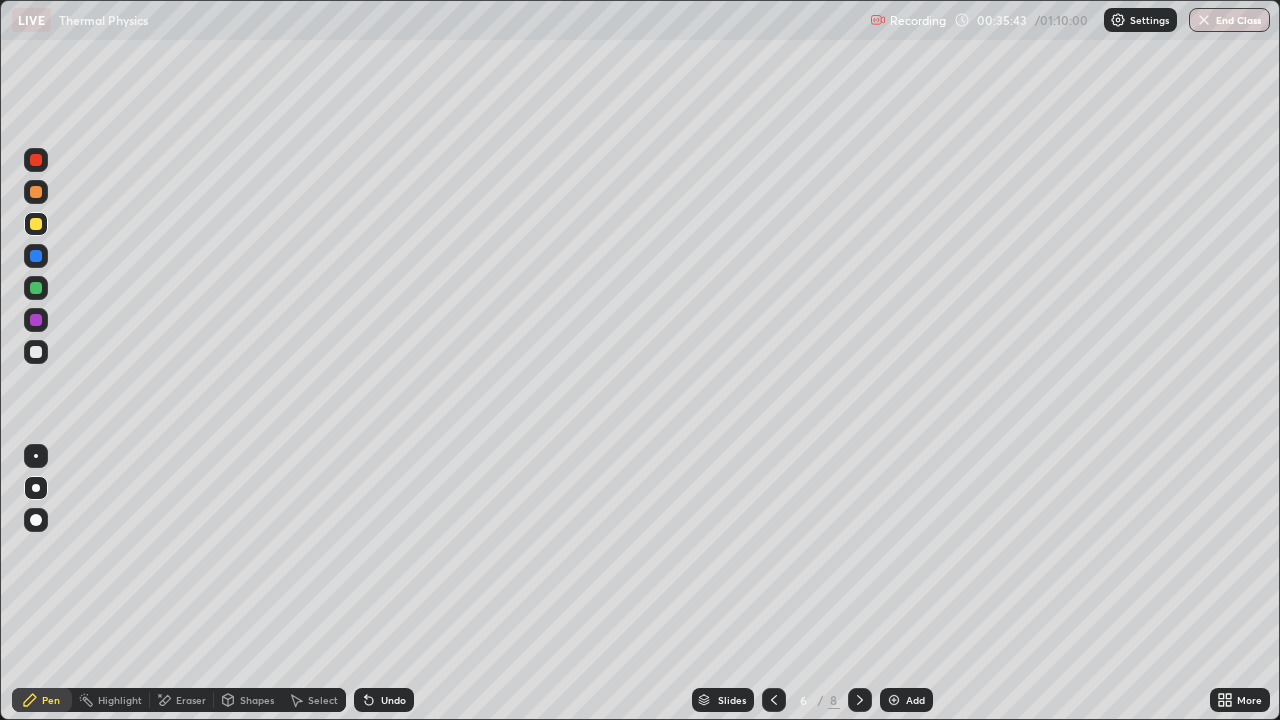 click on "Slides" at bounding box center [732, 700] 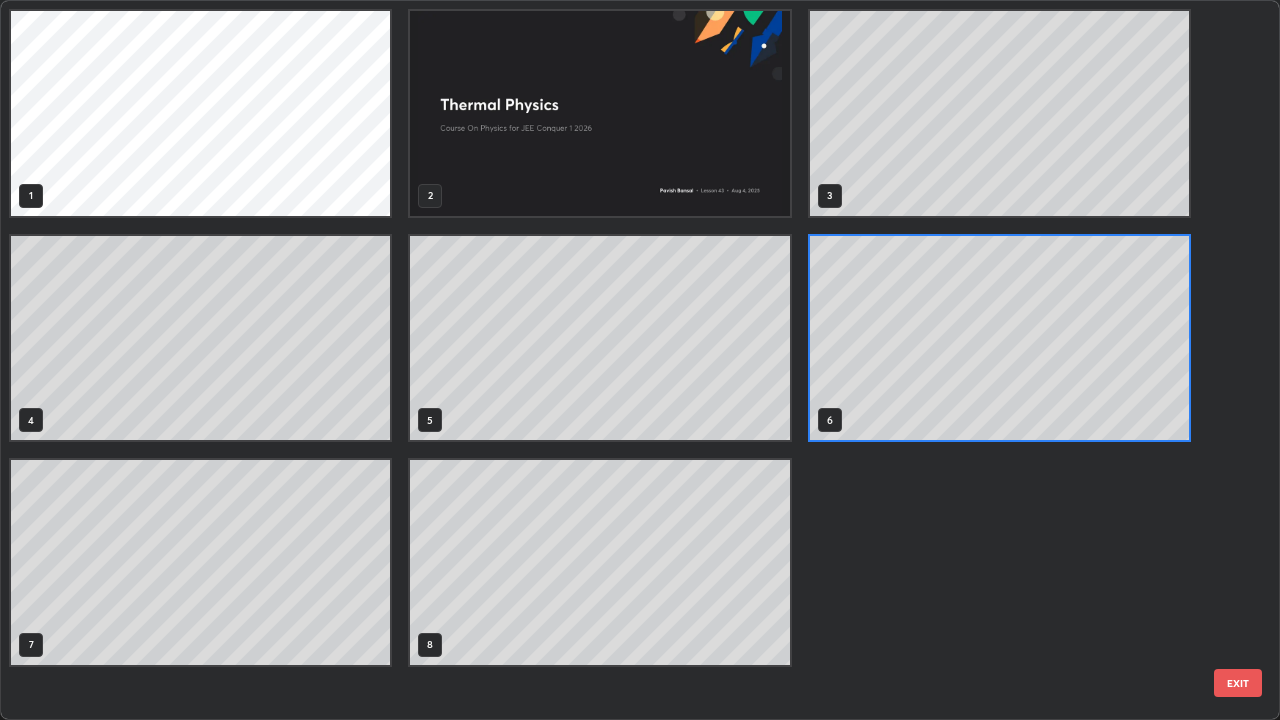 scroll, scrollTop: 7, scrollLeft: 11, axis: both 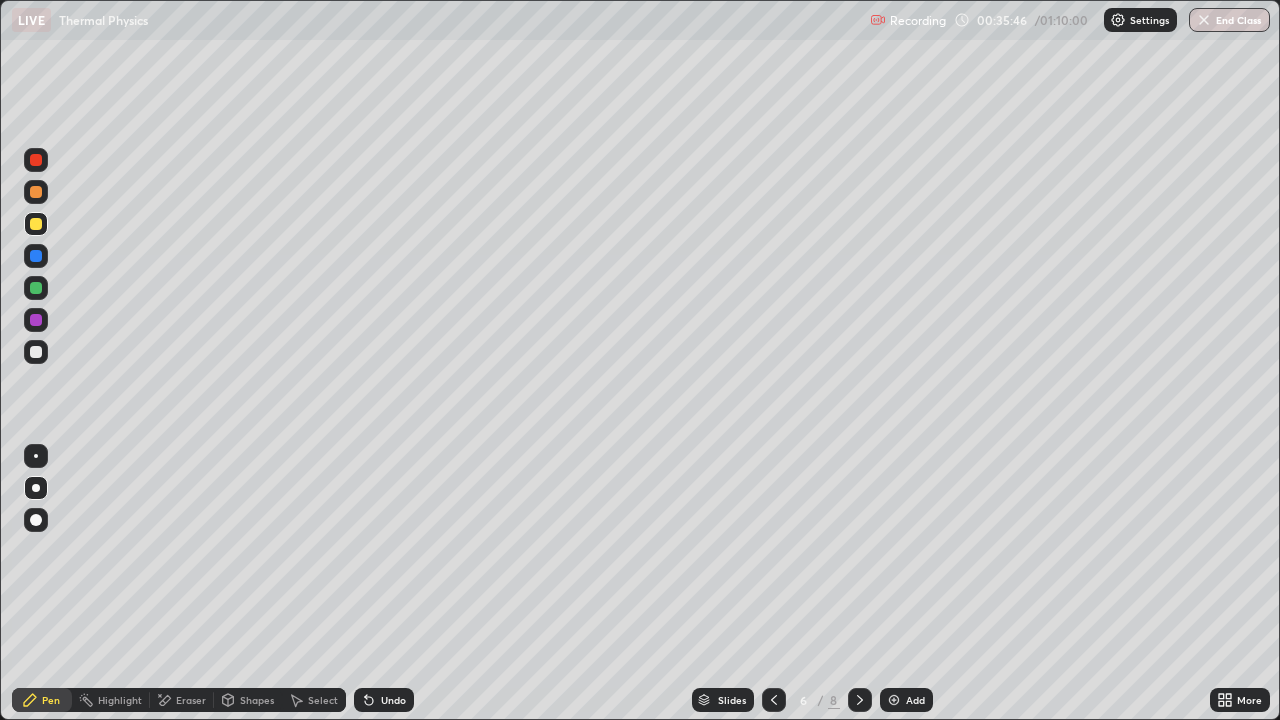 click 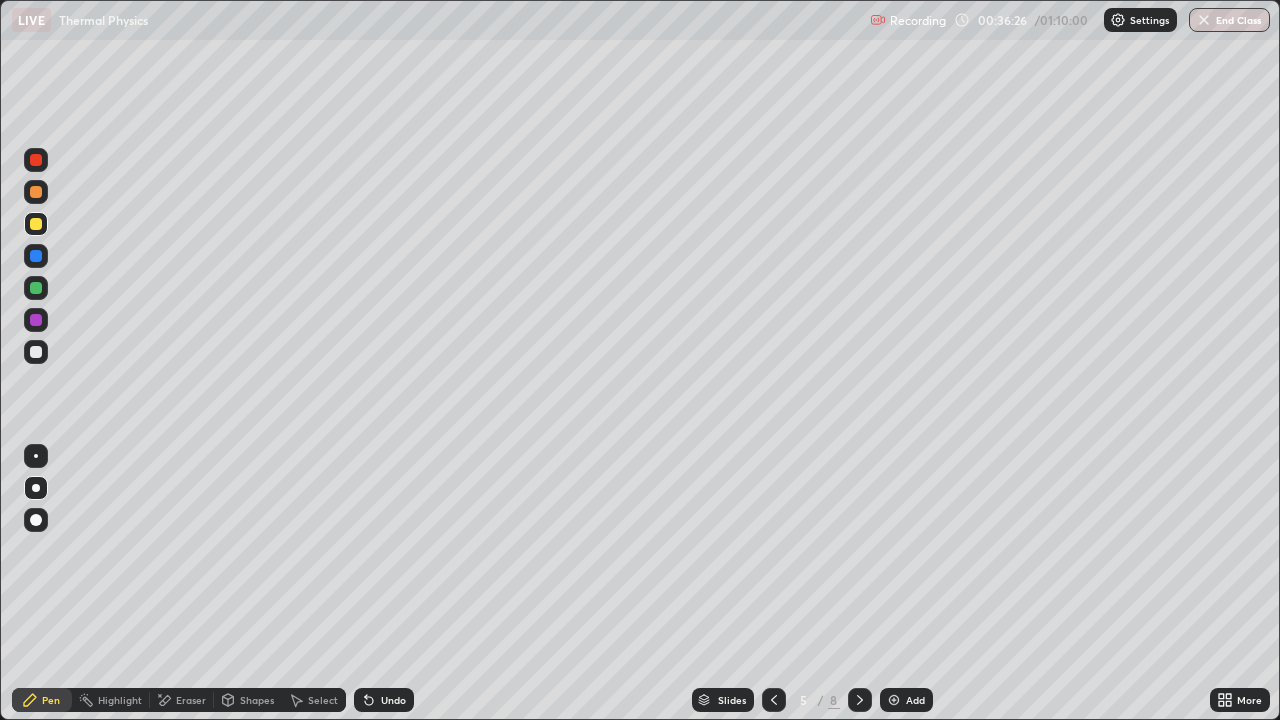 click 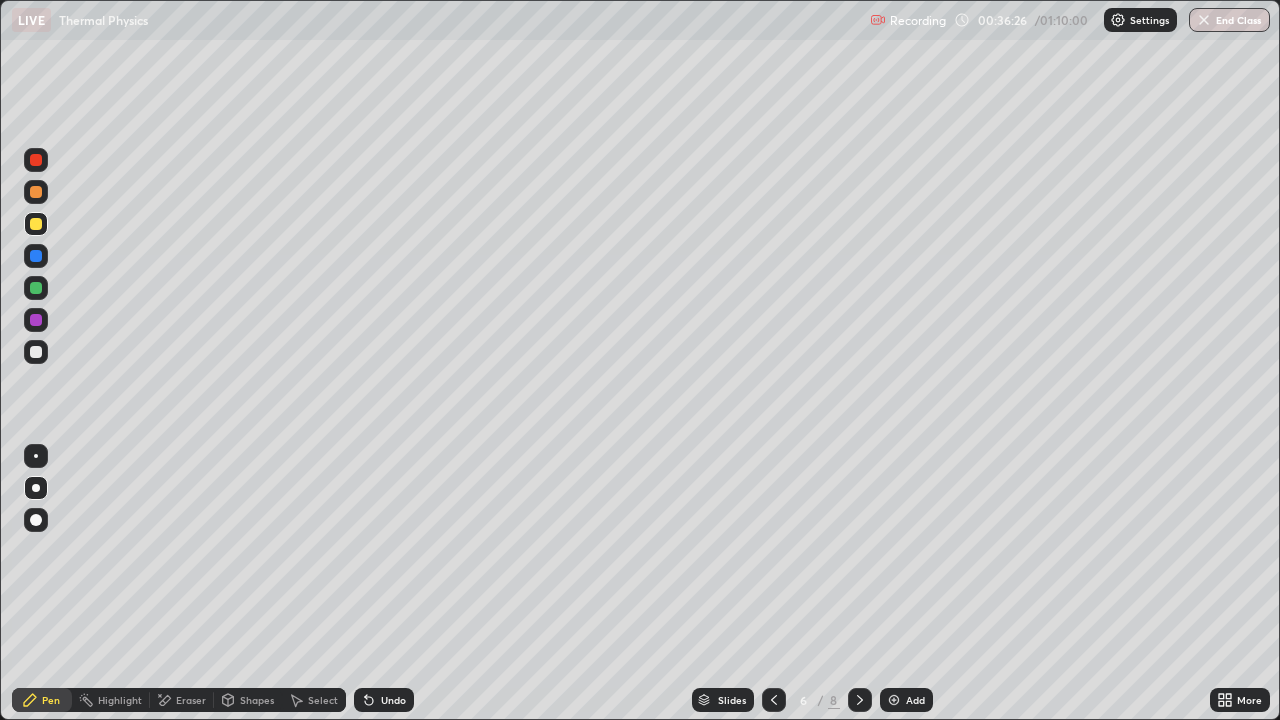 click 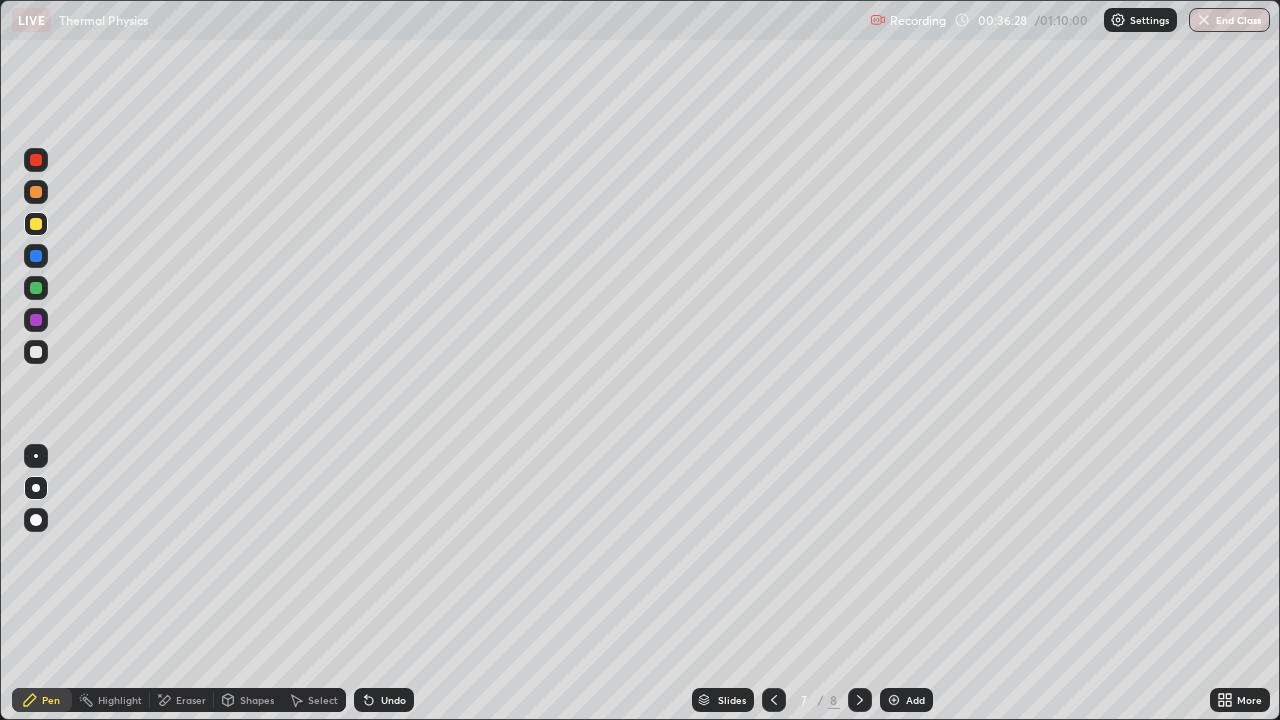 click 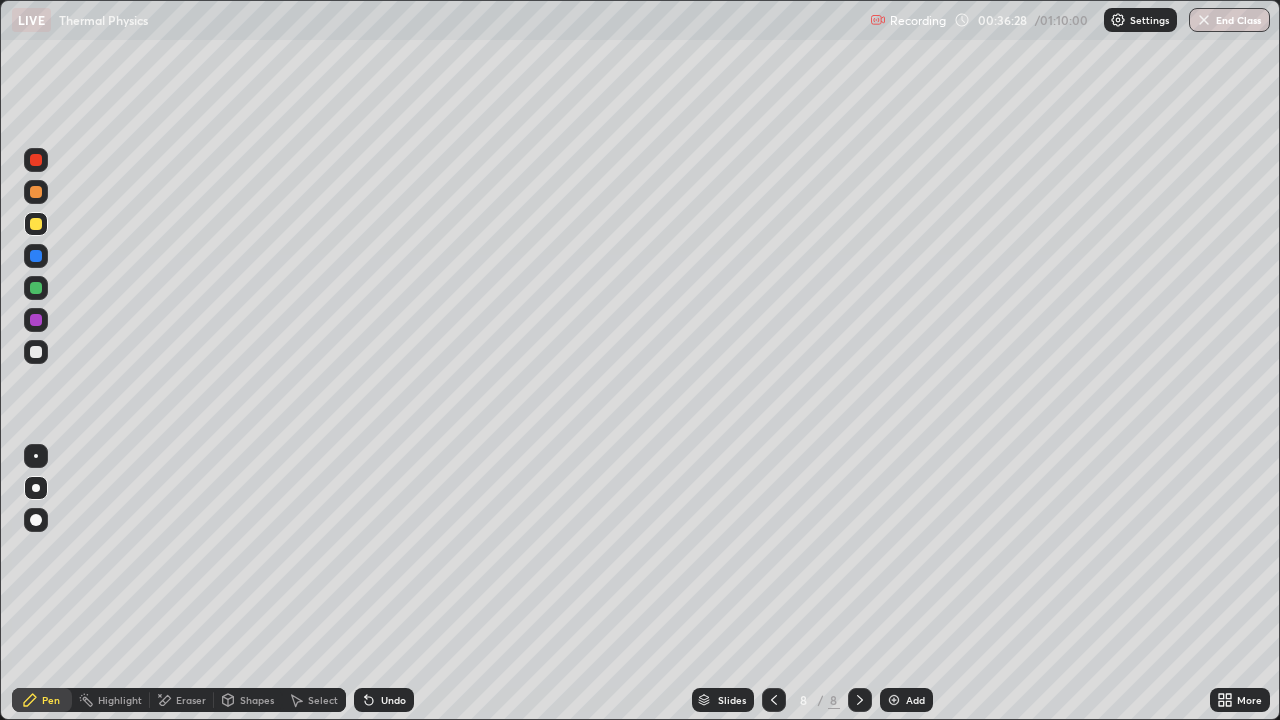 click 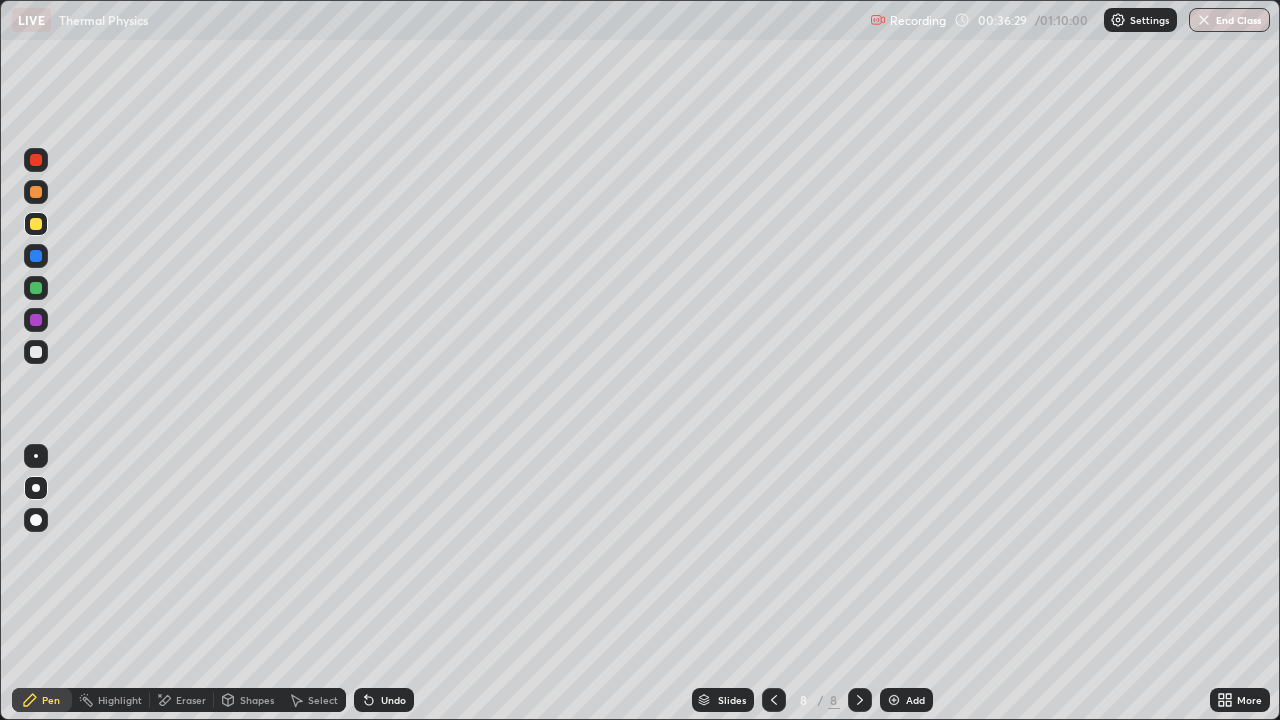 click at bounding box center (894, 700) 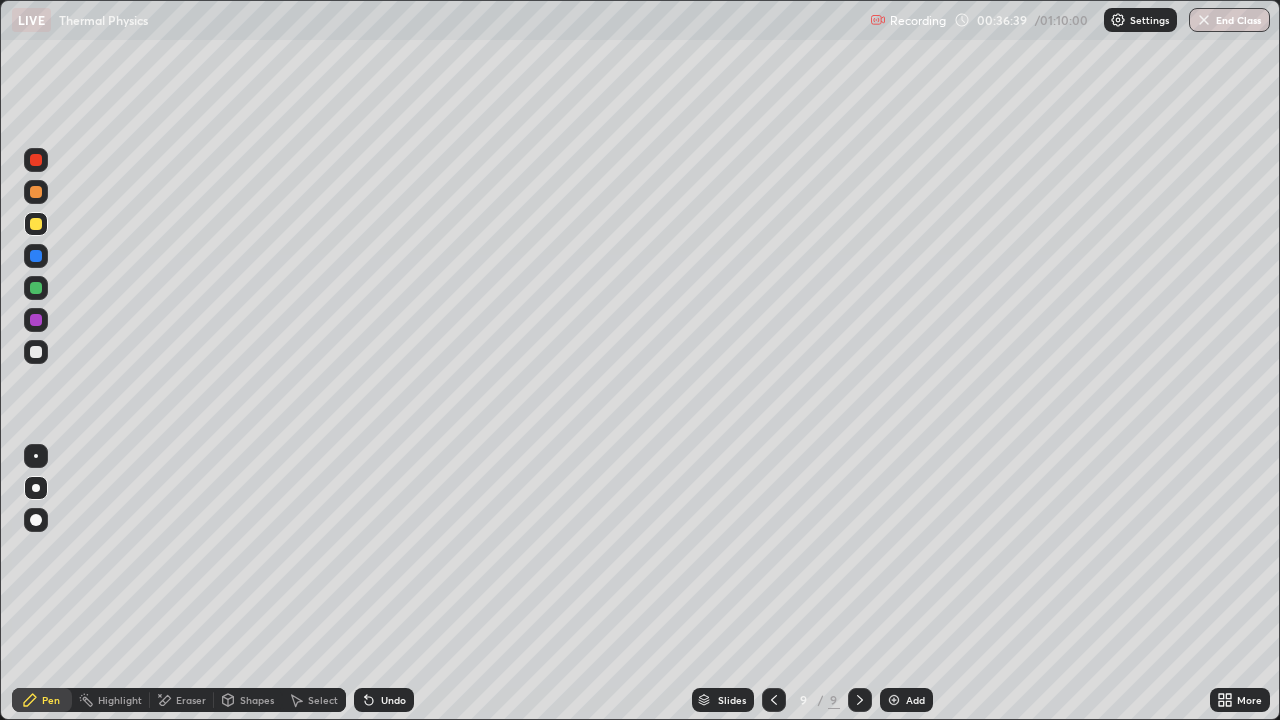 click on "Undo" at bounding box center [384, 700] 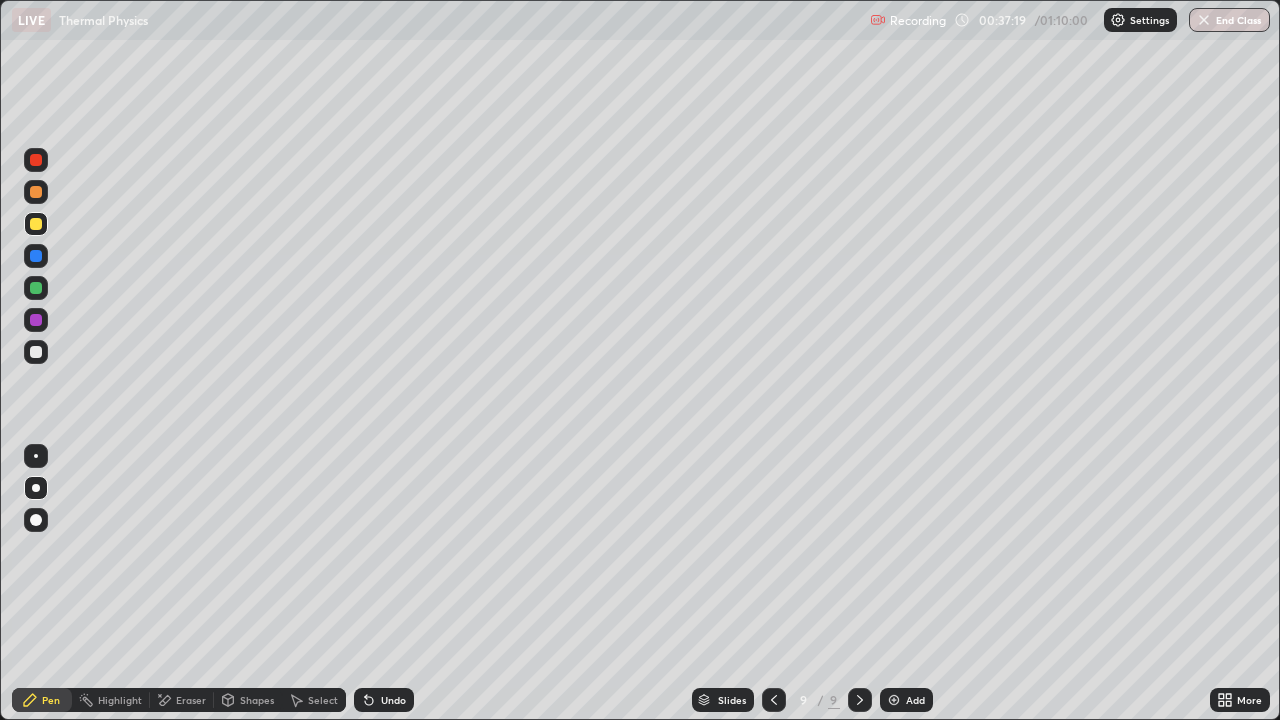 click at bounding box center [36, 352] 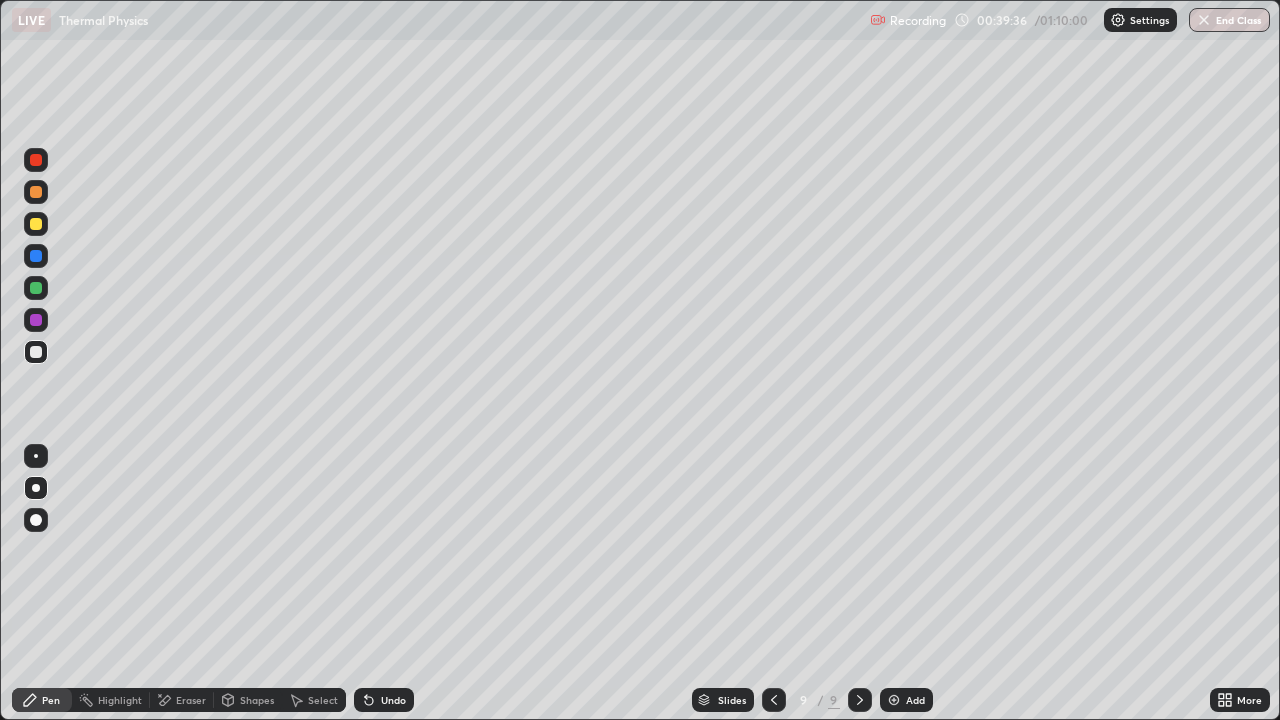 click on "Undo" at bounding box center (393, 700) 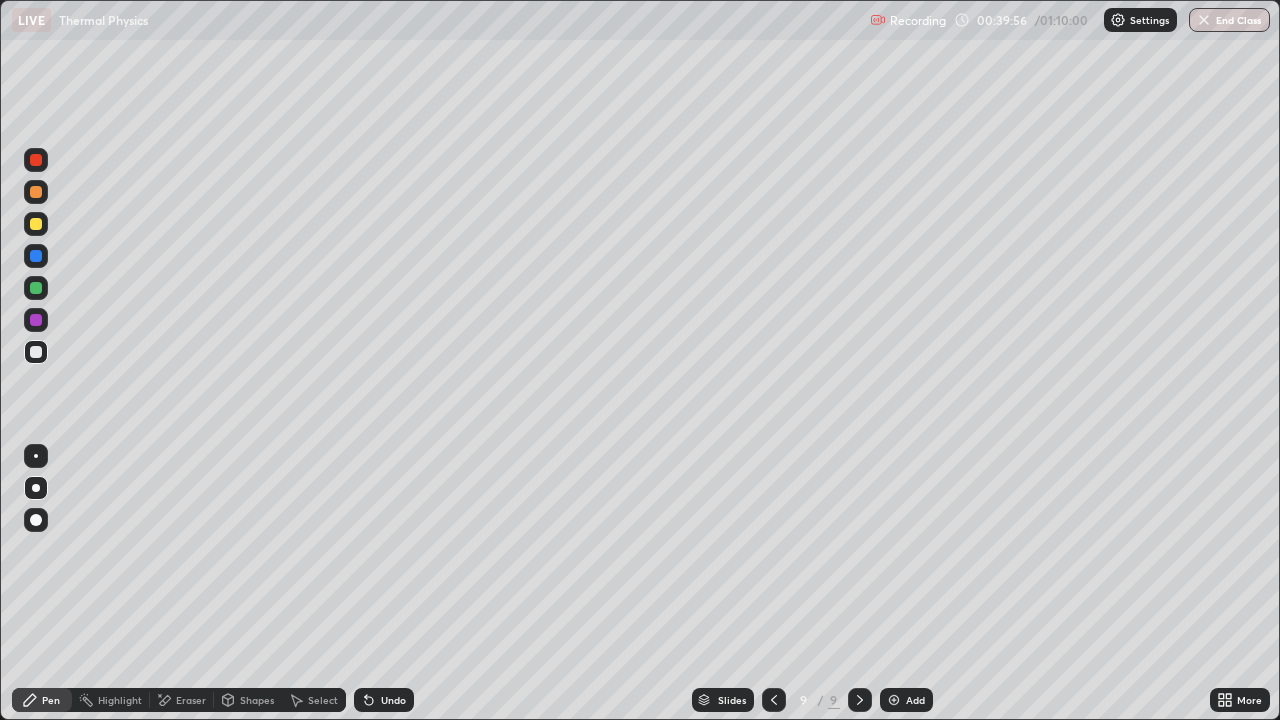 click on "Undo" at bounding box center (384, 700) 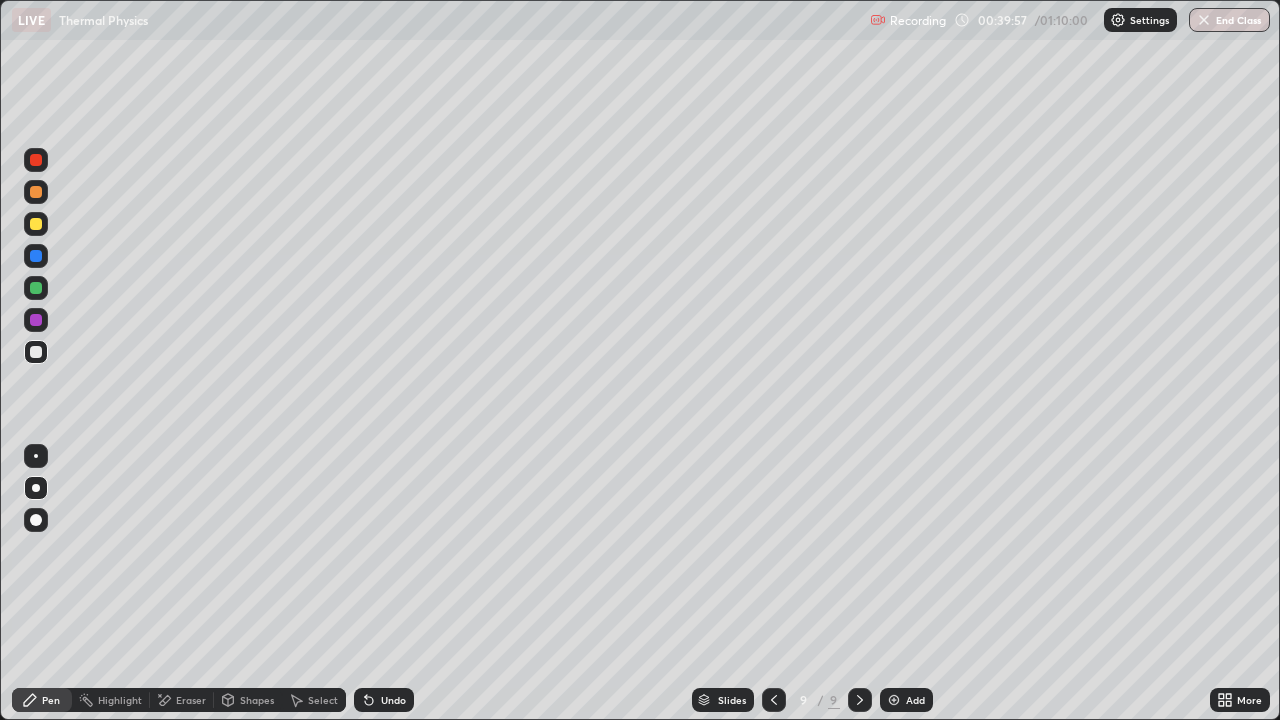 click on "Undo" at bounding box center (393, 700) 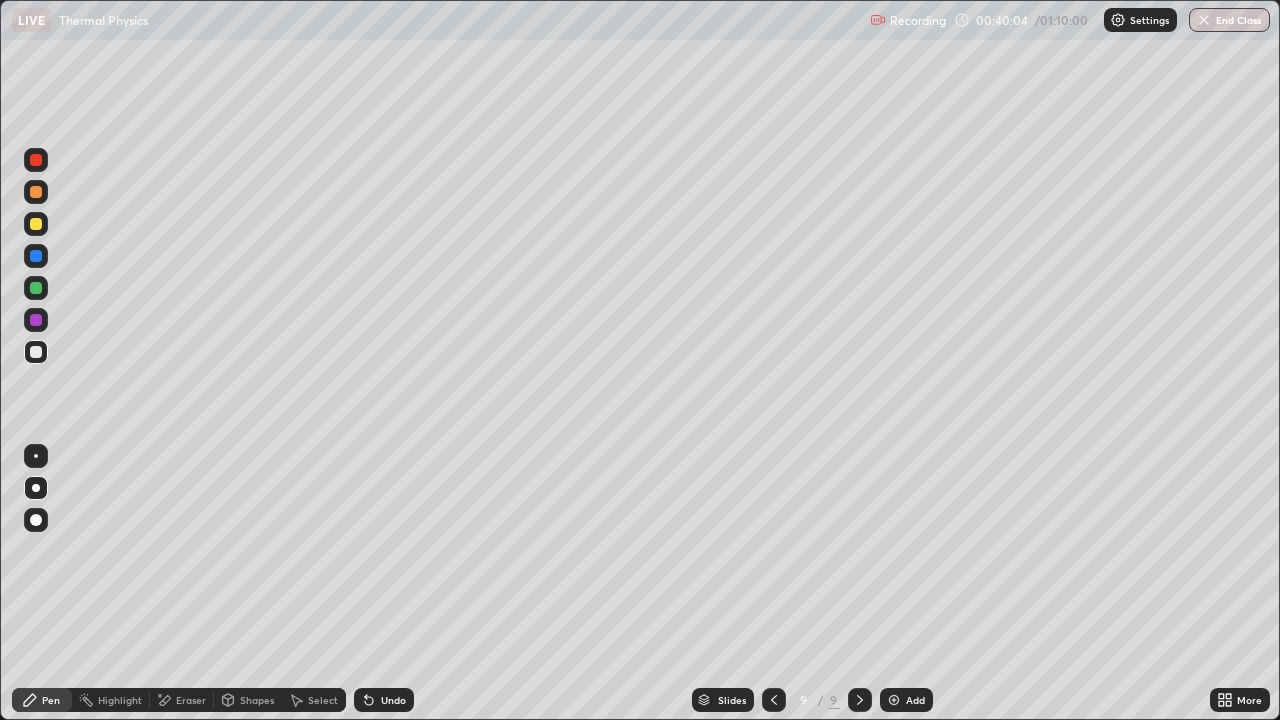 click on "Undo" at bounding box center [384, 700] 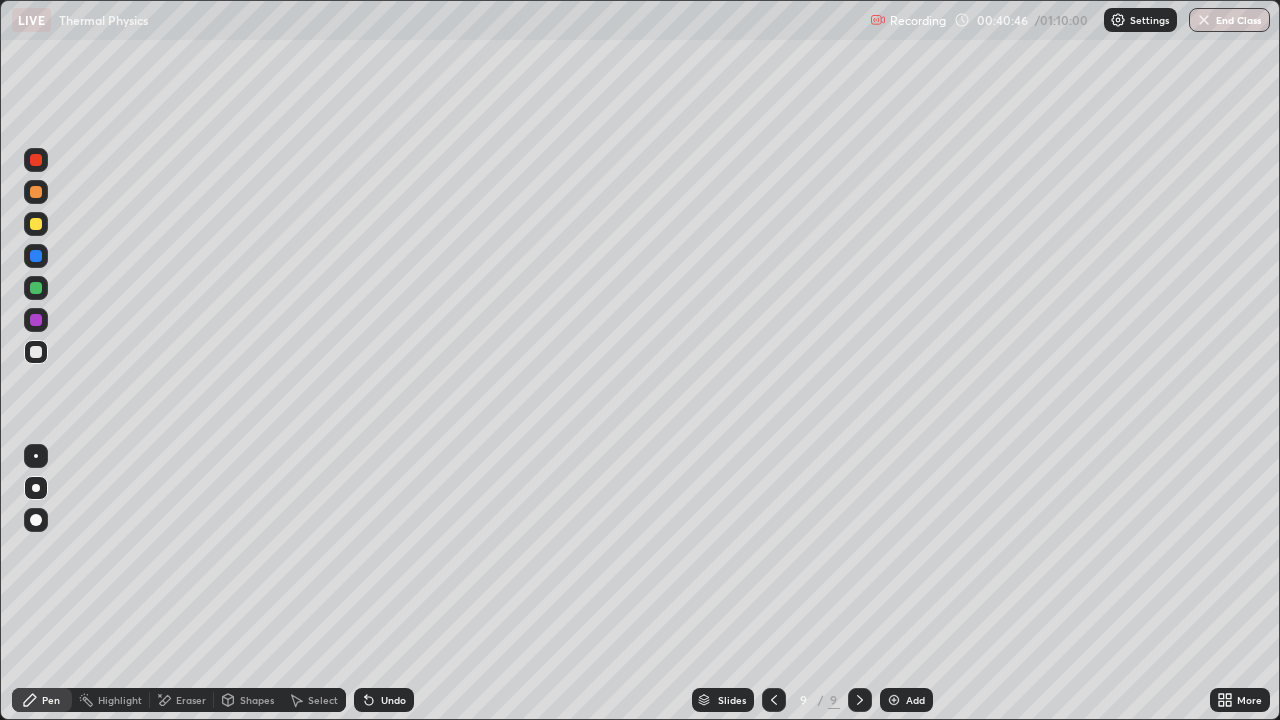 click on "Add" at bounding box center [906, 700] 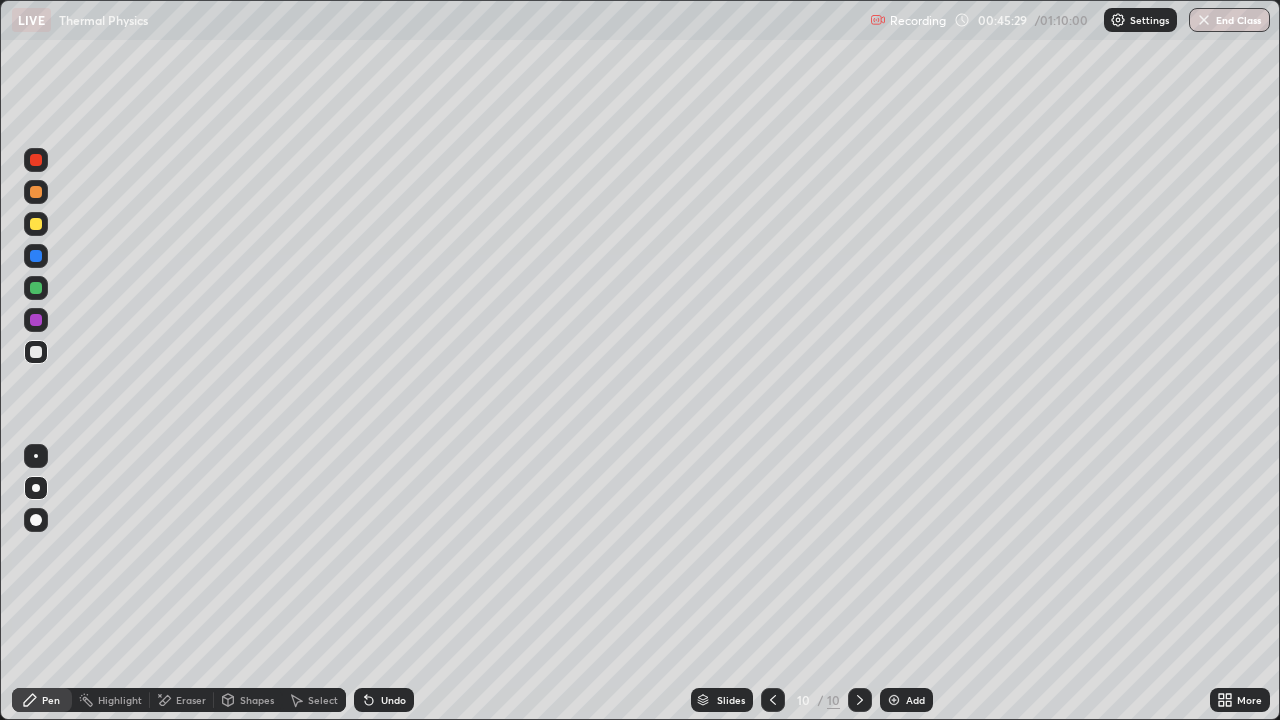 click on "Undo" at bounding box center [393, 700] 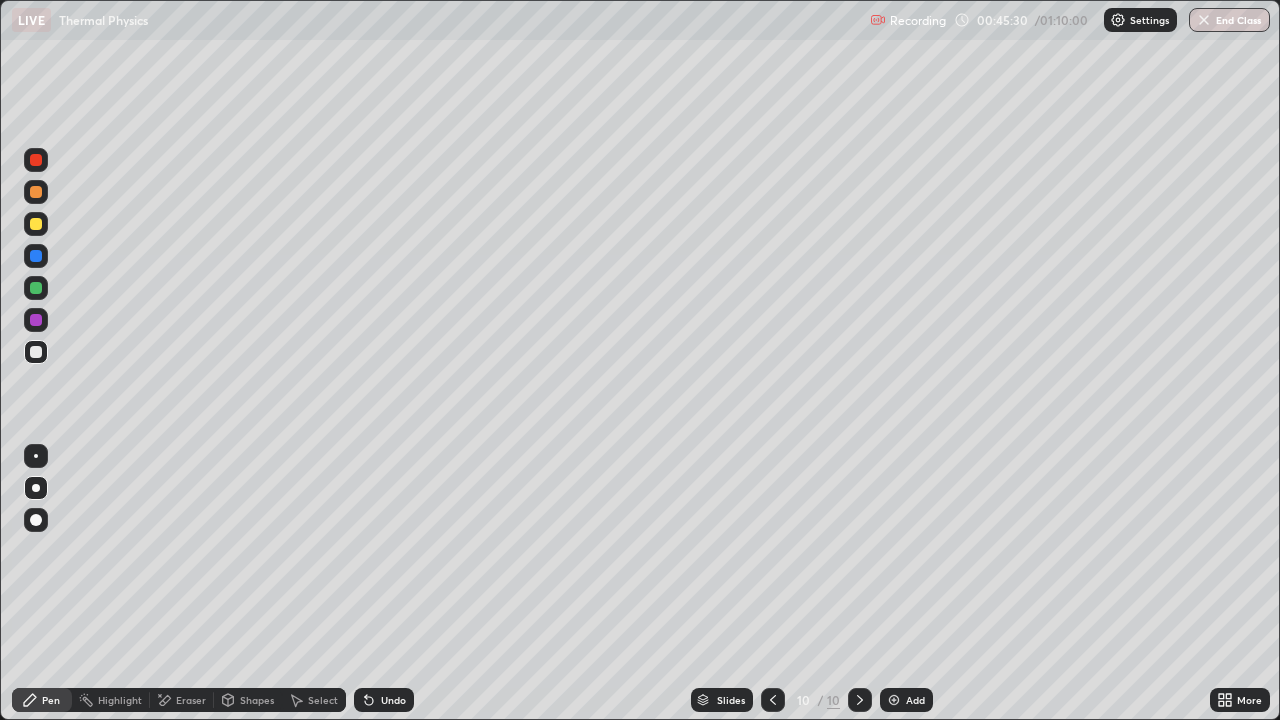 click on "Undo" at bounding box center [384, 700] 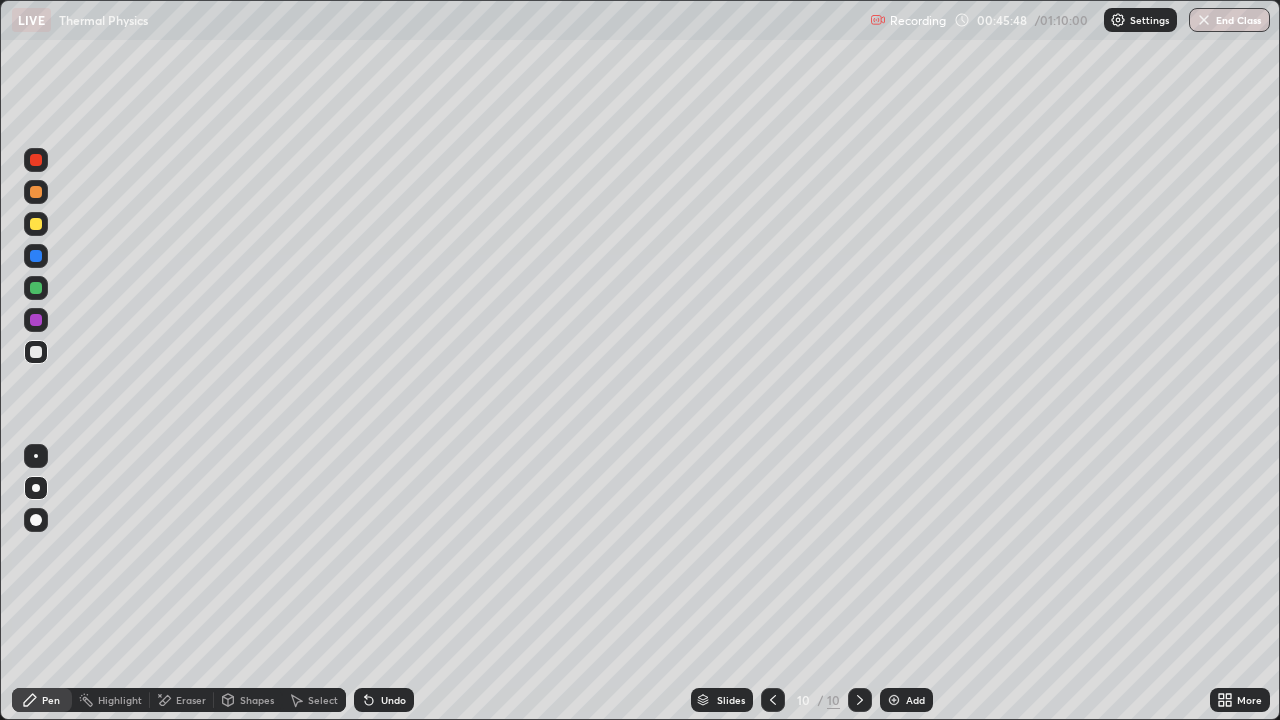 click on "Undo" at bounding box center (384, 700) 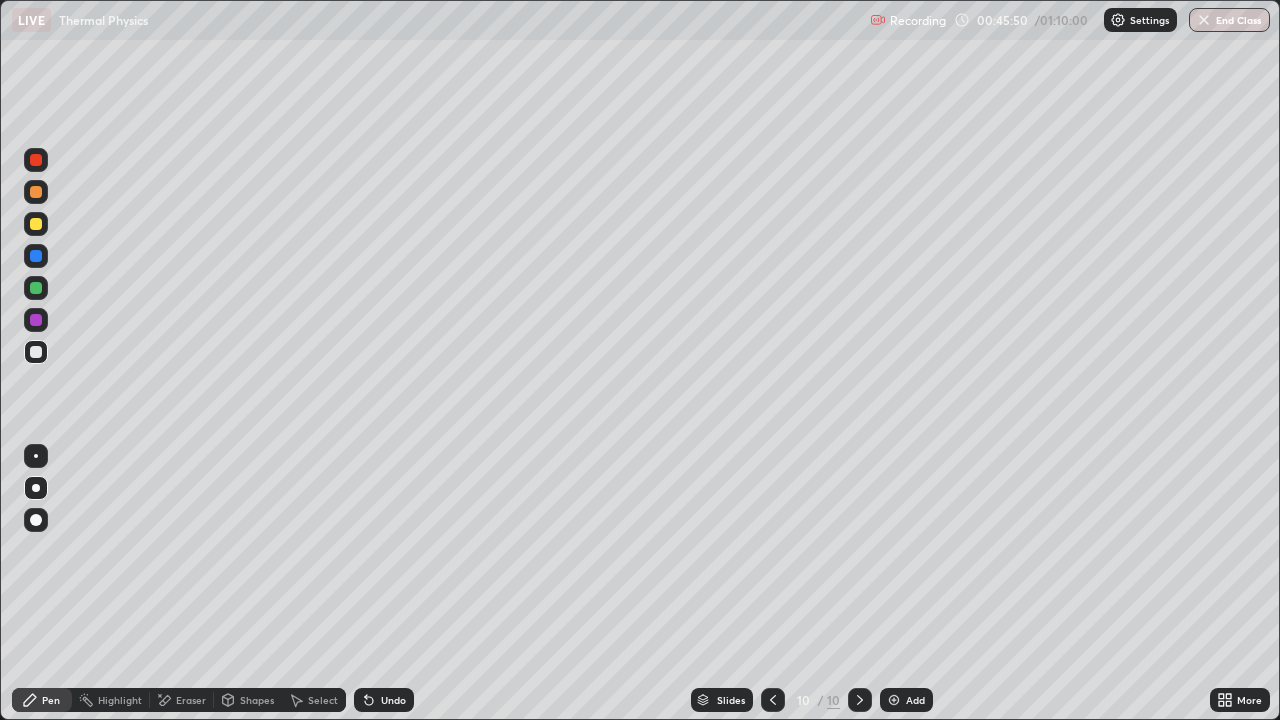 click at bounding box center (36, 224) 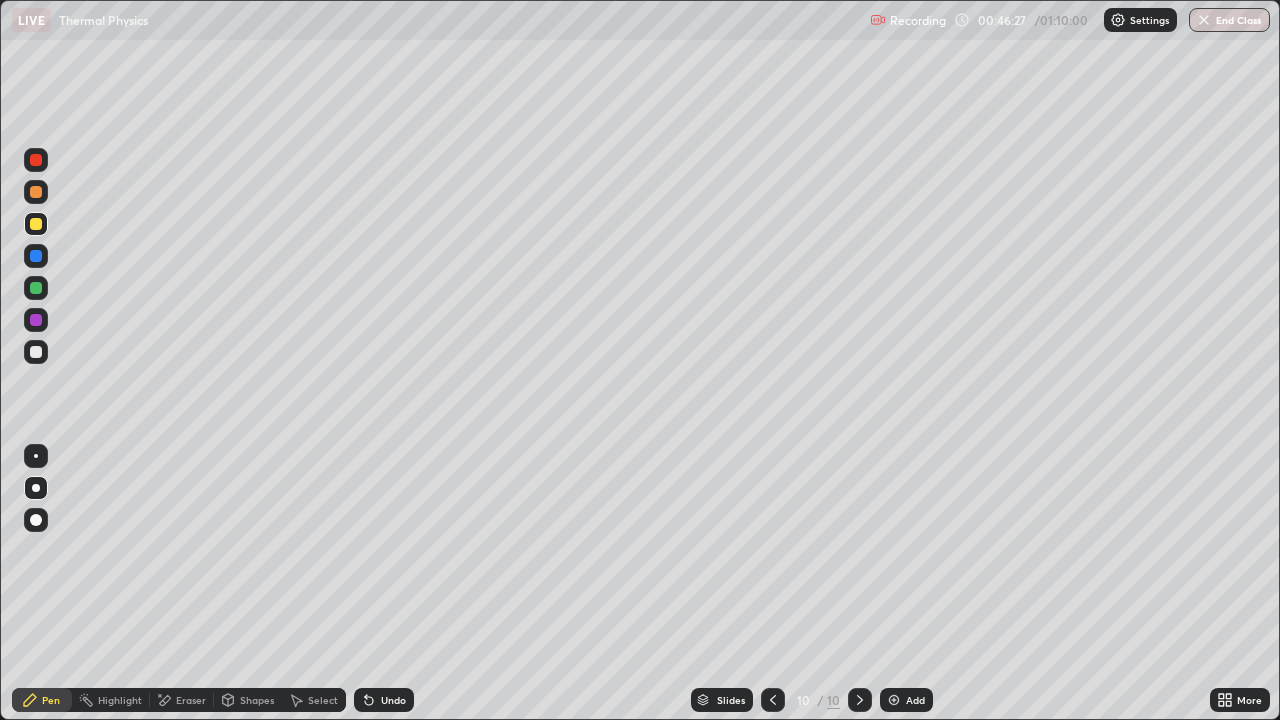 click on "Add" at bounding box center (906, 700) 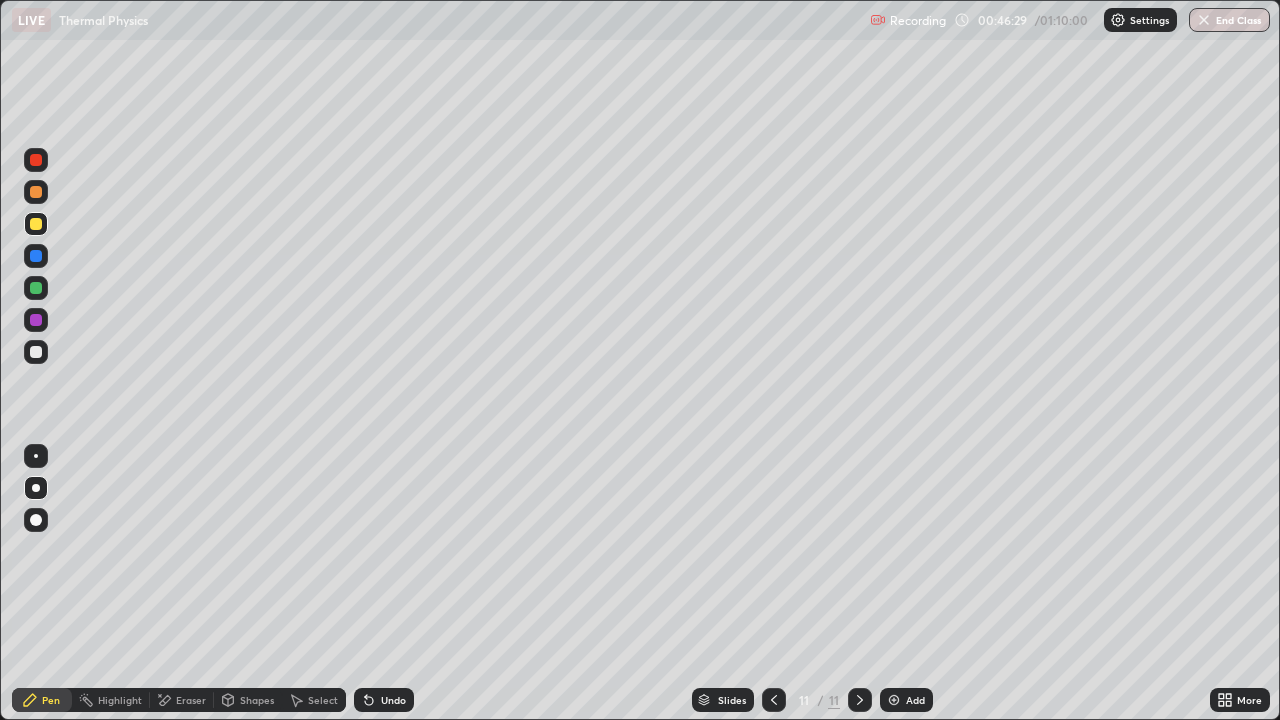 click at bounding box center [36, 352] 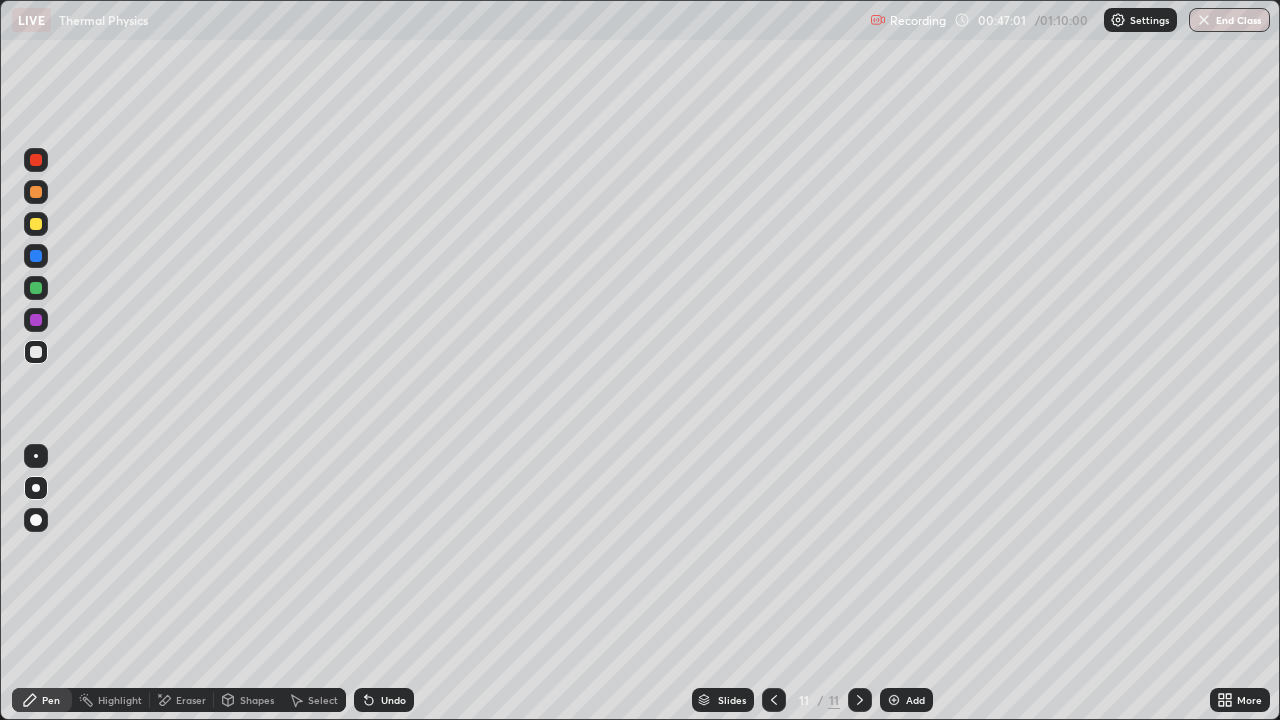 click 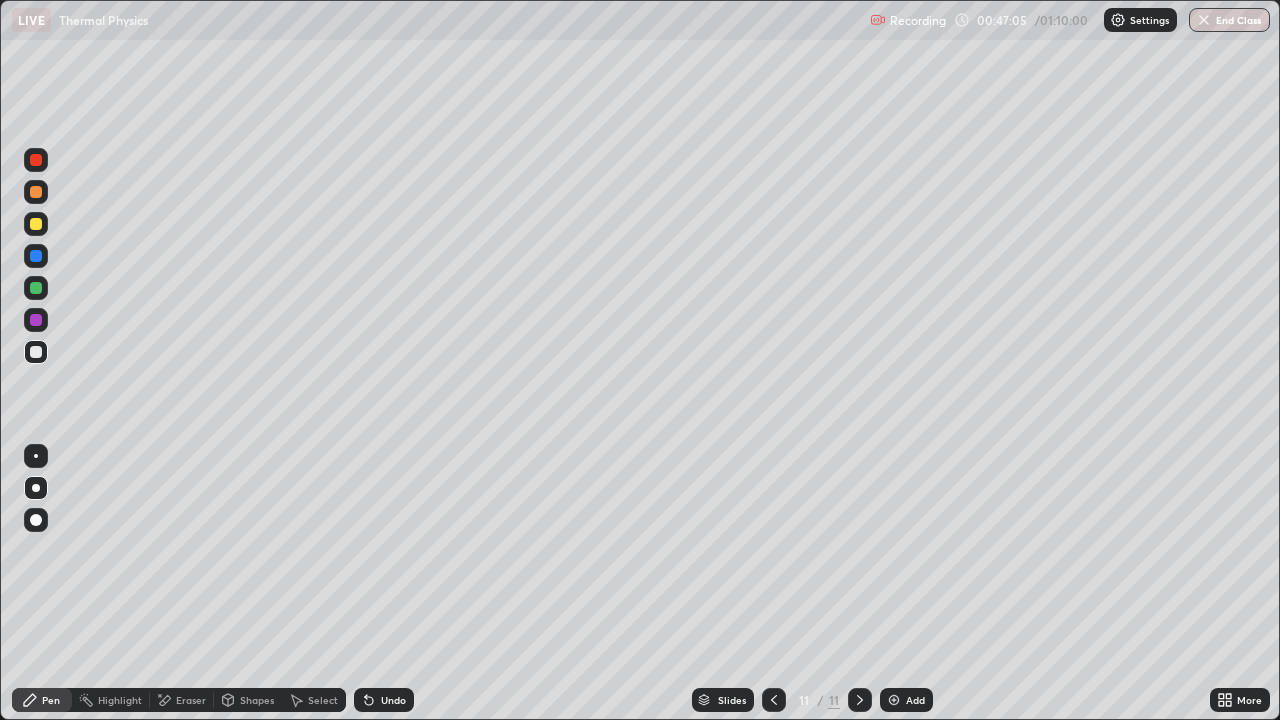 click on "Undo" at bounding box center (393, 700) 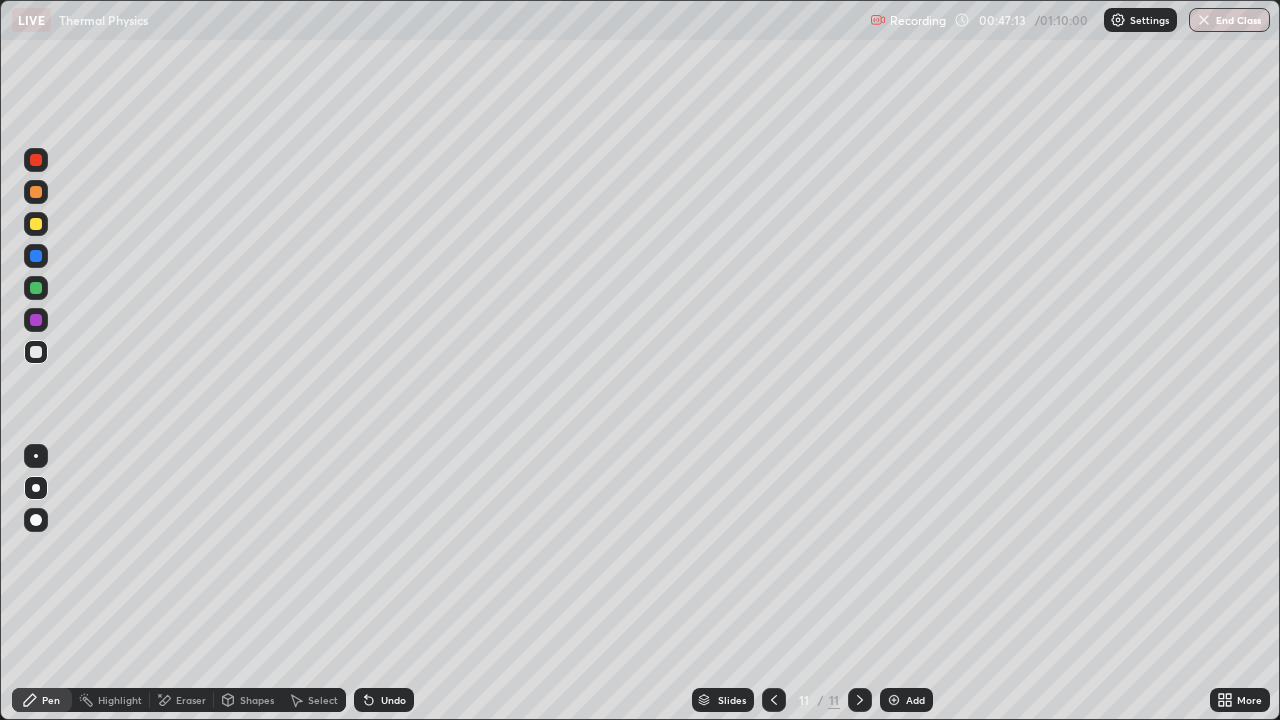 click on "Undo" at bounding box center [384, 700] 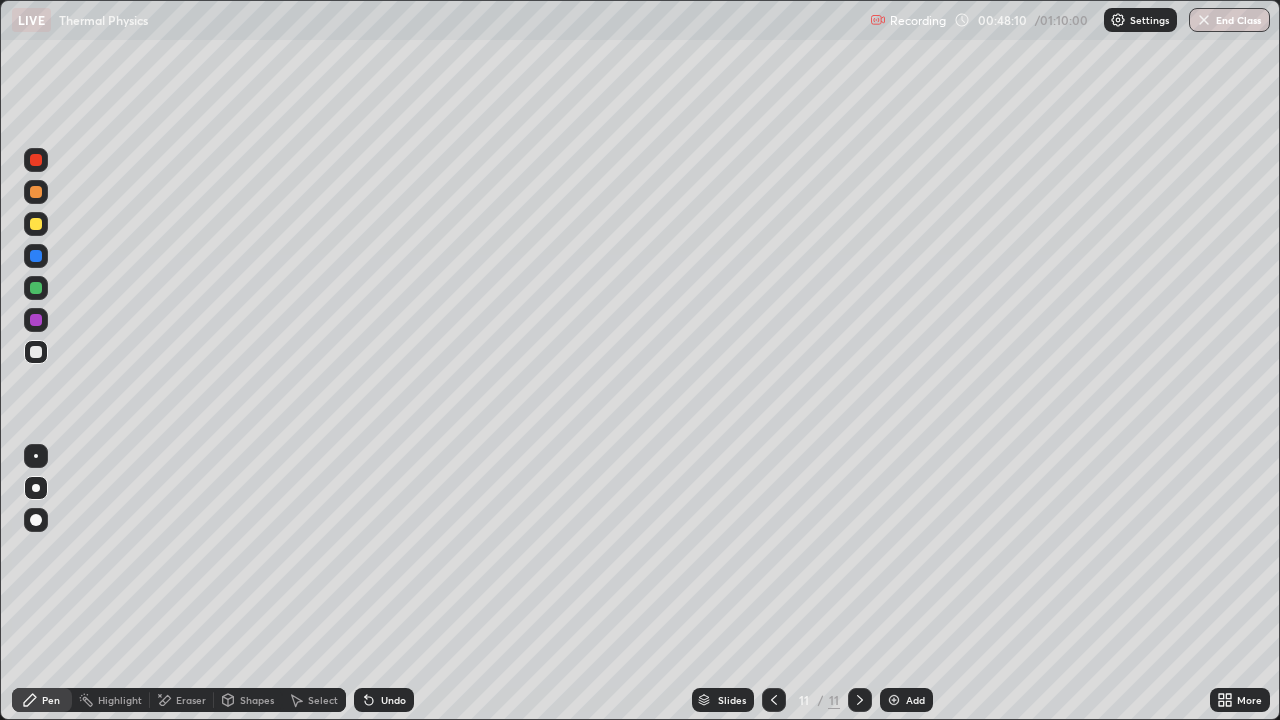 click on "Undo" at bounding box center [393, 700] 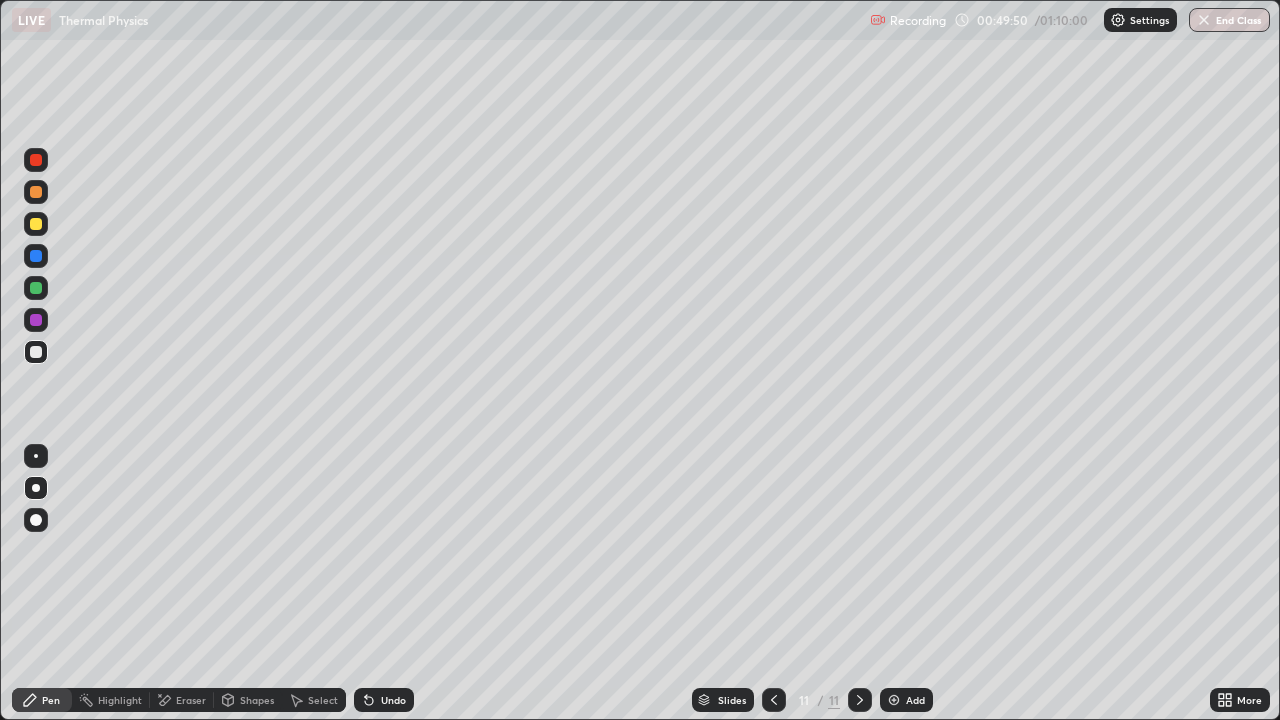 click on "Add" at bounding box center (906, 700) 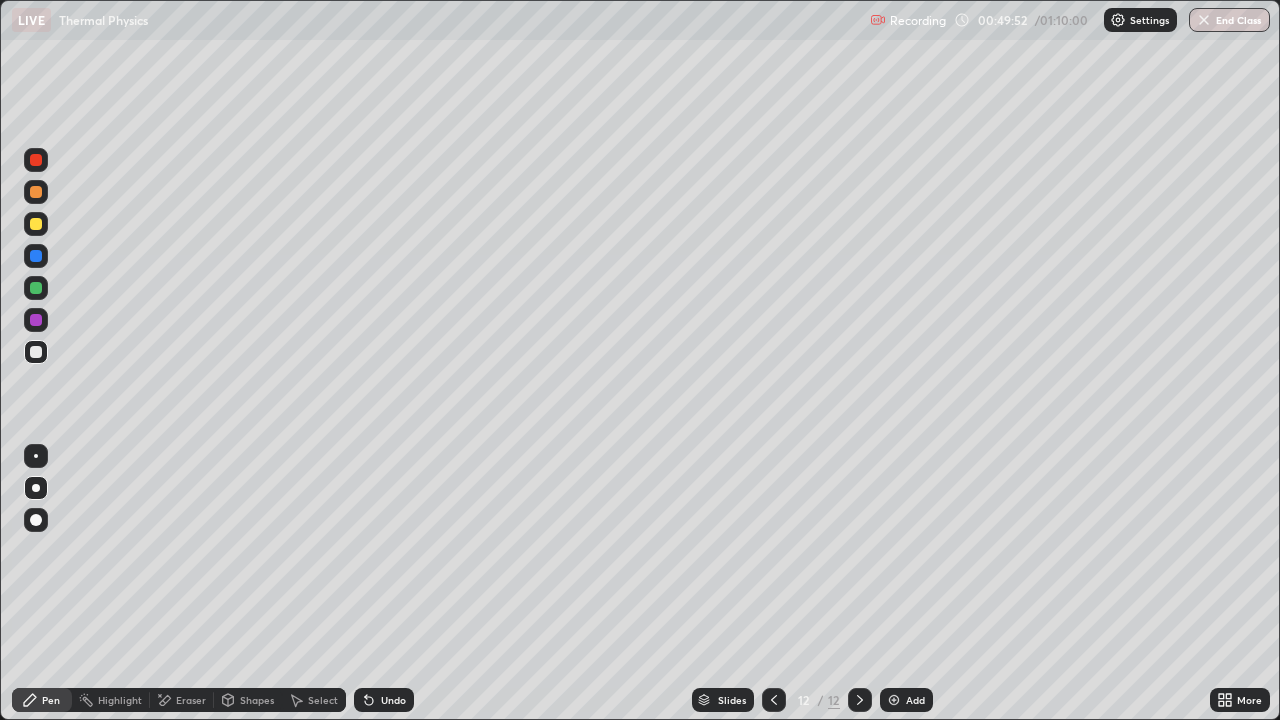 click at bounding box center (36, 352) 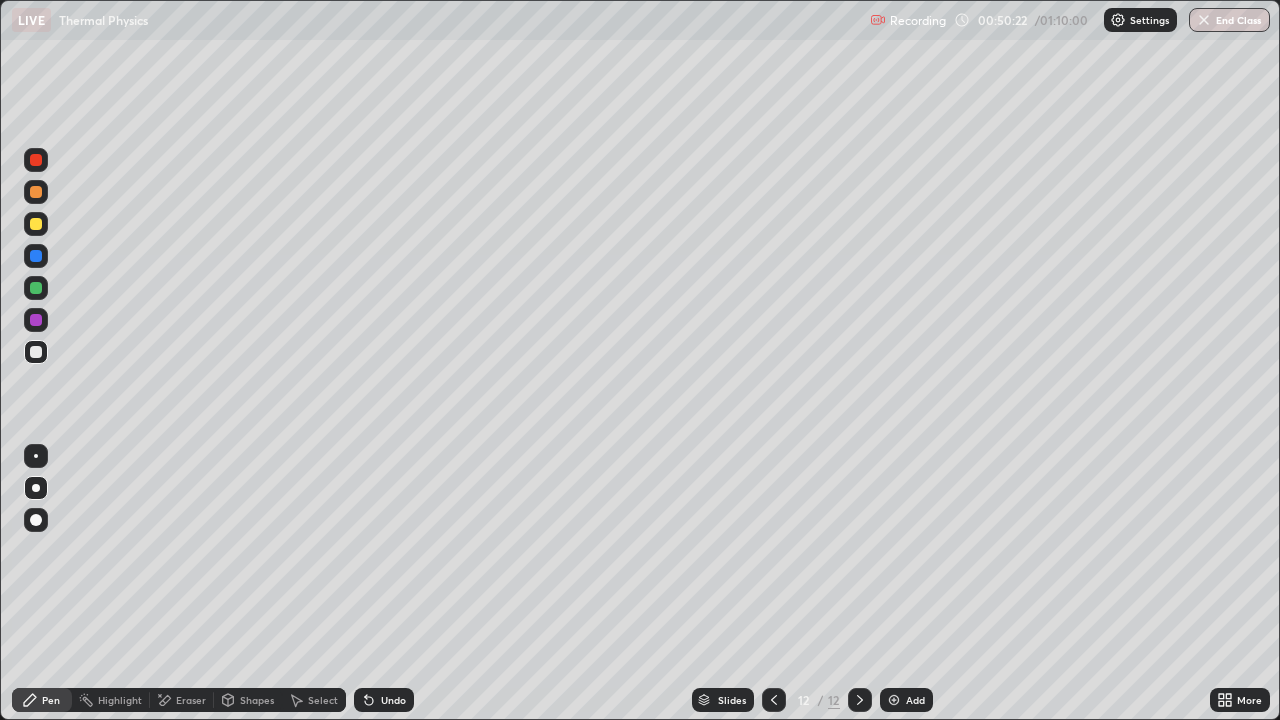 click on "Shapes" at bounding box center [257, 700] 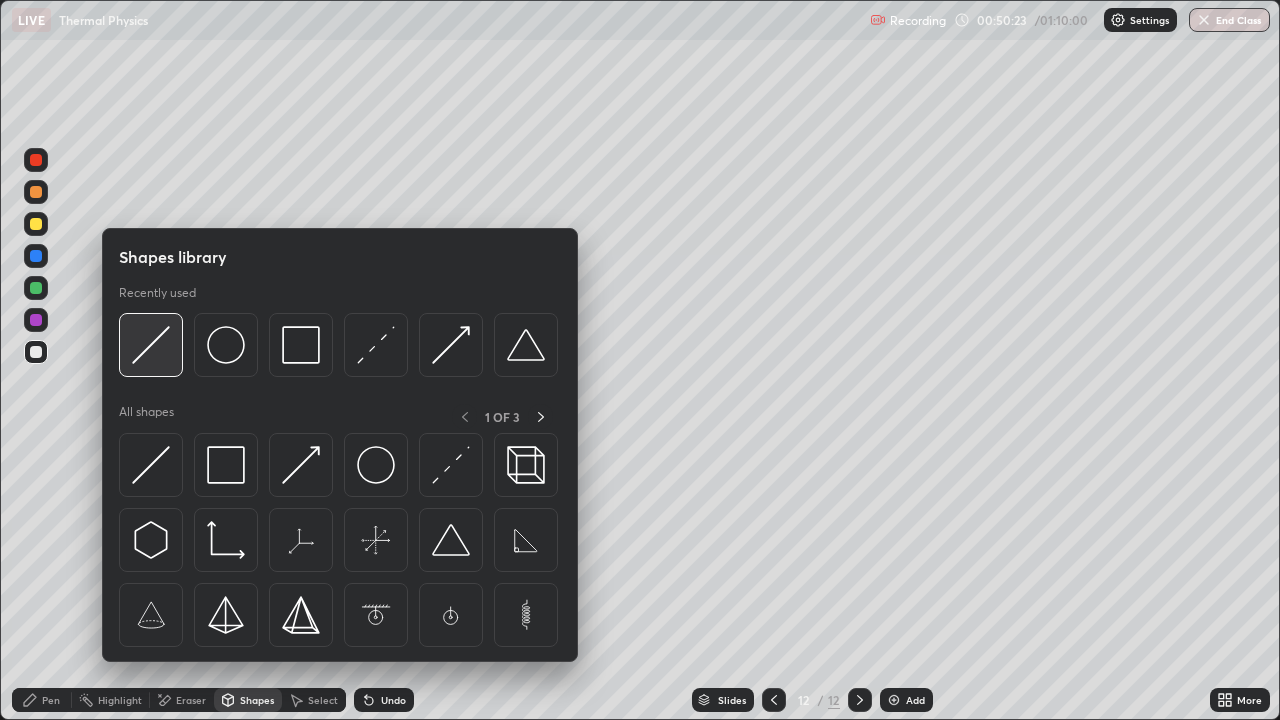 click at bounding box center (151, 345) 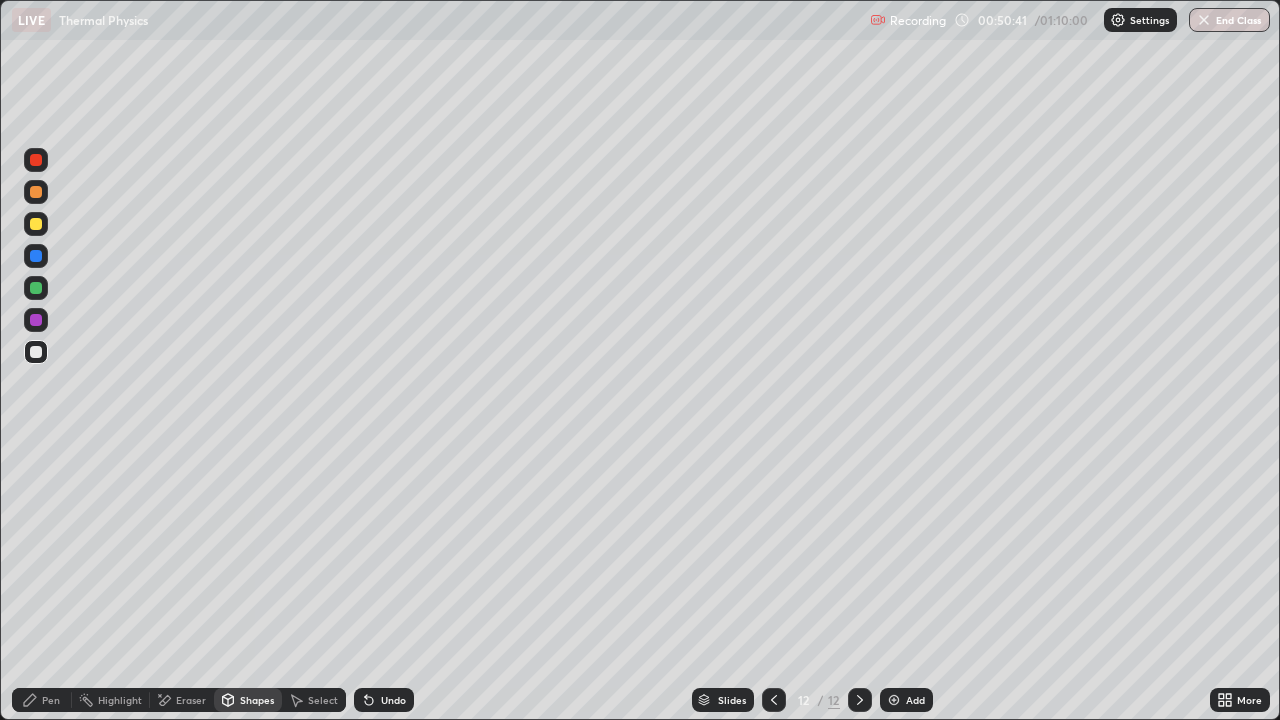 click on "Pen" at bounding box center (42, 700) 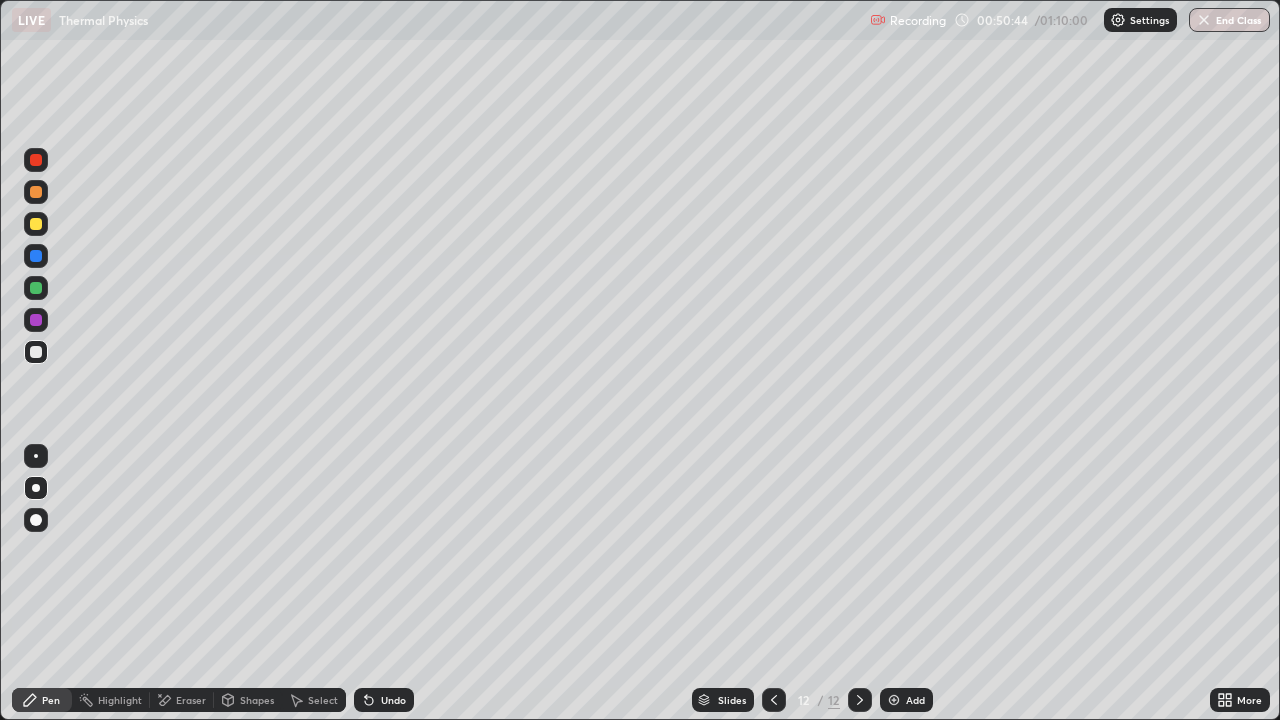 click at bounding box center [36, 224] 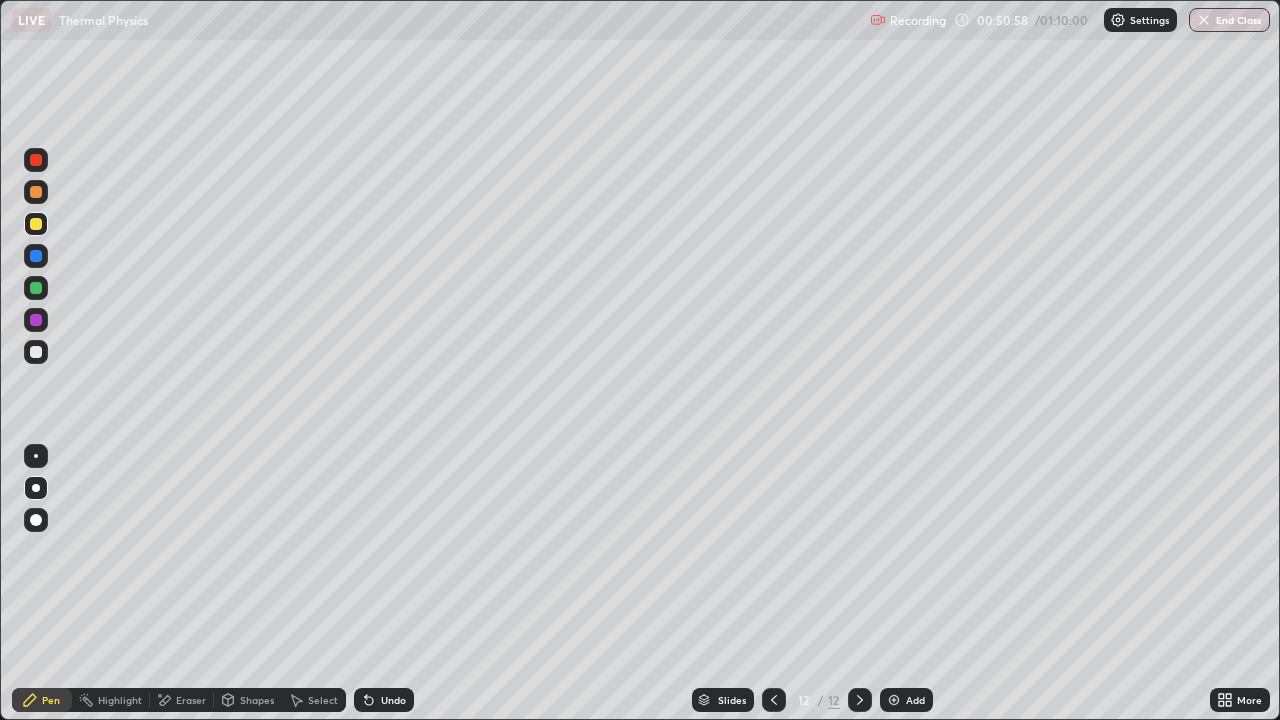 click on "Shapes" at bounding box center [257, 700] 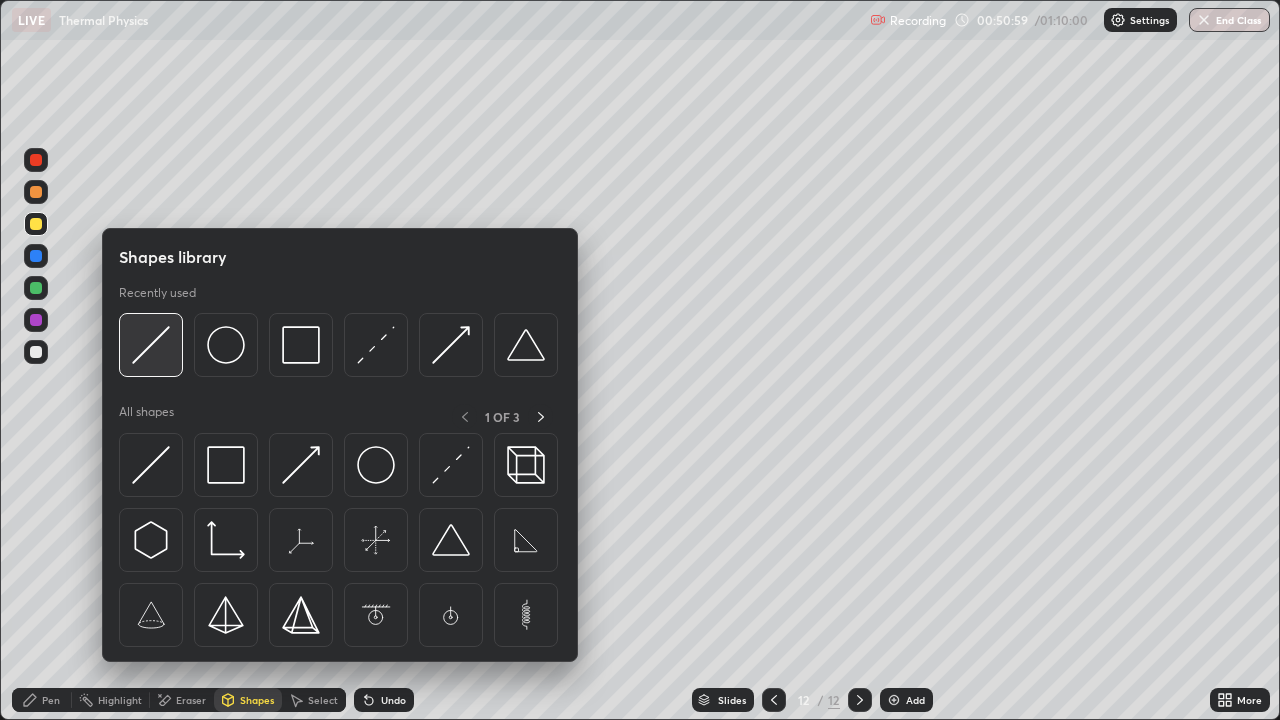 click at bounding box center [151, 345] 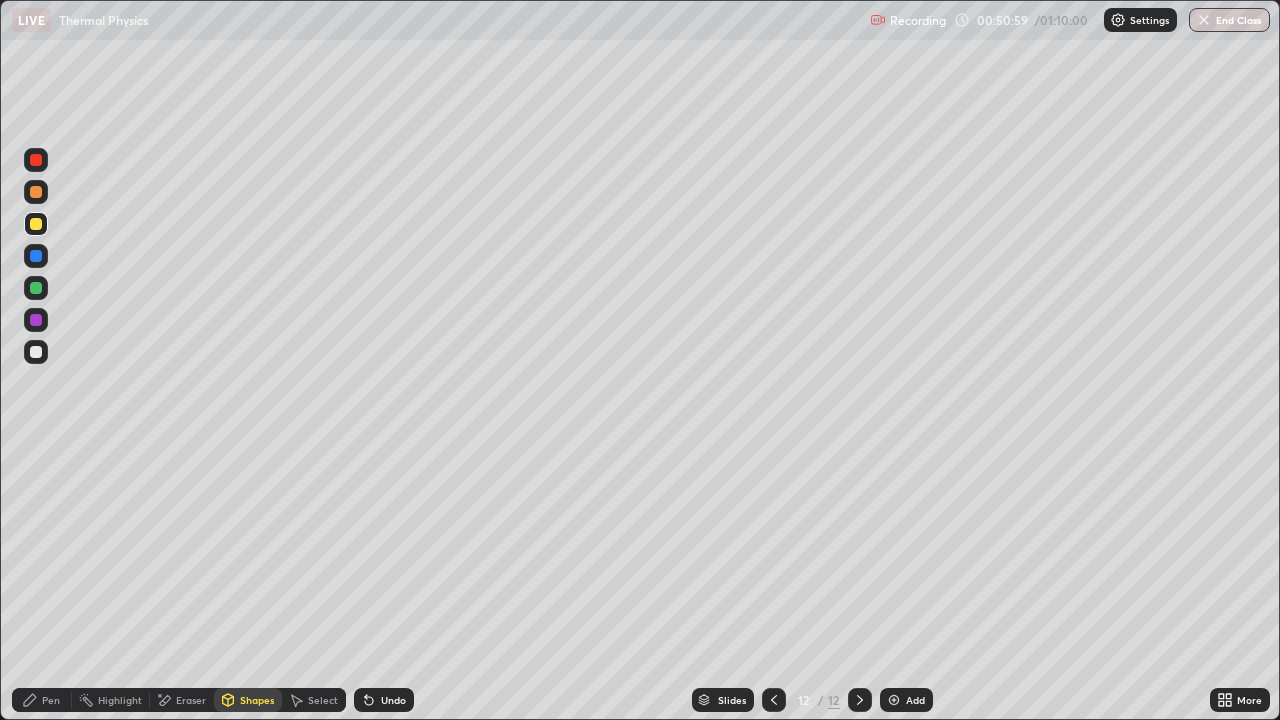 click at bounding box center [36, 352] 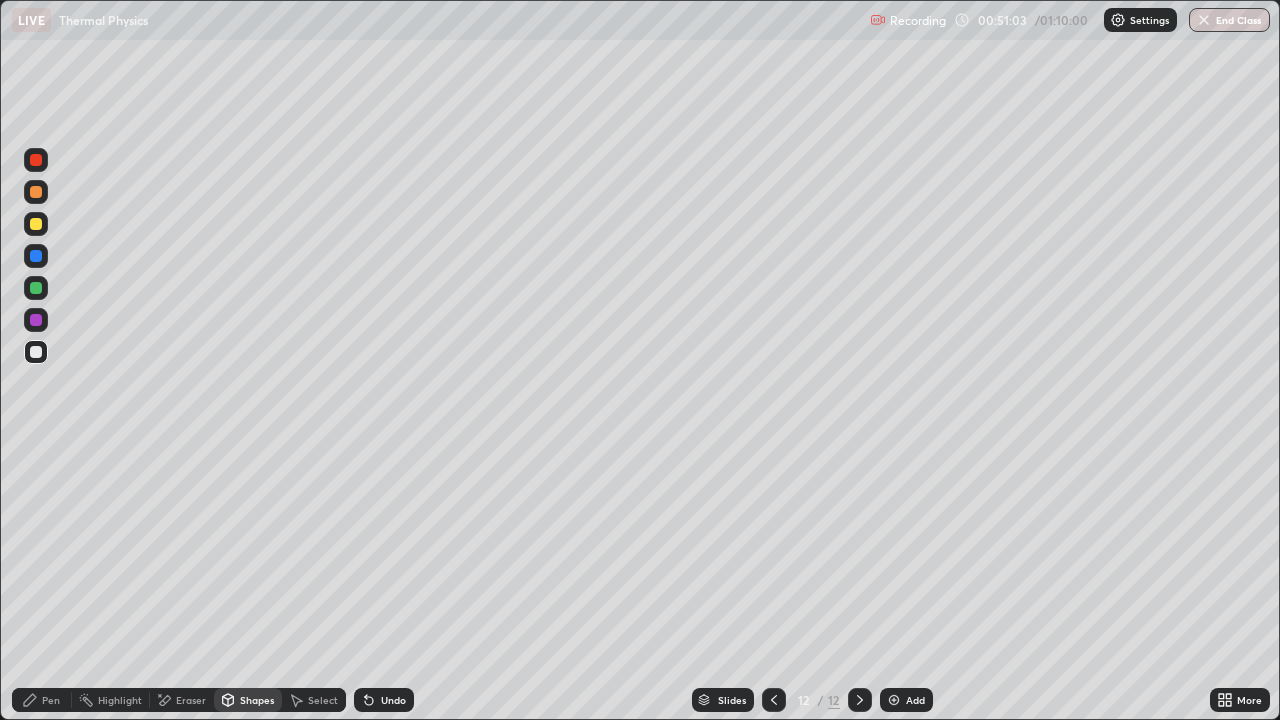 click on "Pen" at bounding box center (51, 700) 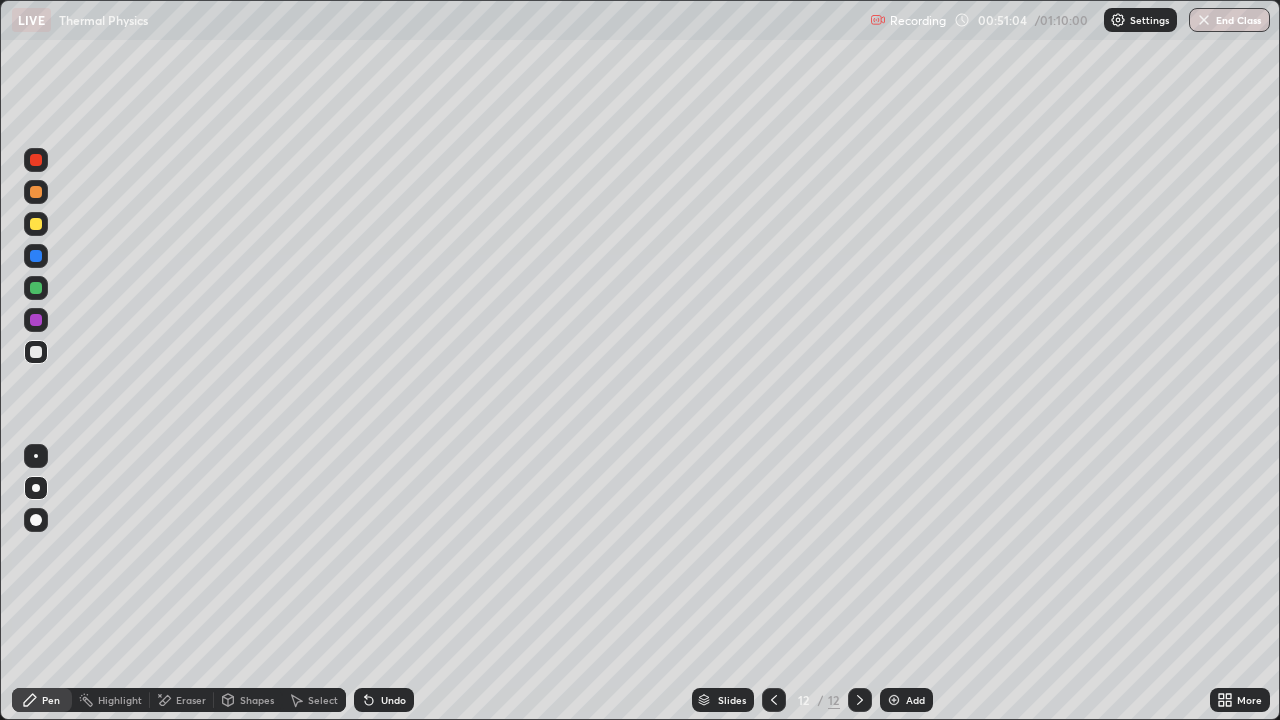 click at bounding box center (36, 224) 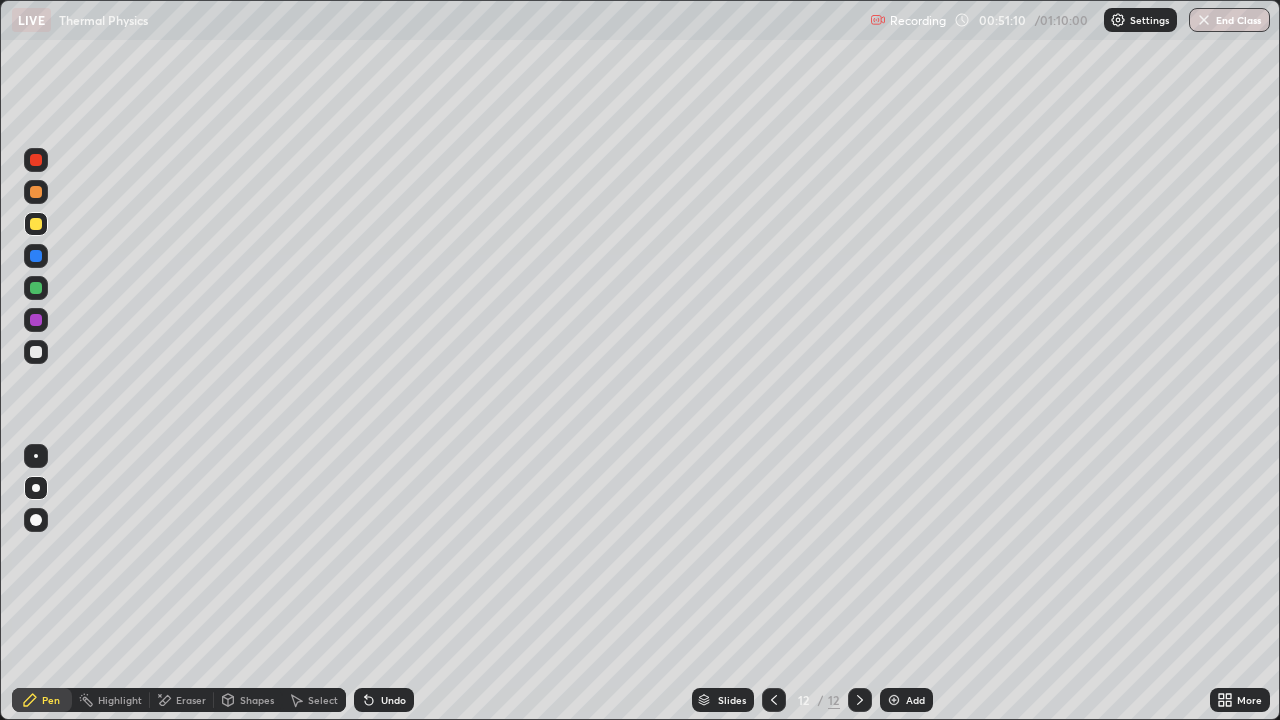 click on "Shapes" at bounding box center (248, 700) 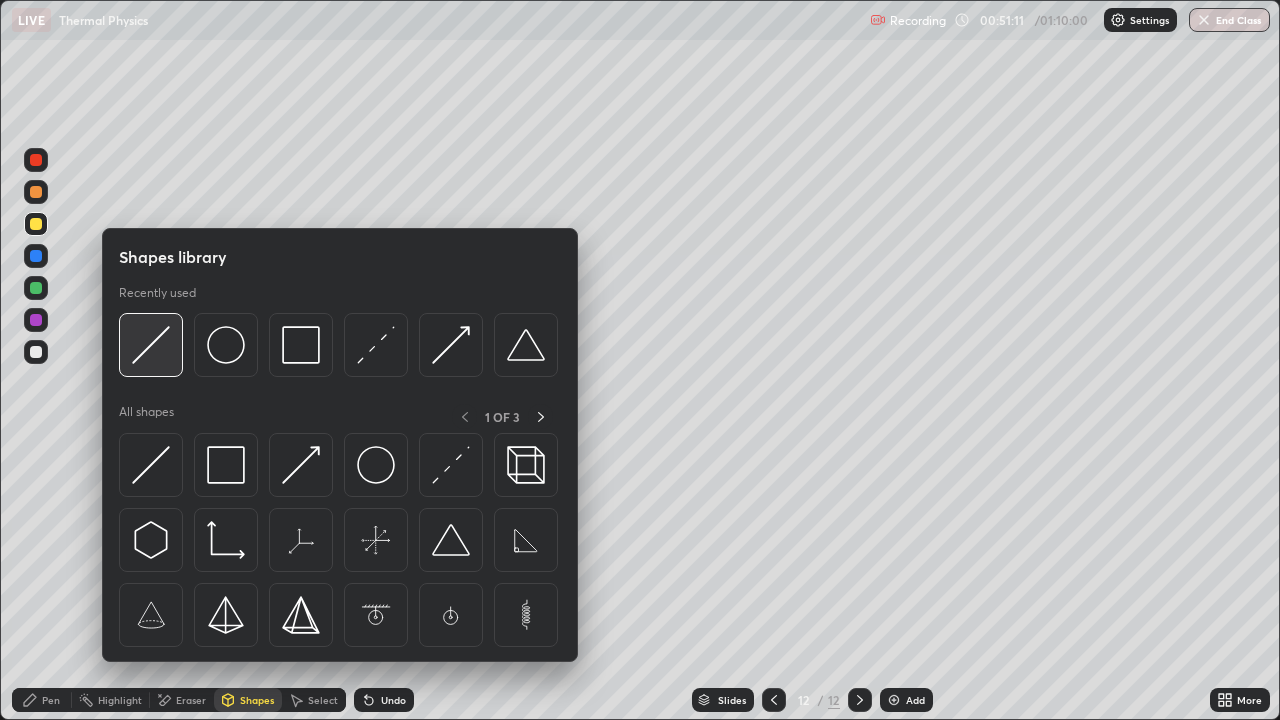 click at bounding box center (151, 345) 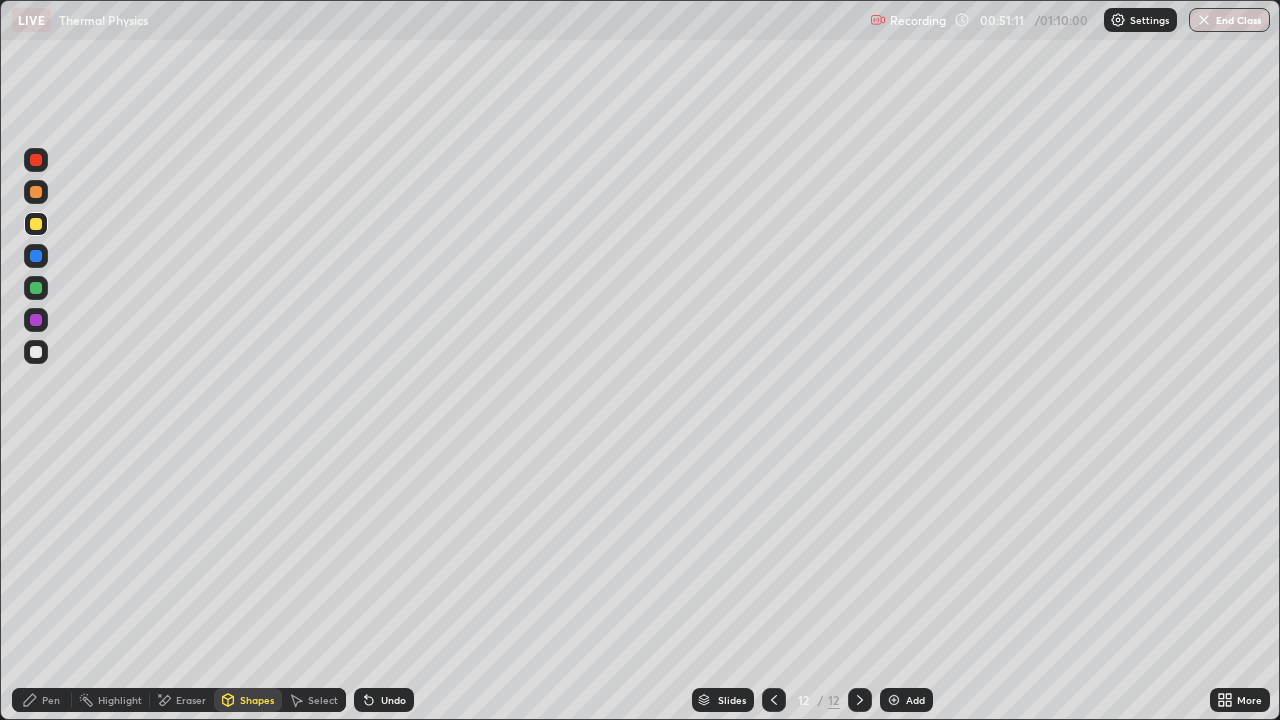 click at bounding box center (36, 352) 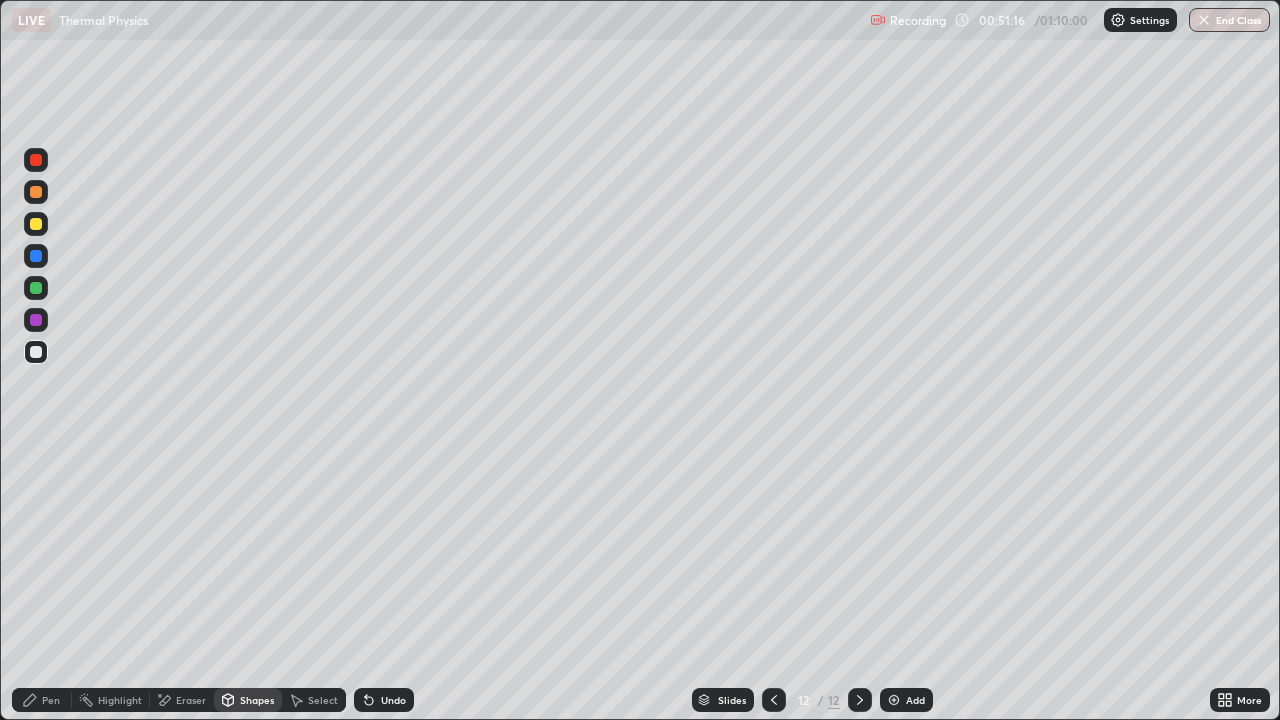 click at bounding box center (36, 224) 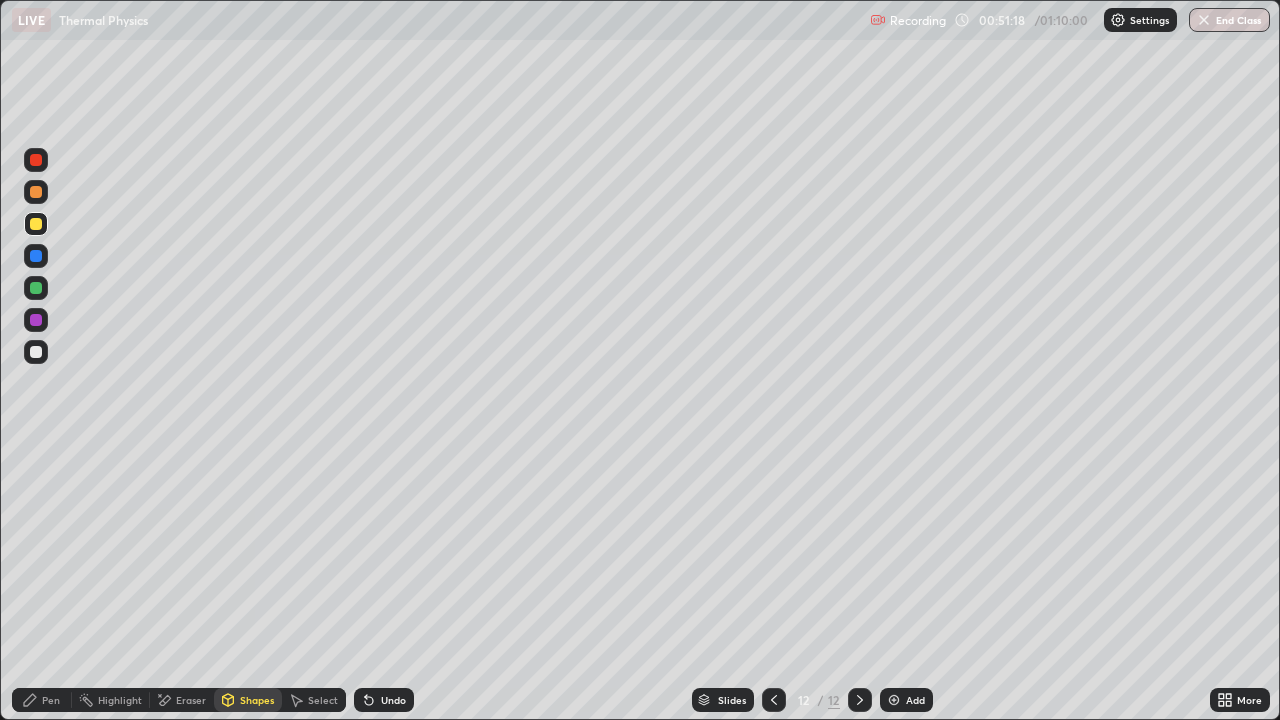 click on "Pen" at bounding box center (51, 700) 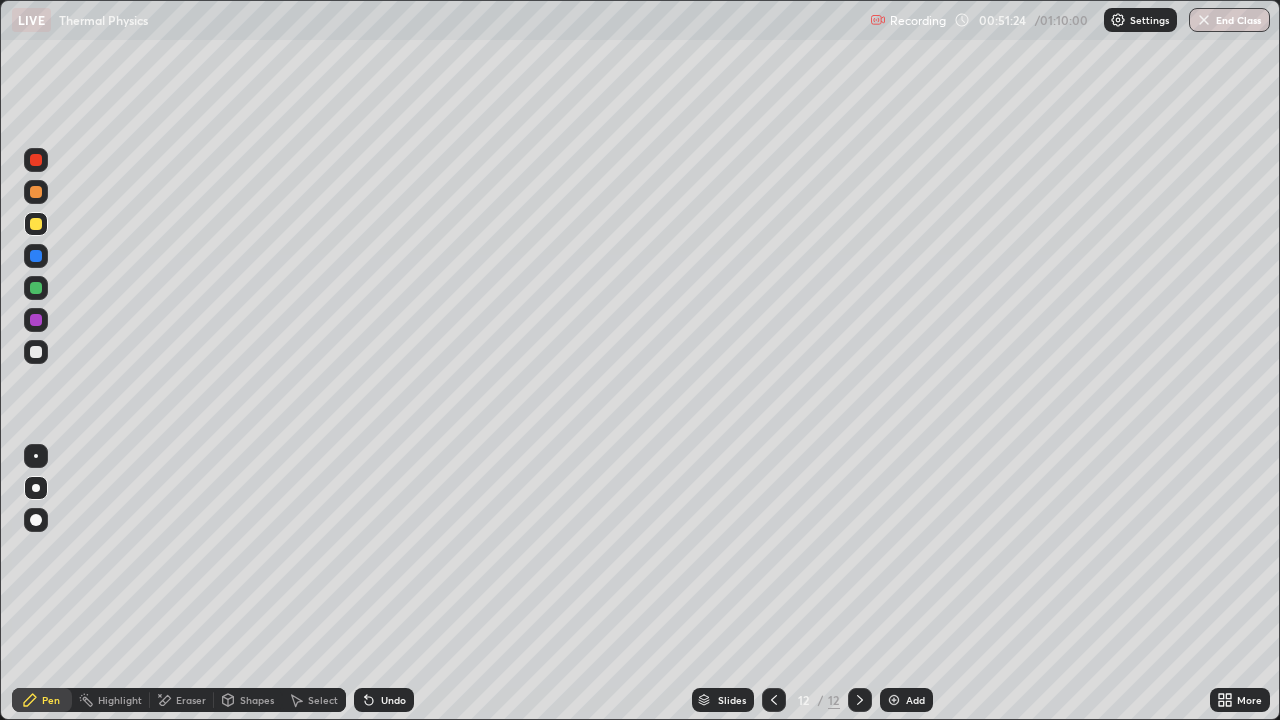 click at bounding box center (36, 224) 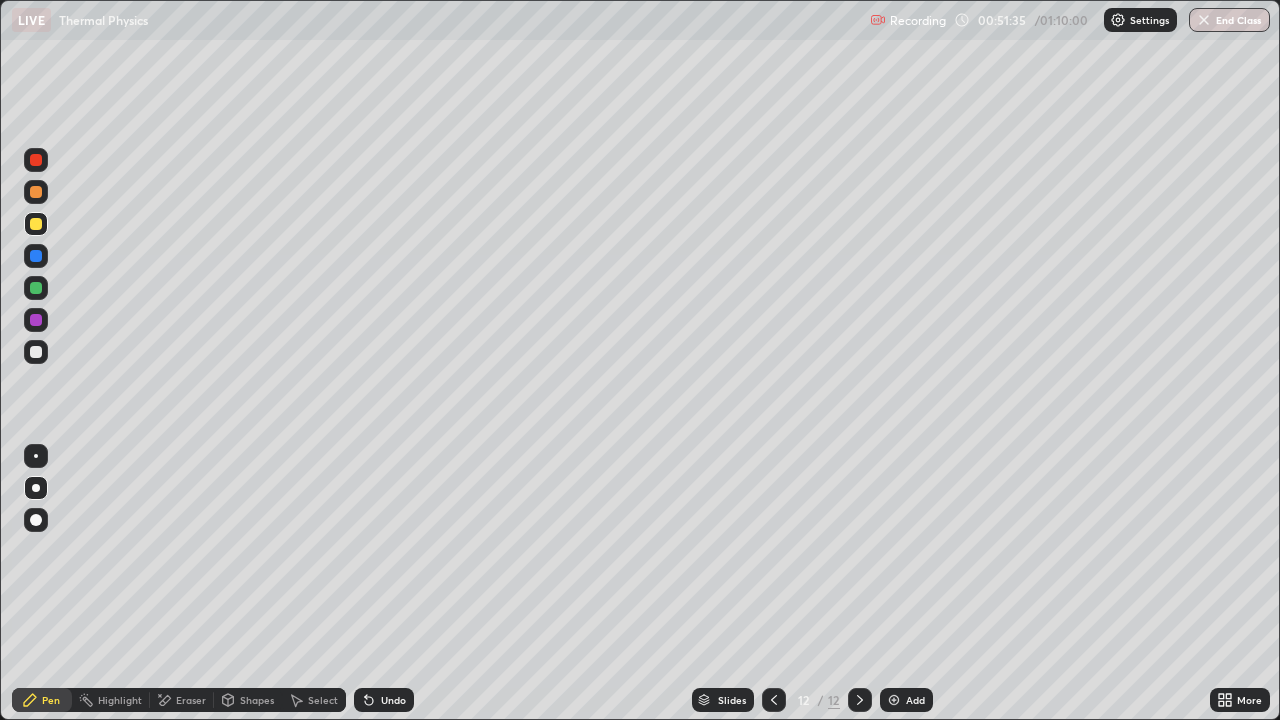 click on "Shapes" at bounding box center (257, 700) 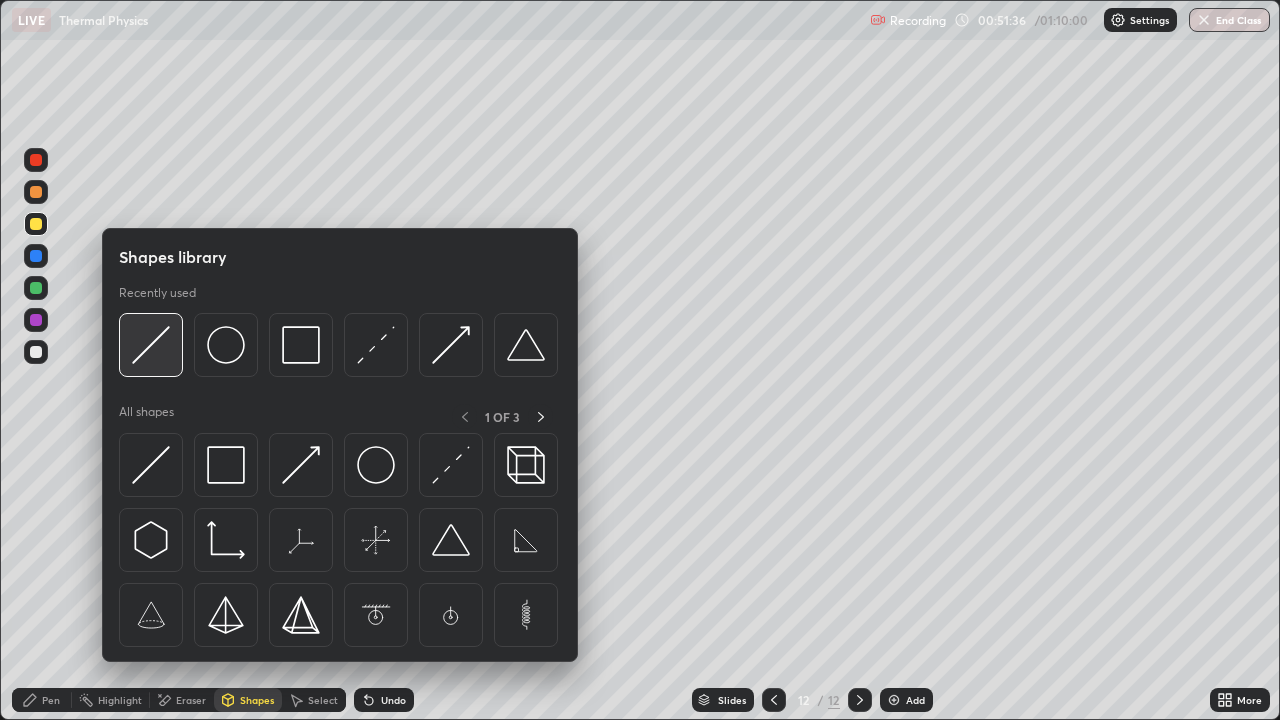 click at bounding box center (151, 345) 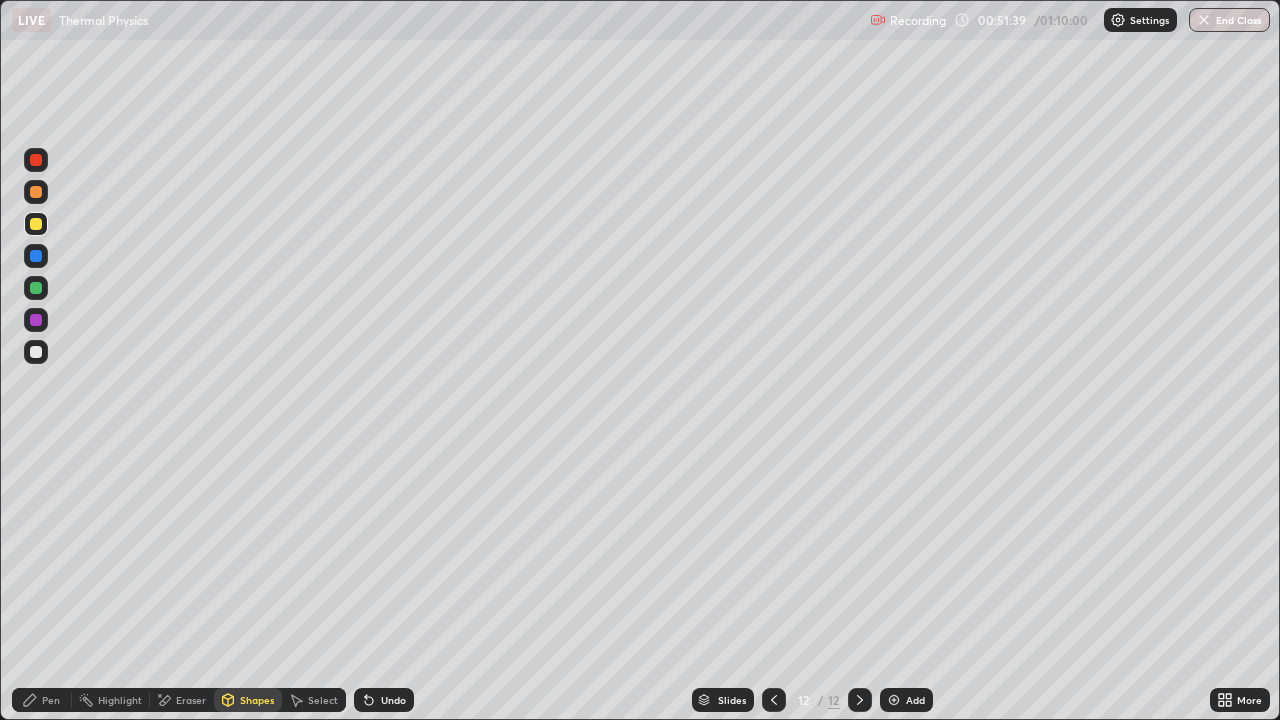 click on "Undo" at bounding box center (393, 700) 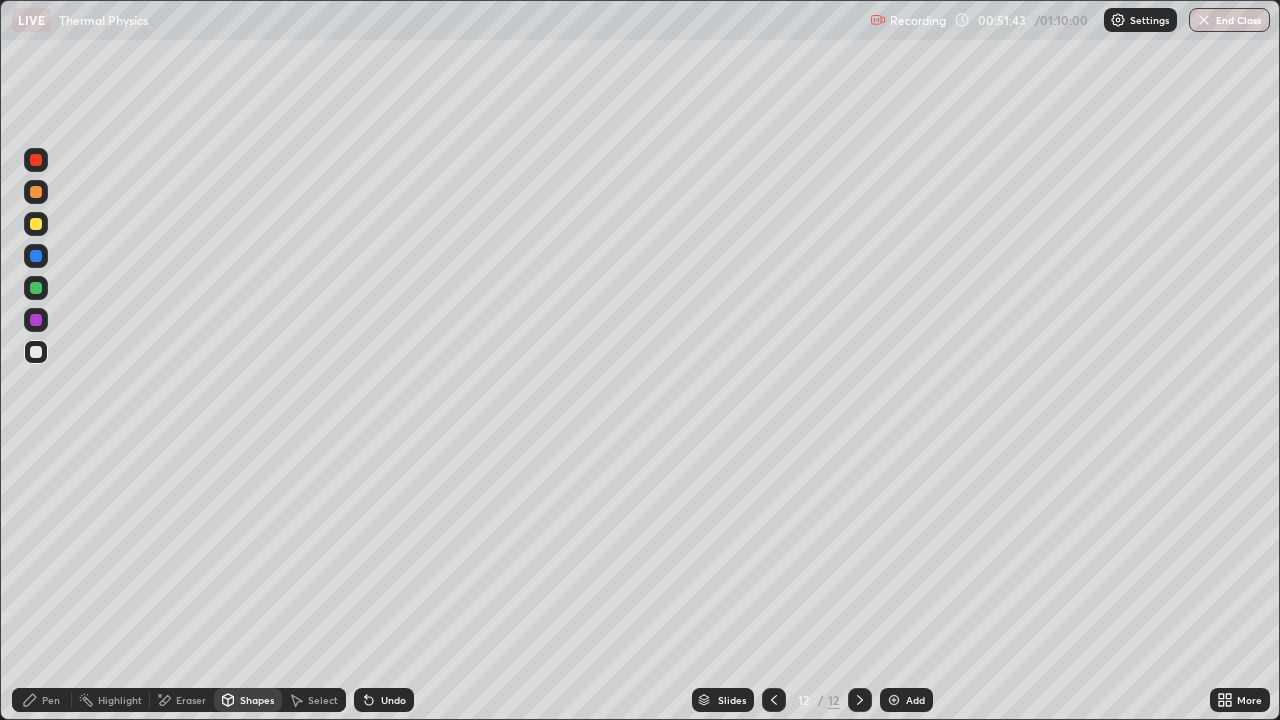 click at bounding box center [36, 224] 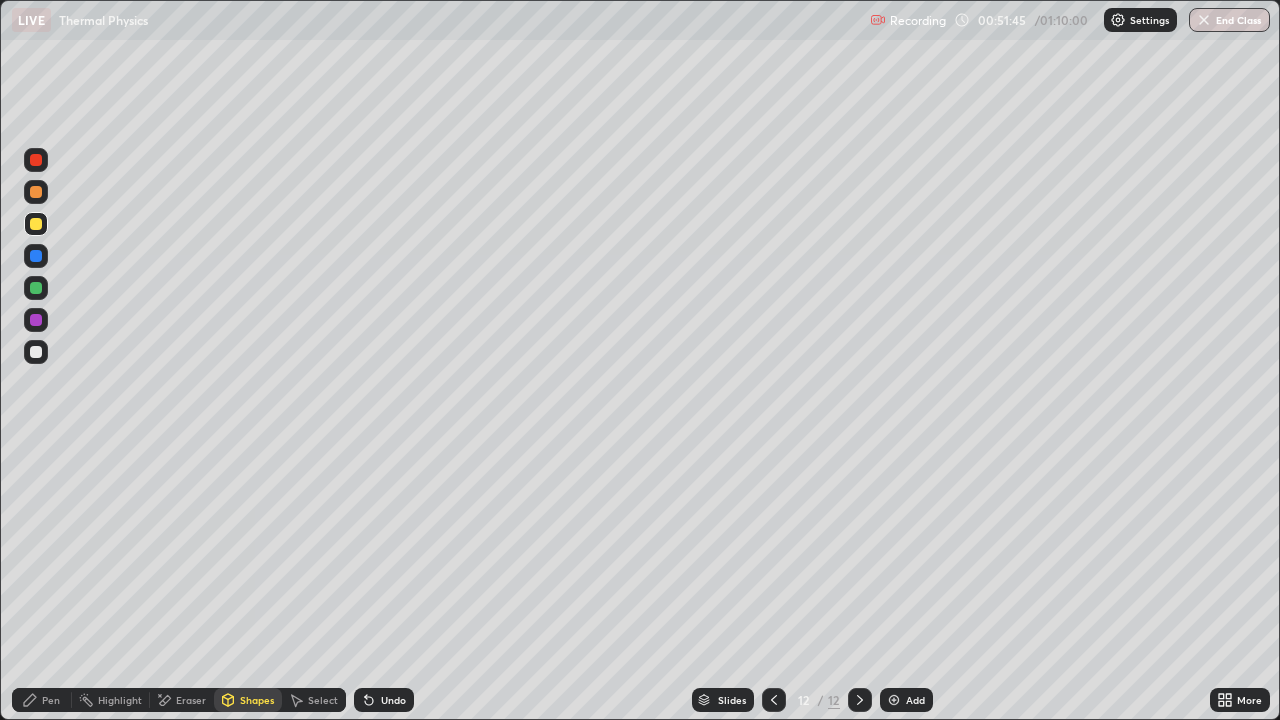 click 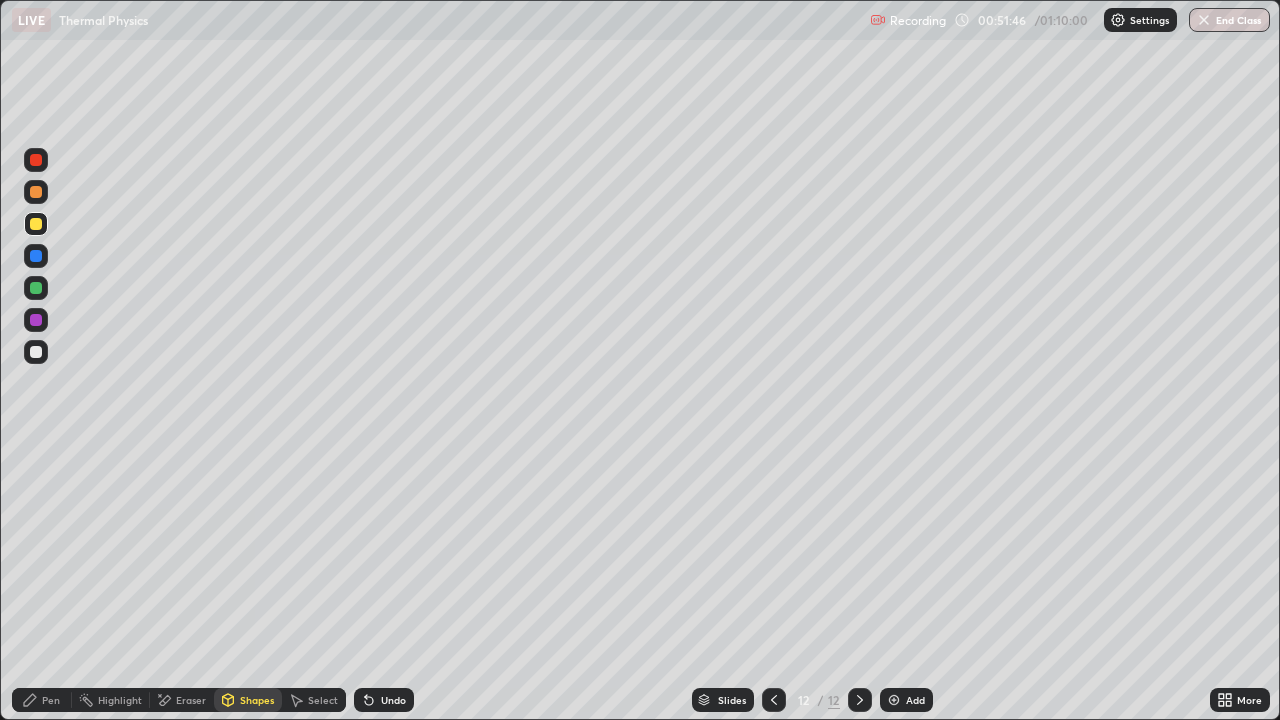 click on "Pen" at bounding box center (51, 700) 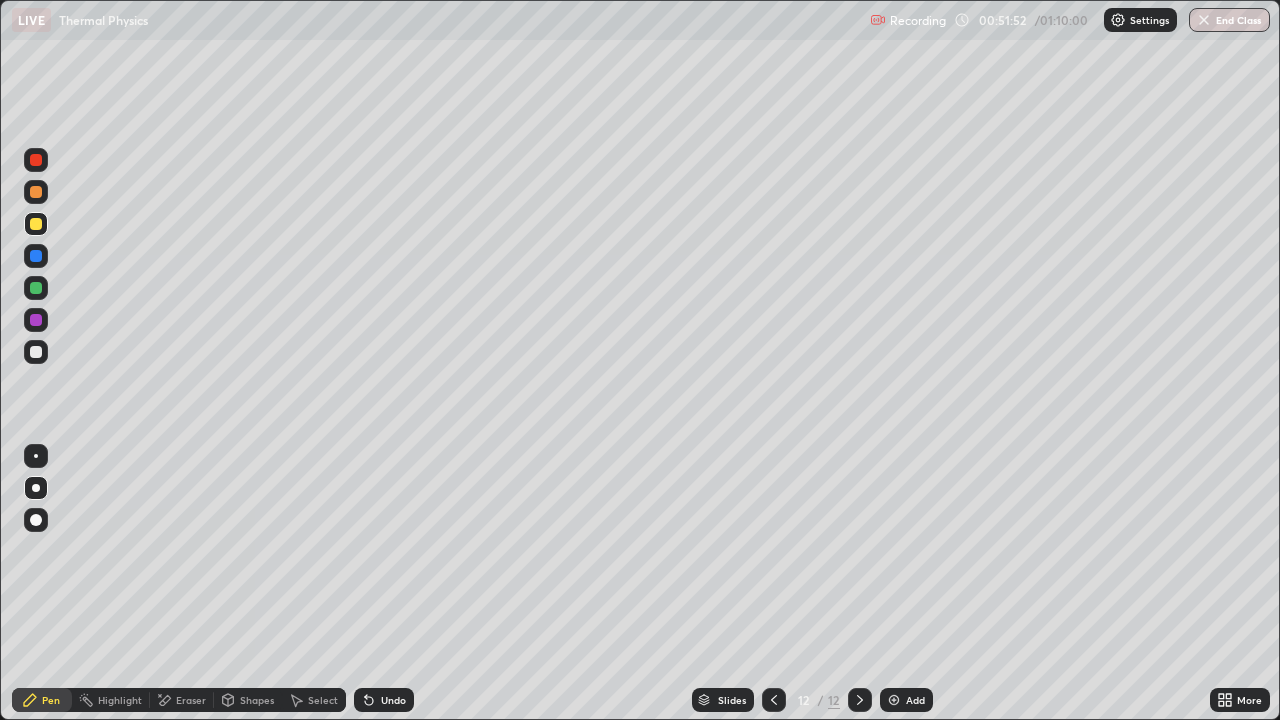 click on "Undo" at bounding box center [393, 700] 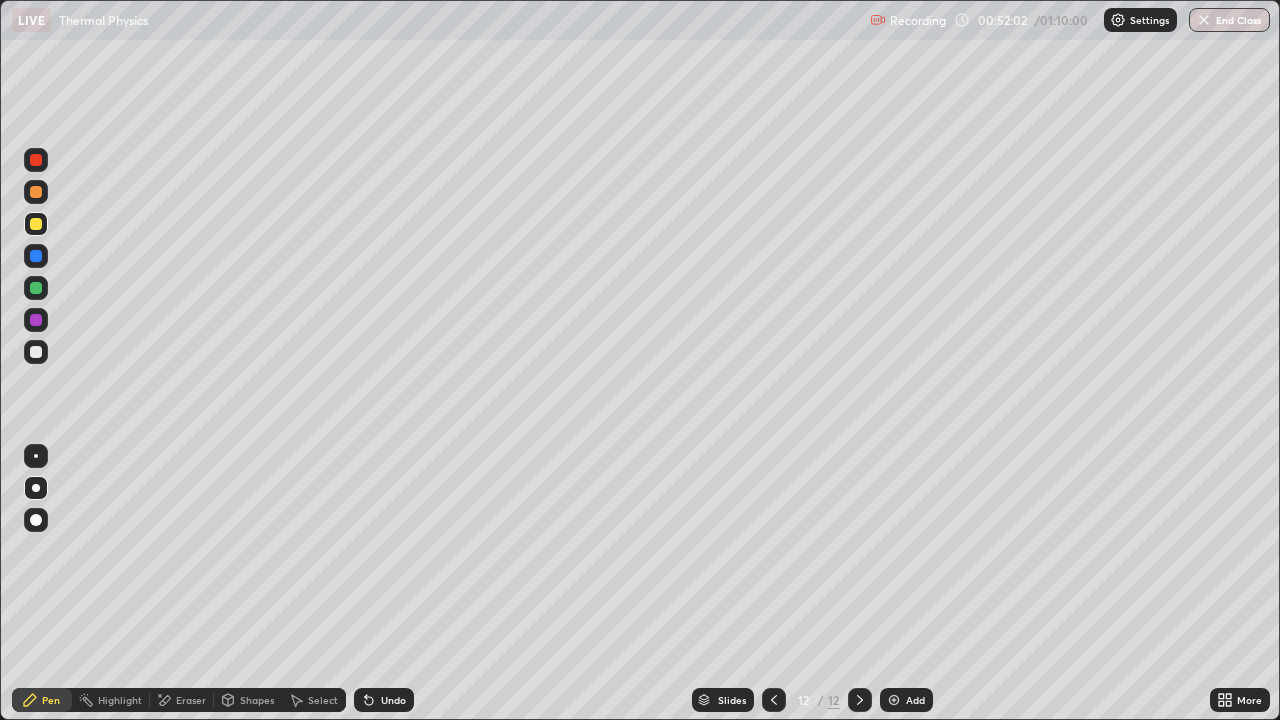 click on "Shapes" at bounding box center (248, 700) 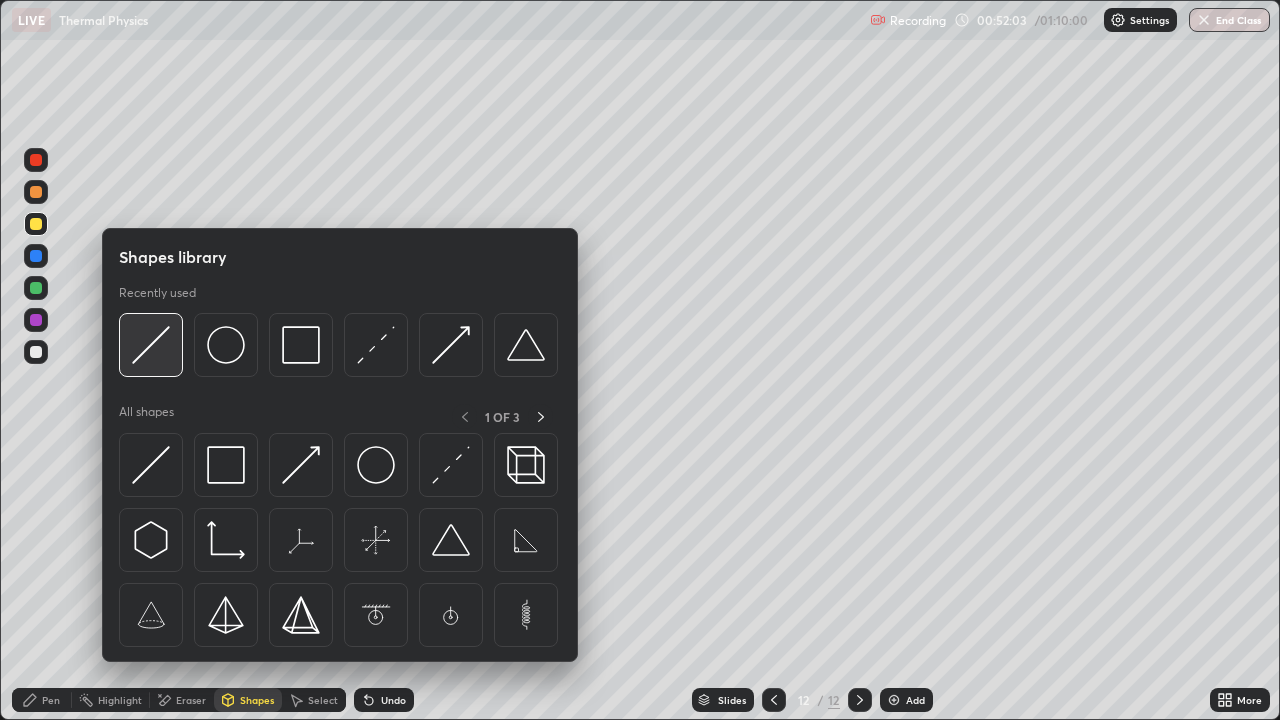 click at bounding box center (151, 345) 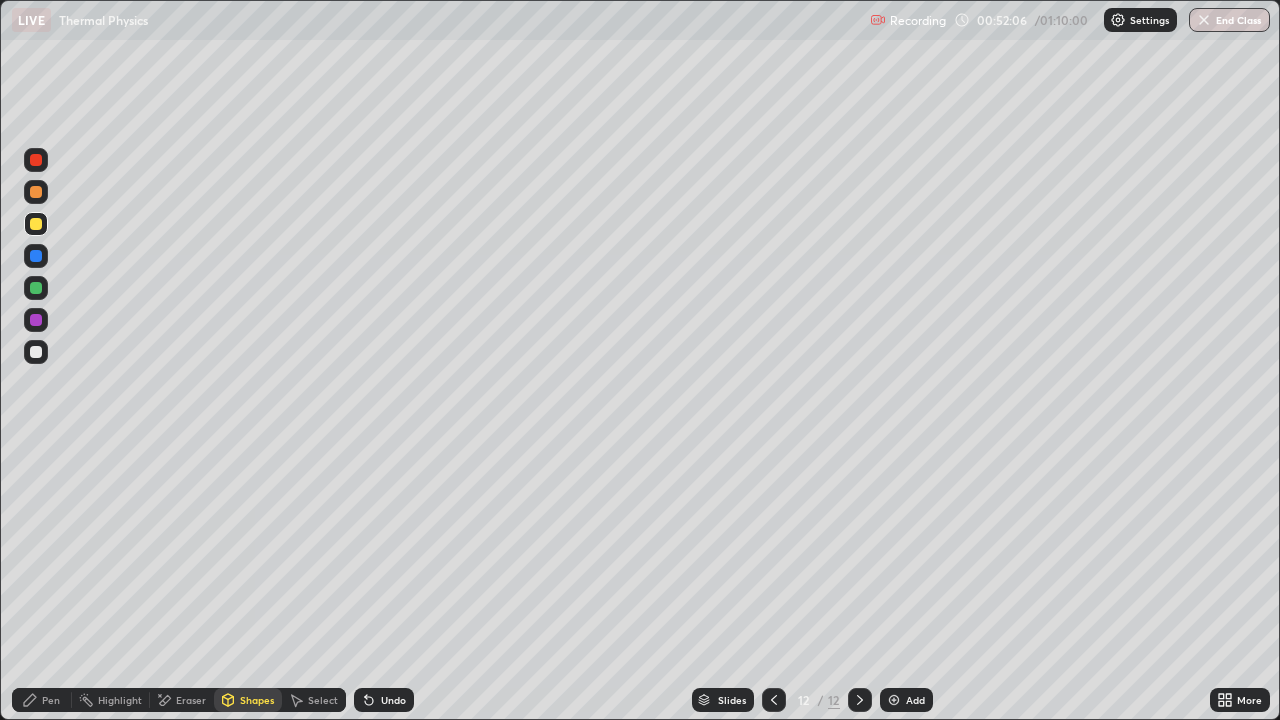 click at bounding box center (36, 352) 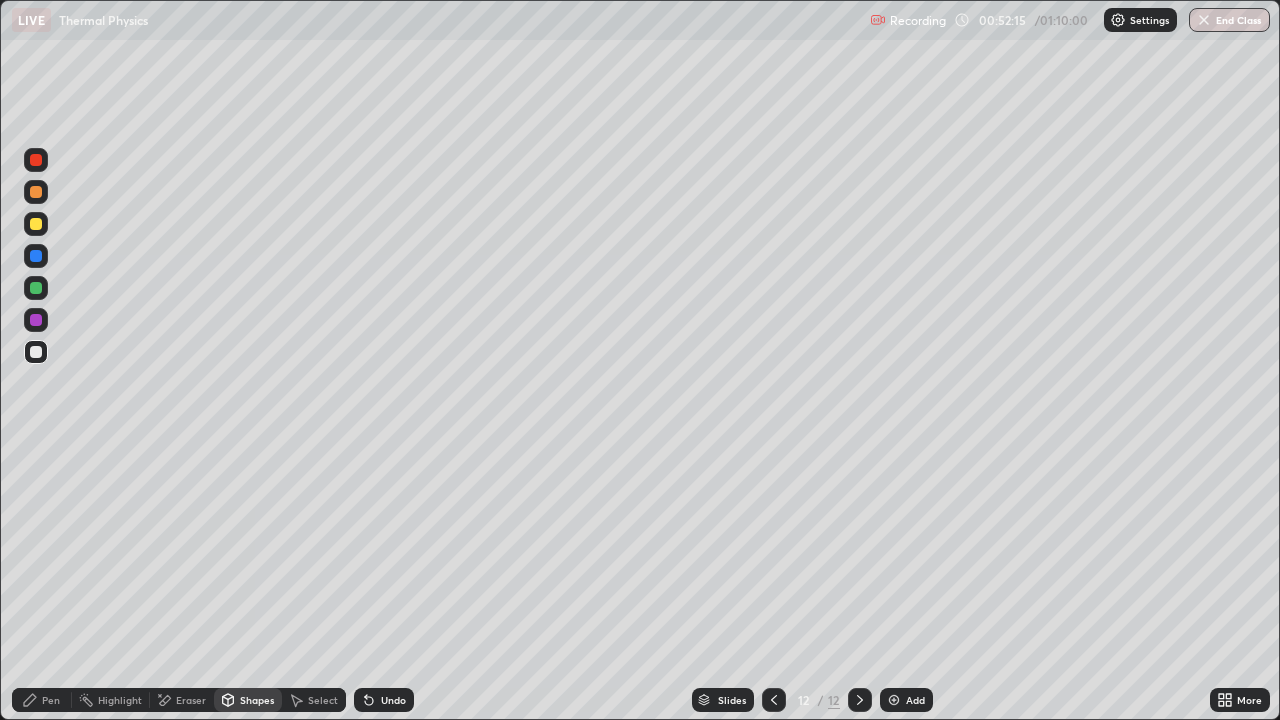 click at bounding box center (36, 224) 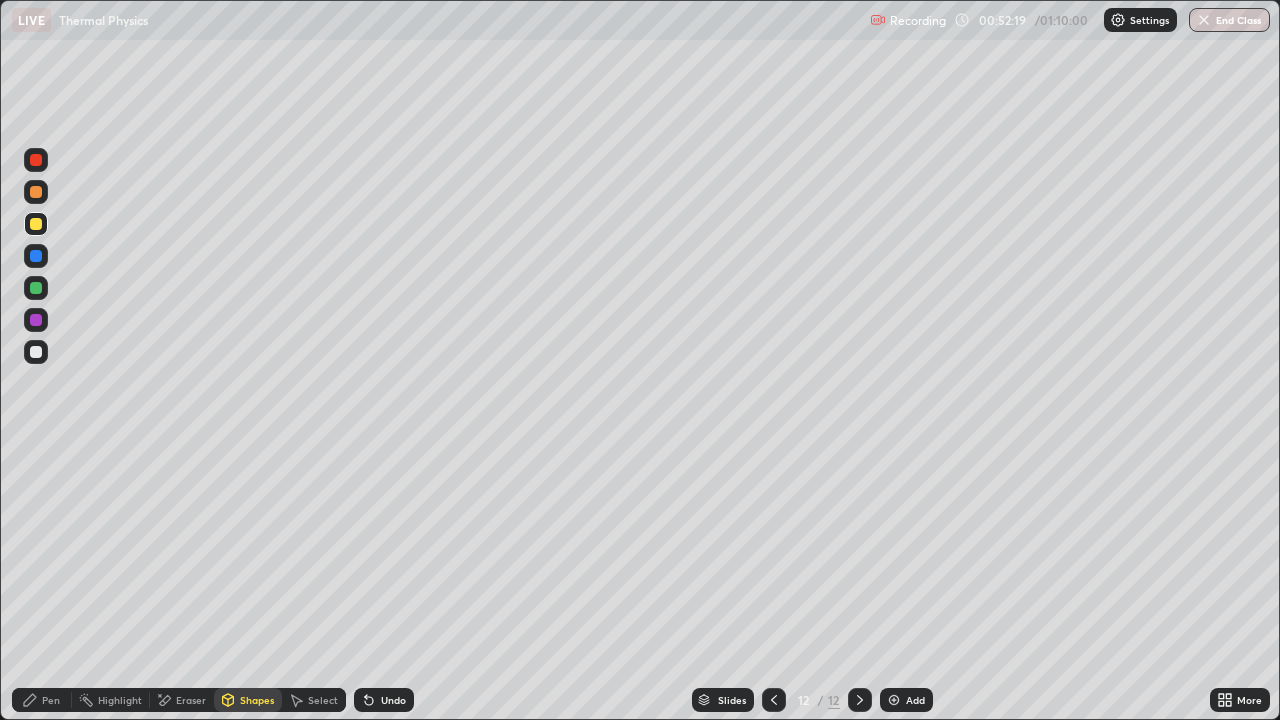 click on "Undo" at bounding box center [393, 700] 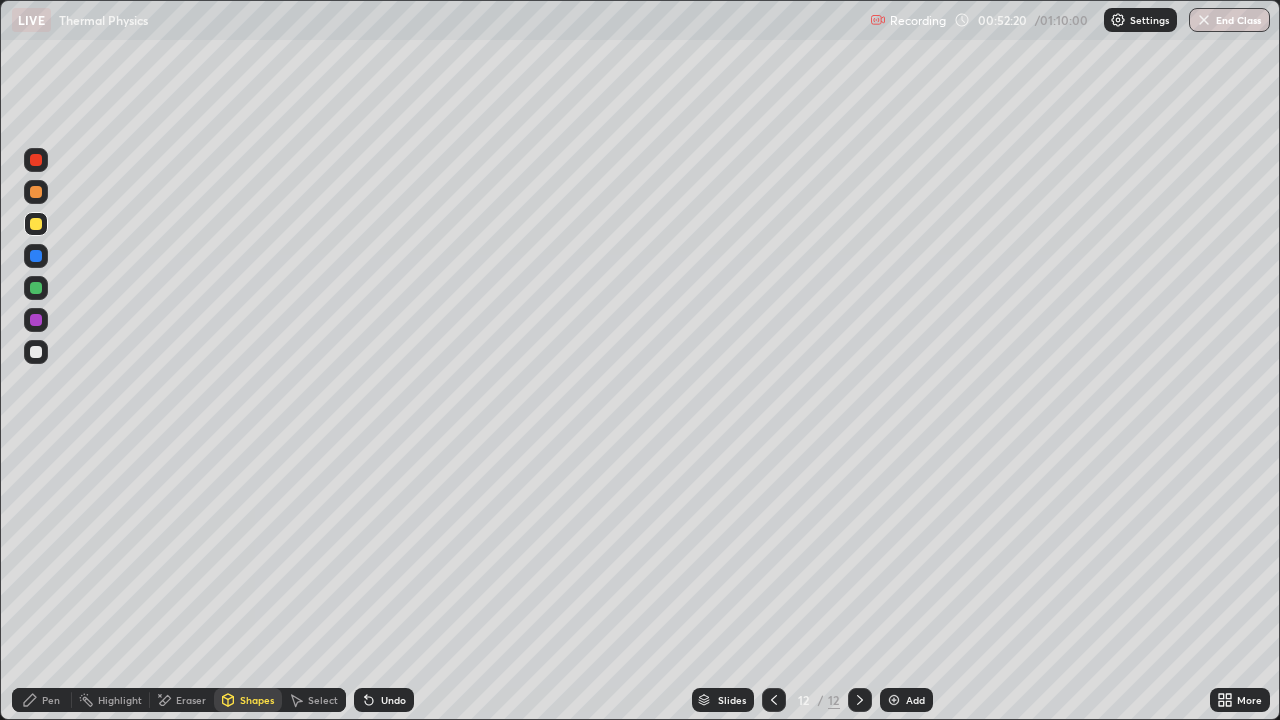 click at bounding box center (36, 192) 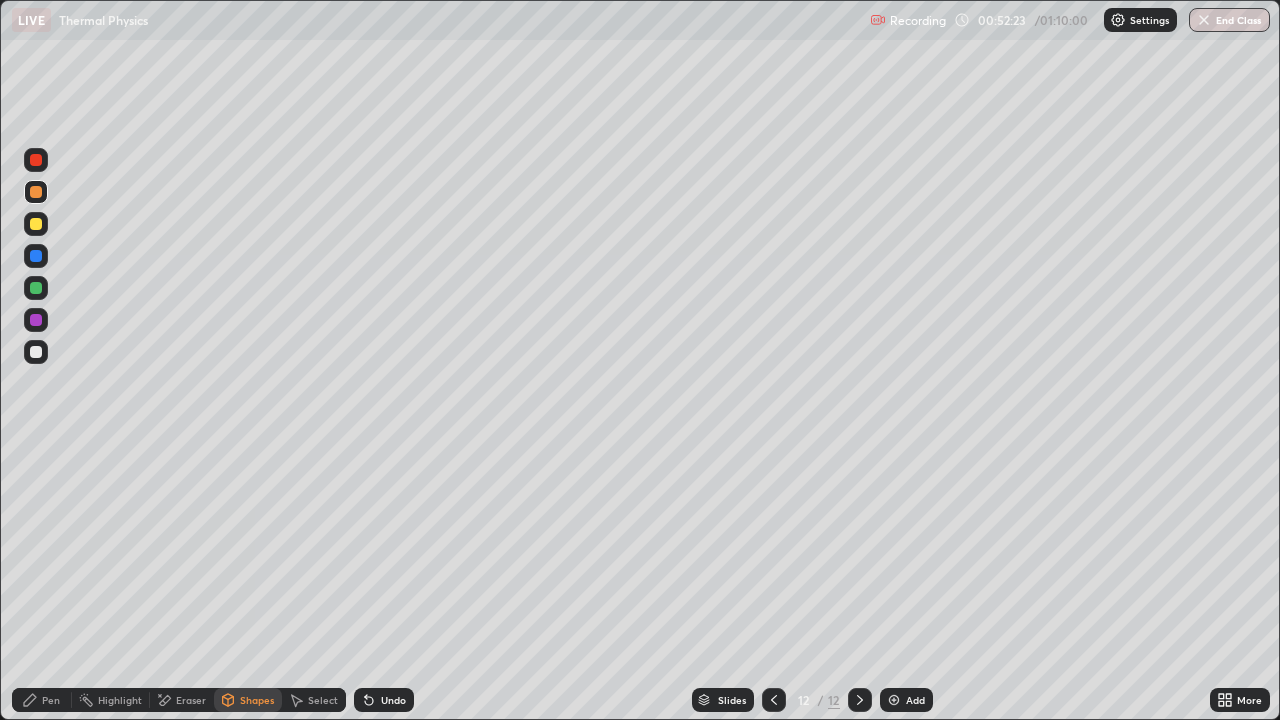 click on "Pen" at bounding box center [51, 700] 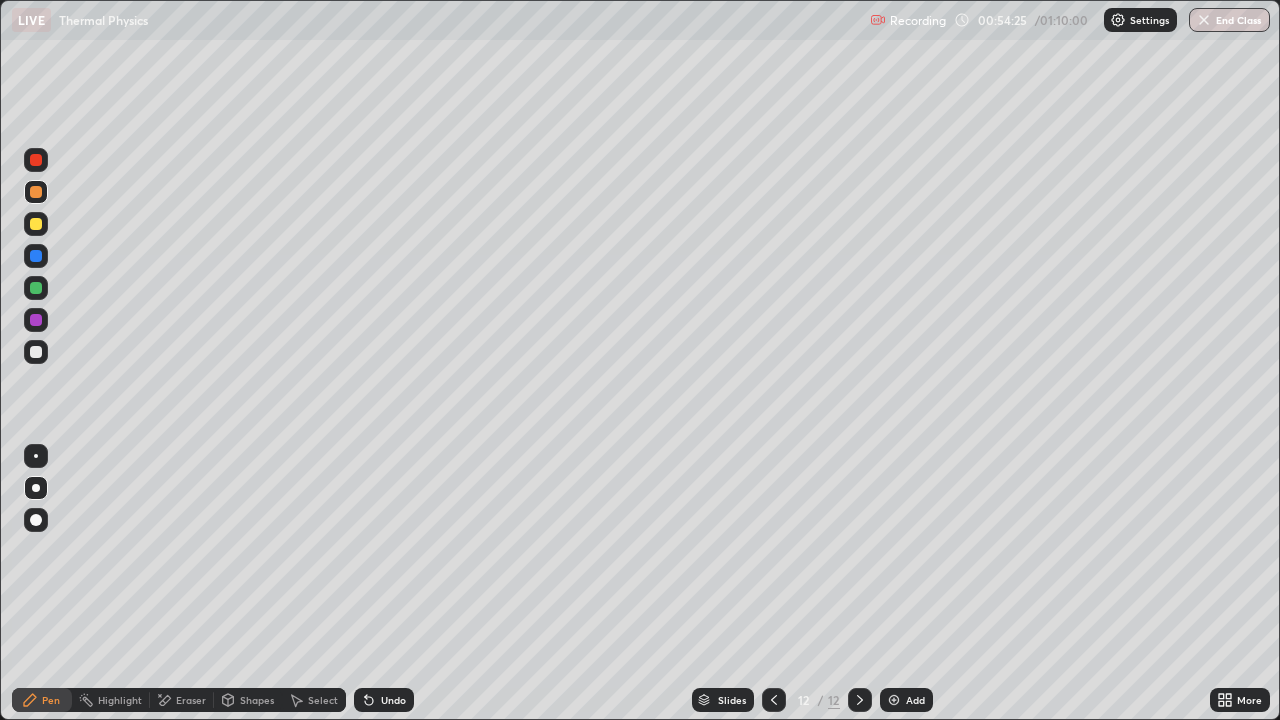 click on "Add" at bounding box center [906, 700] 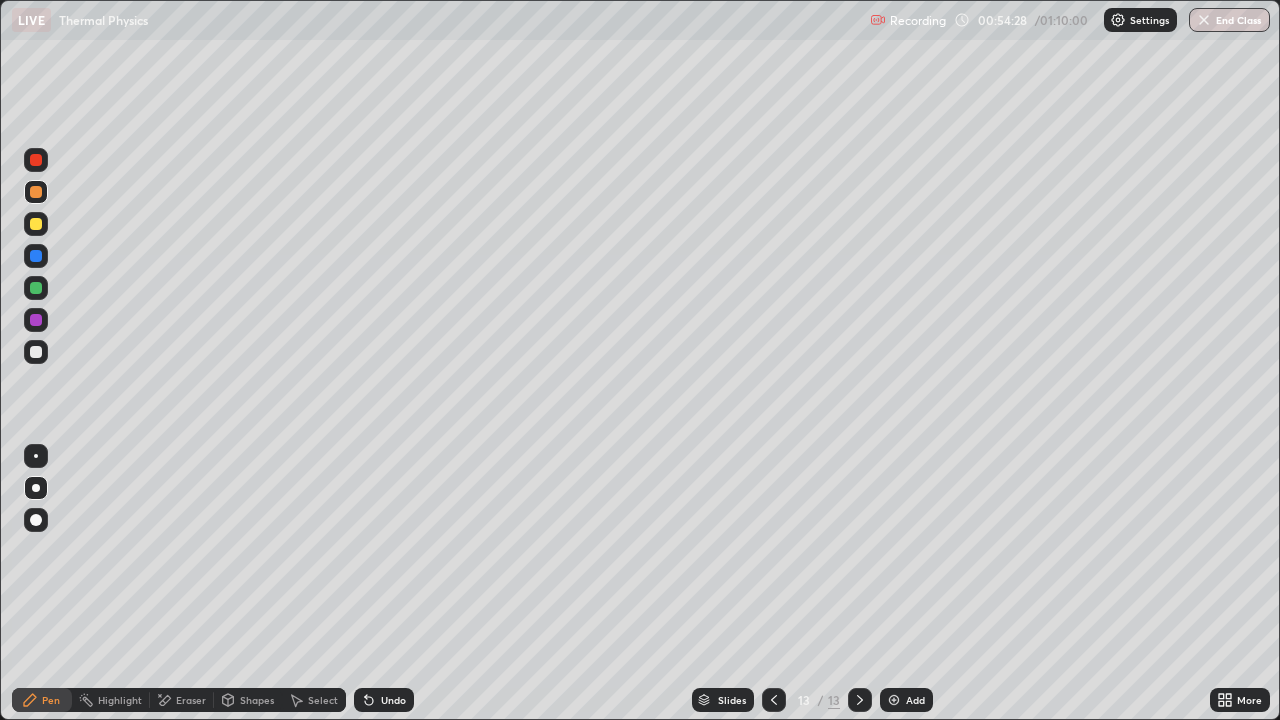 click at bounding box center (36, 352) 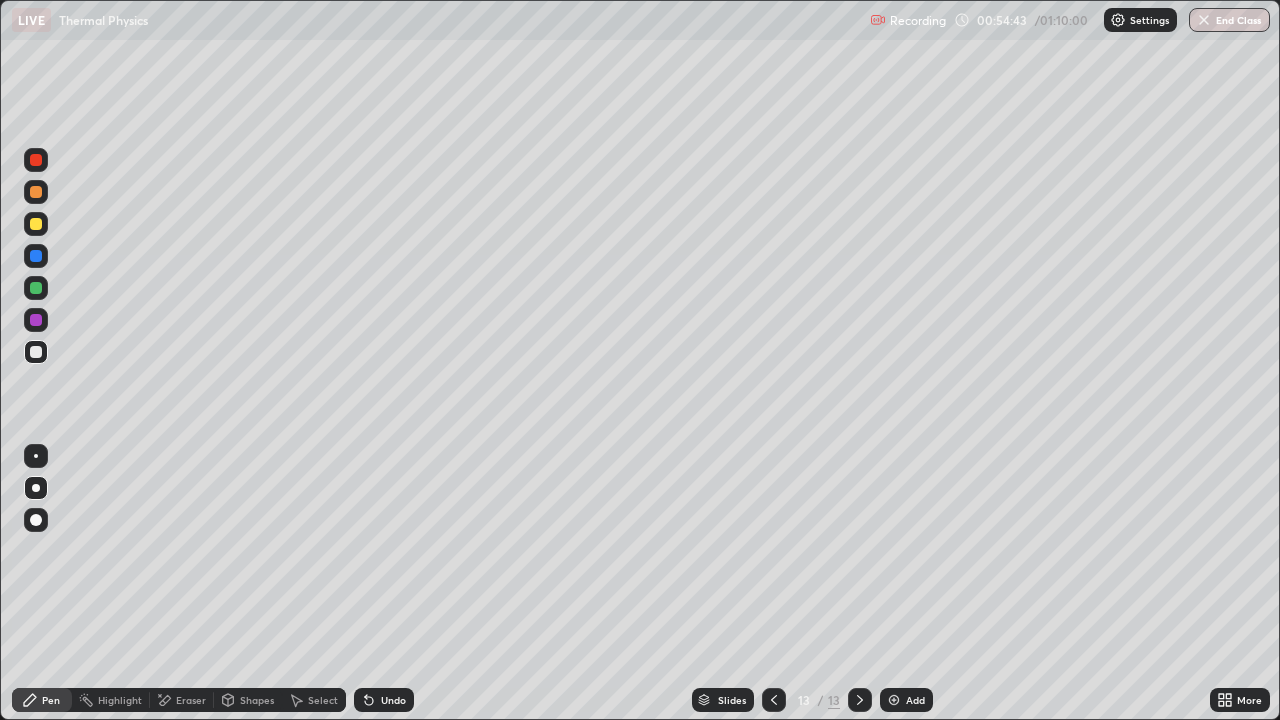 click at bounding box center [36, 224] 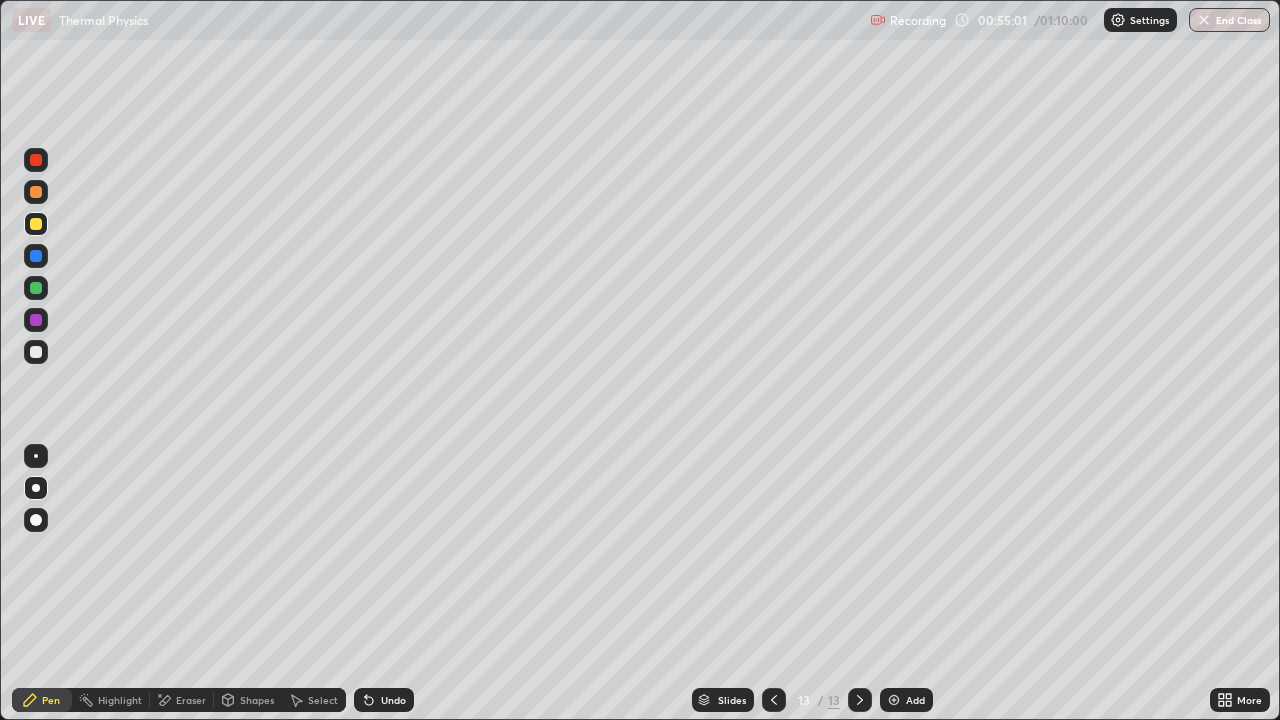 click 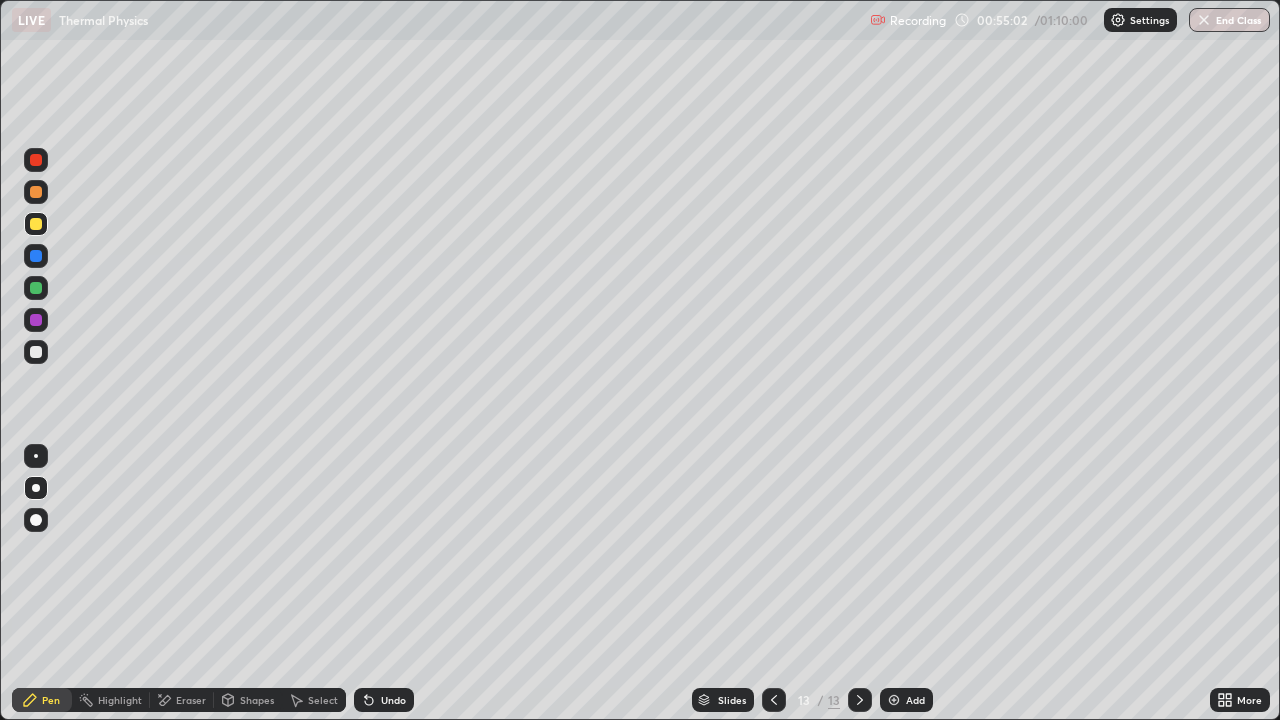 click 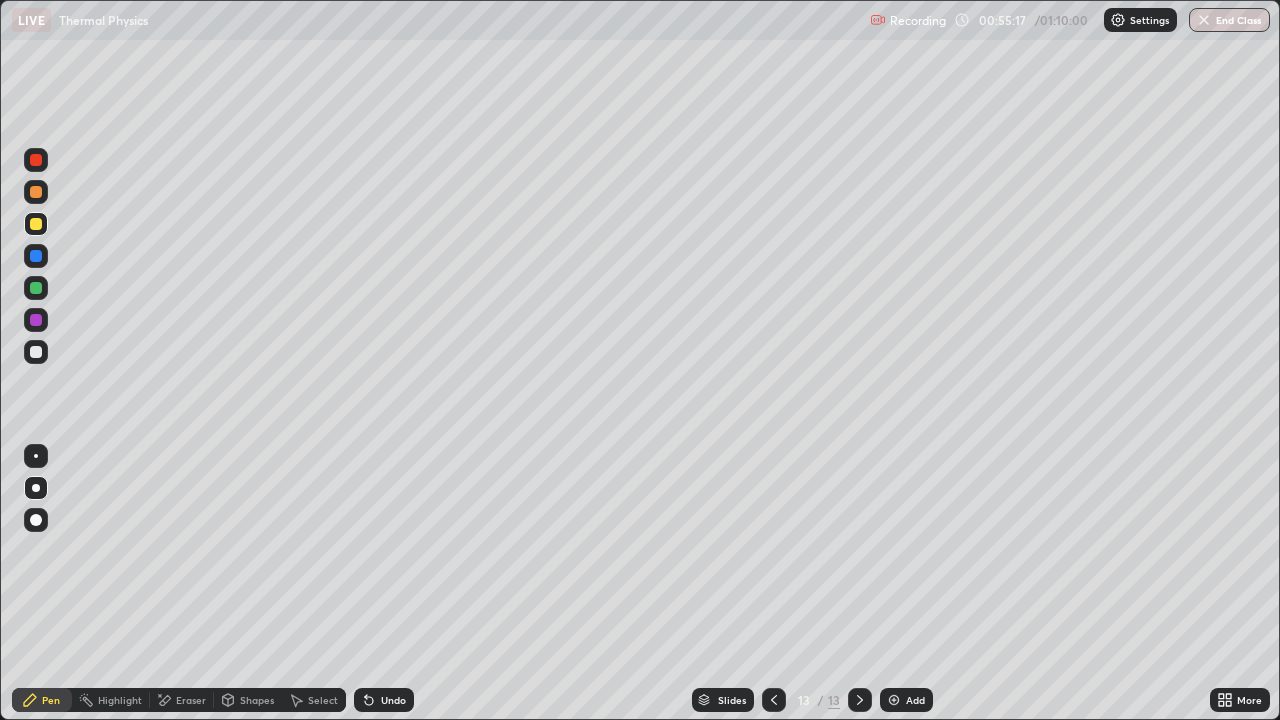 click on "Undo" at bounding box center [393, 700] 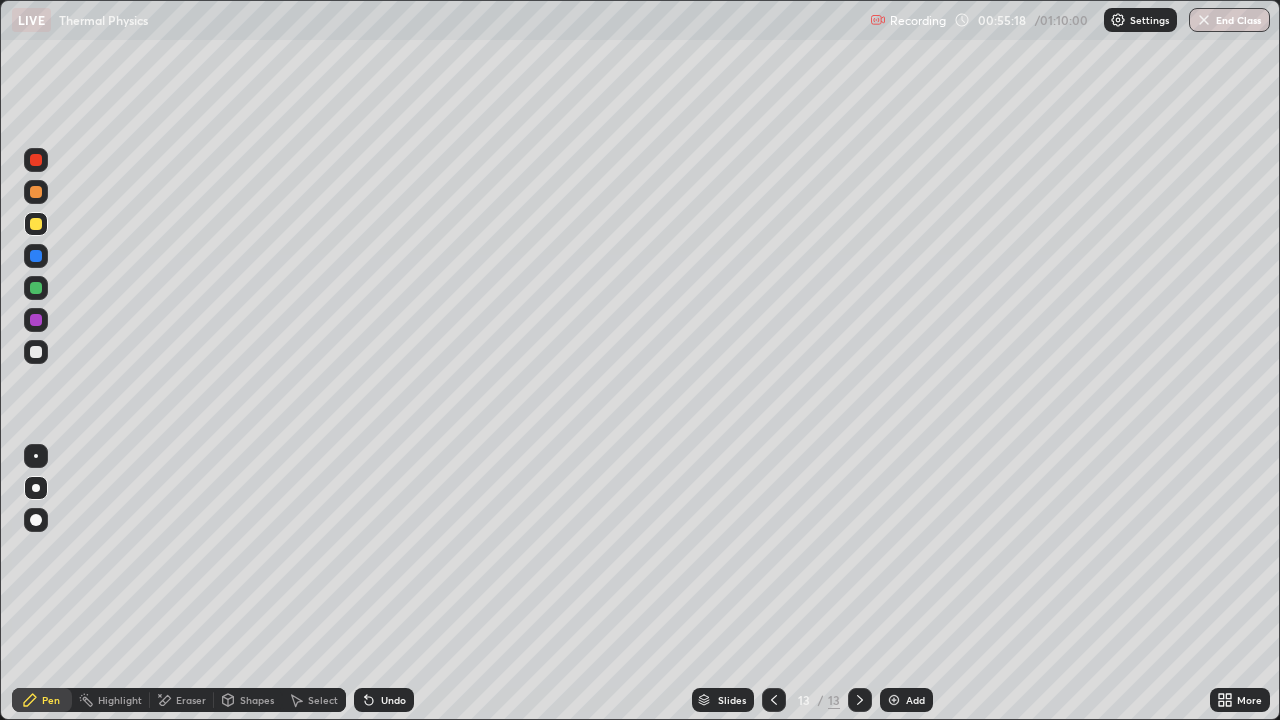 click on "Undo" at bounding box center [384, 700] 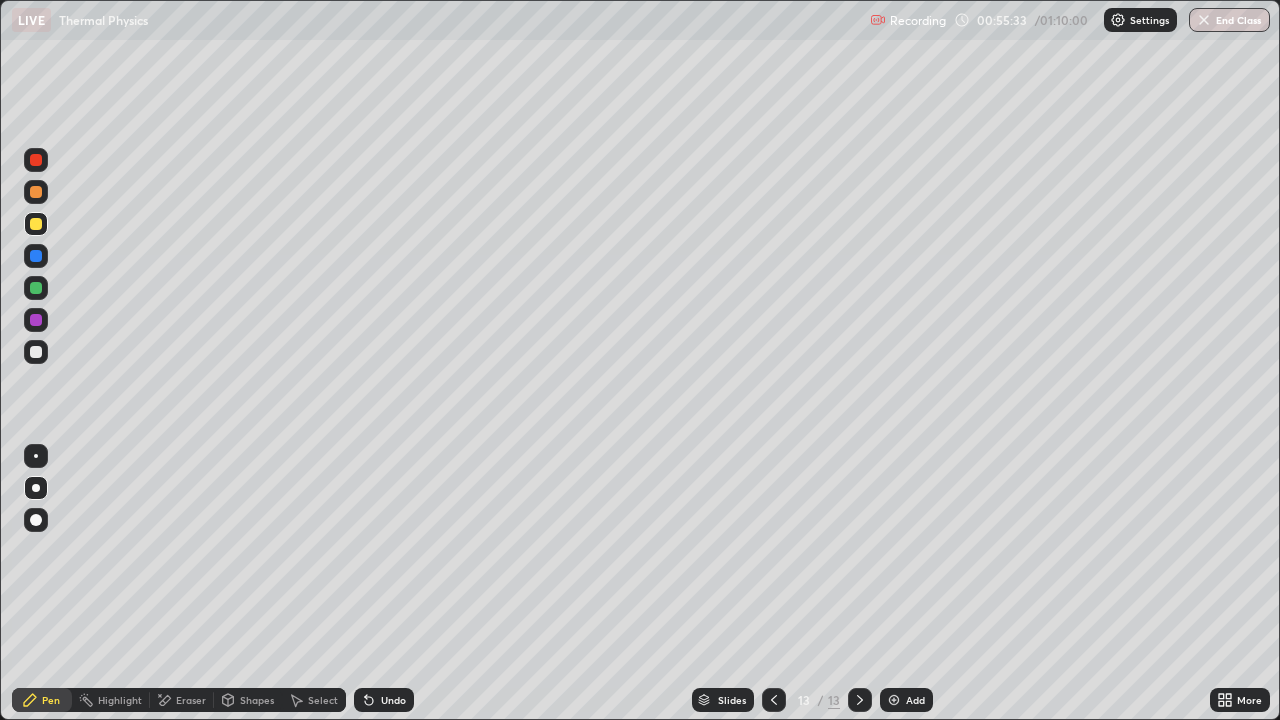 click at bounding box center [36, 352] 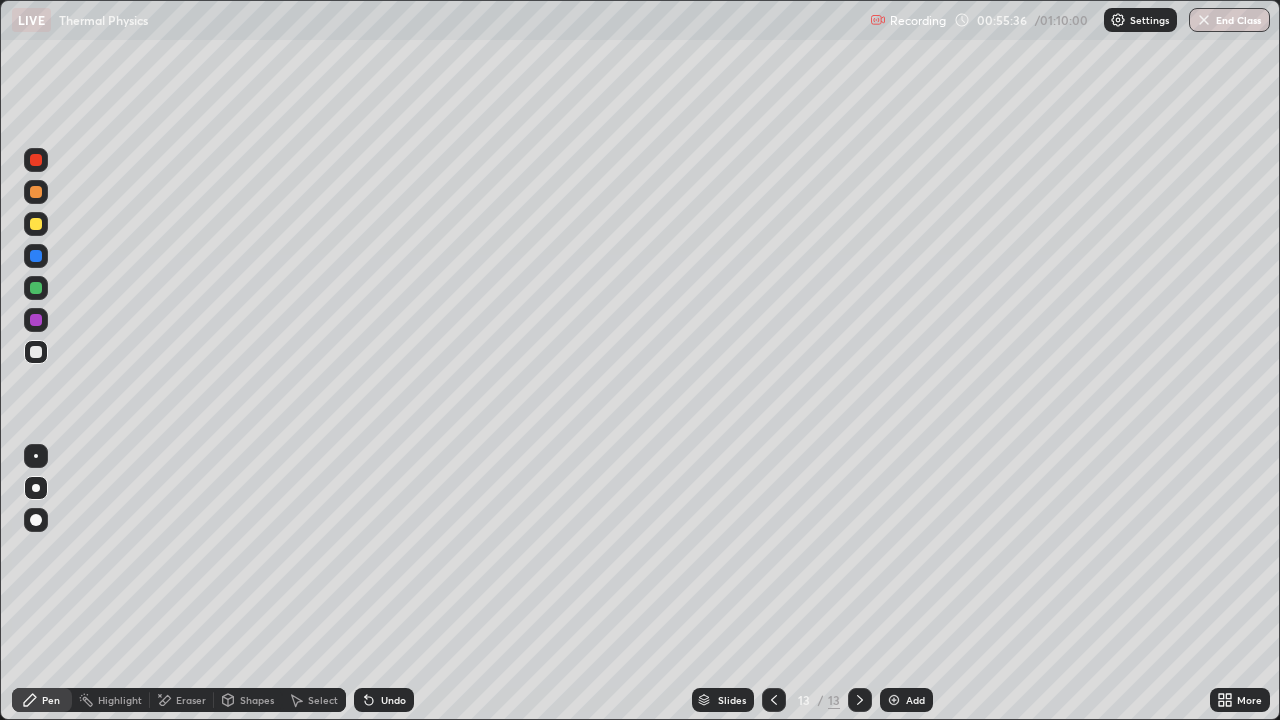 click 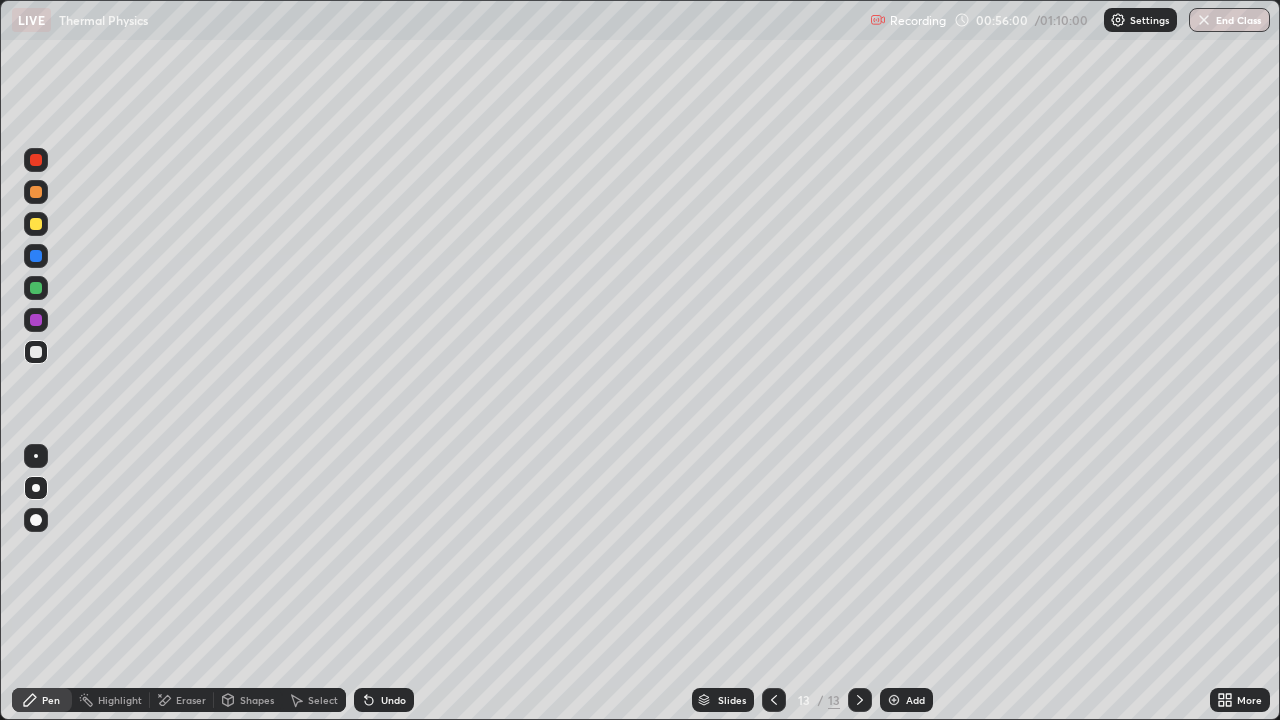 click 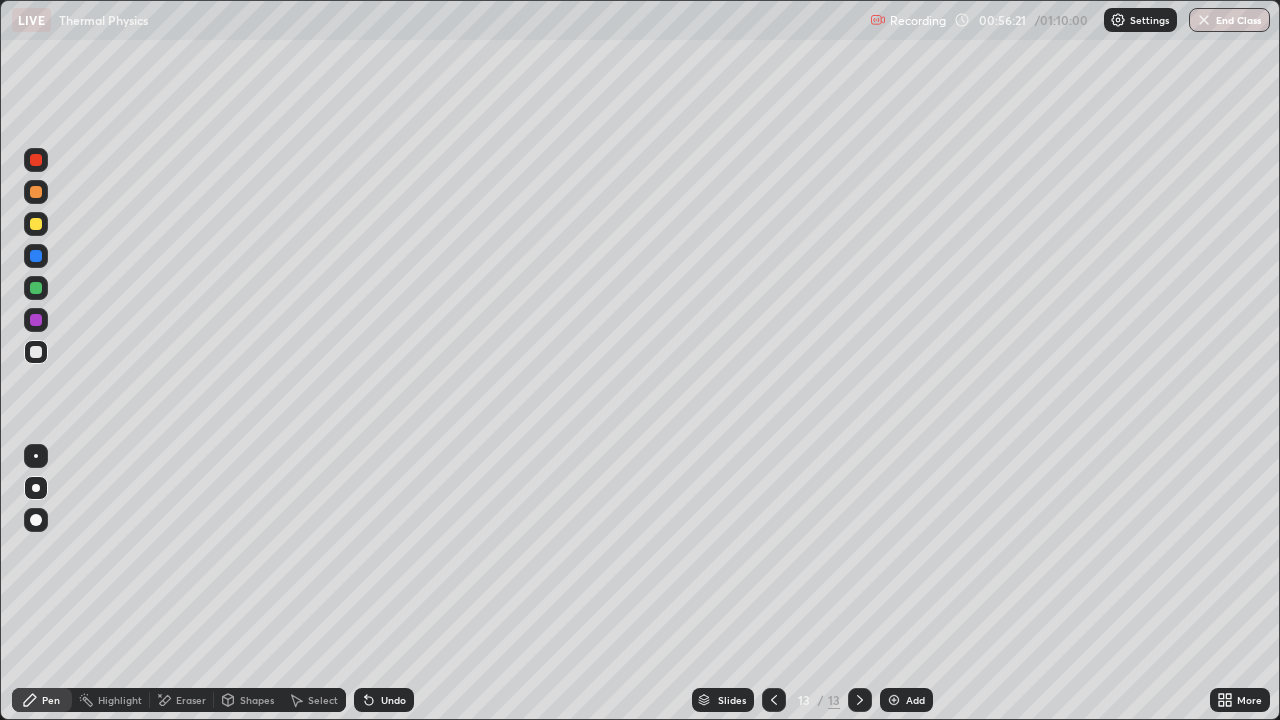 click at bounding box center [36, 192] 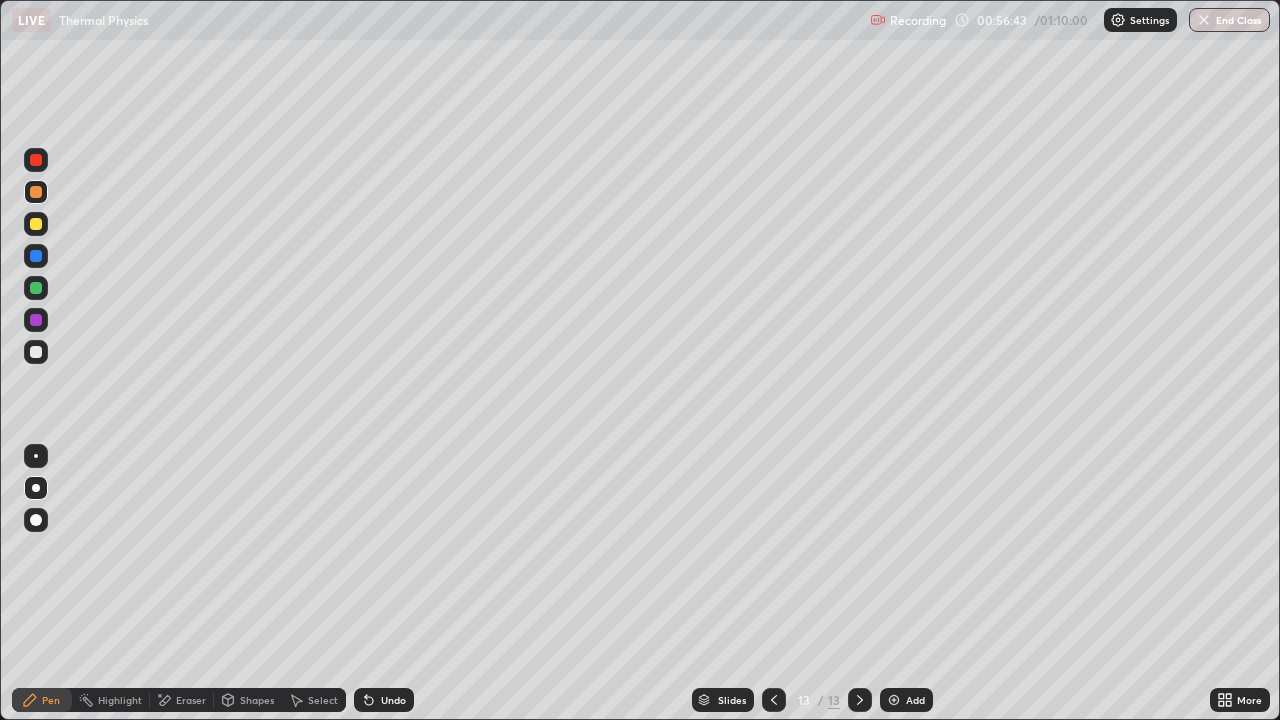 click on "Undo" at bounding box center [393, 700] 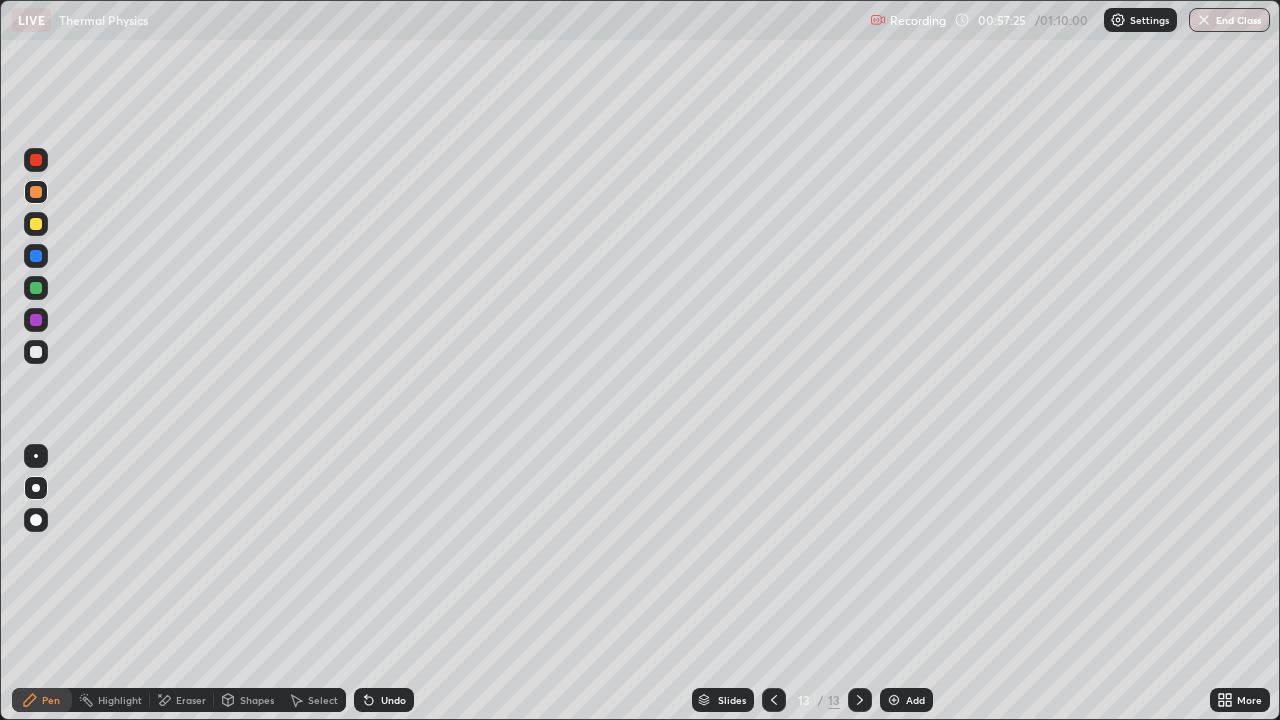click on "Undo" at bounding box center (384, 700) 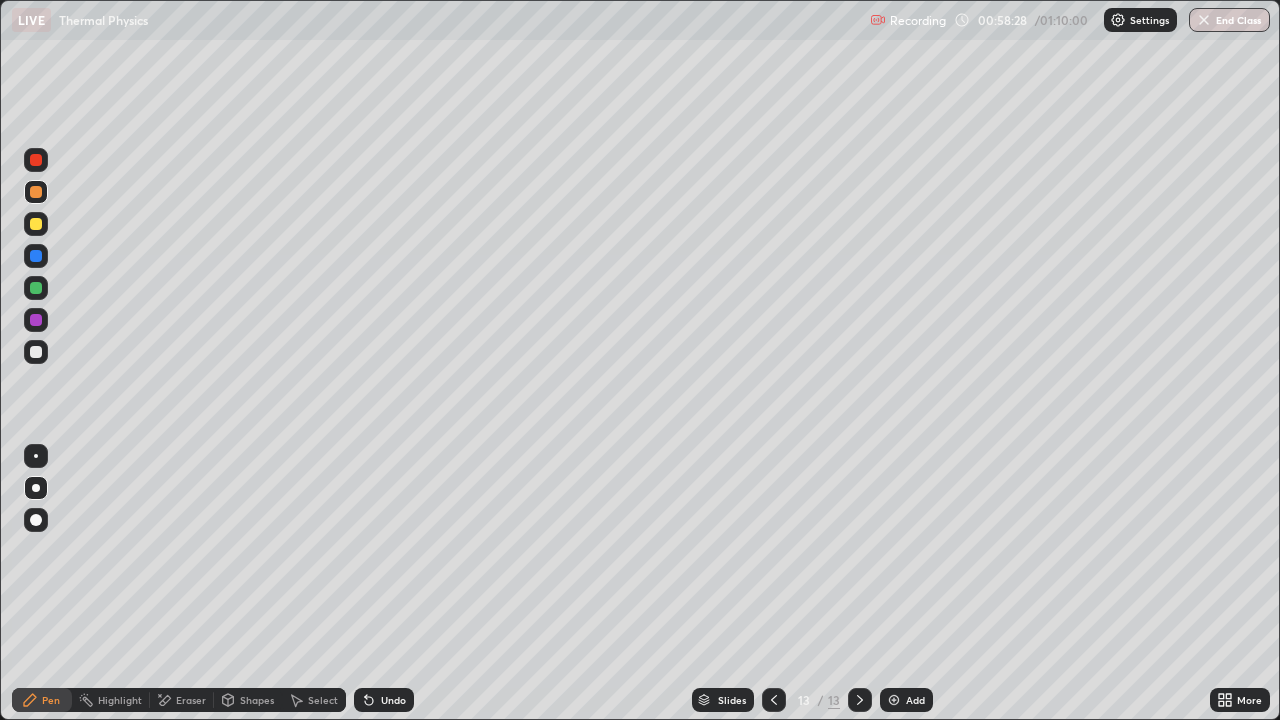 click on "Add" at bounding box center [906, 700] 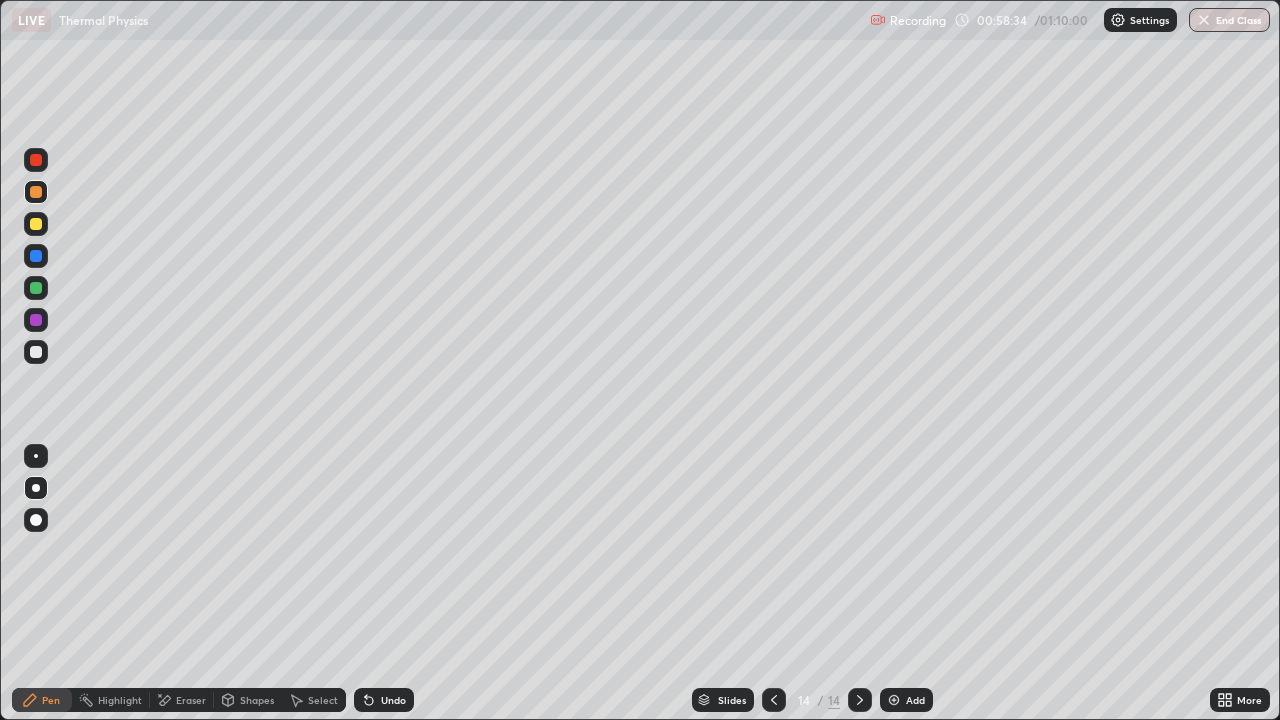 click 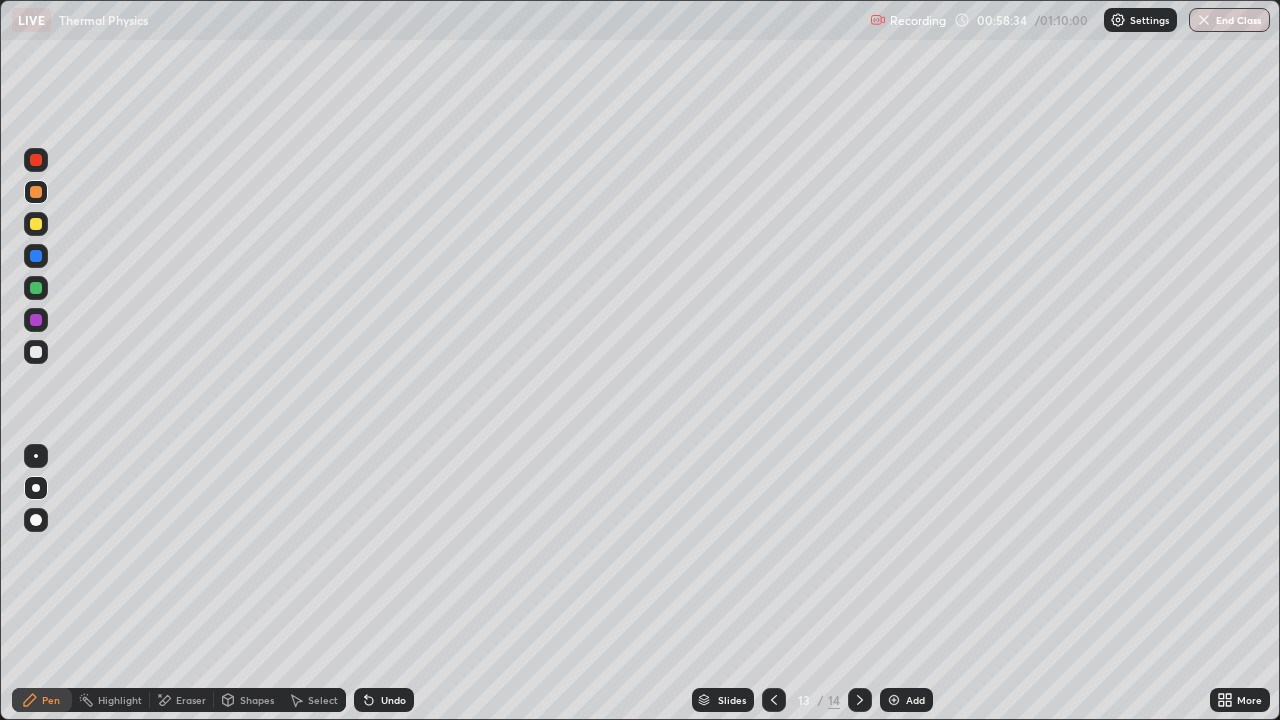 click 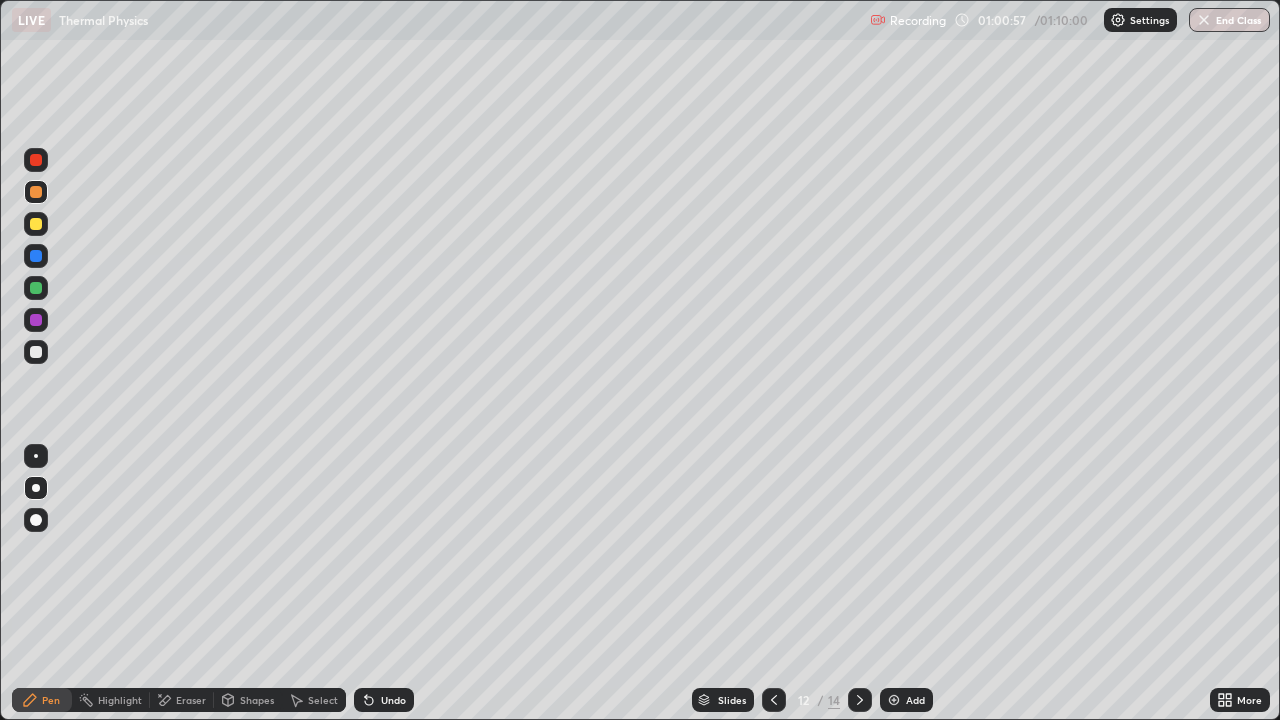 click at bounding box center (860, 700) 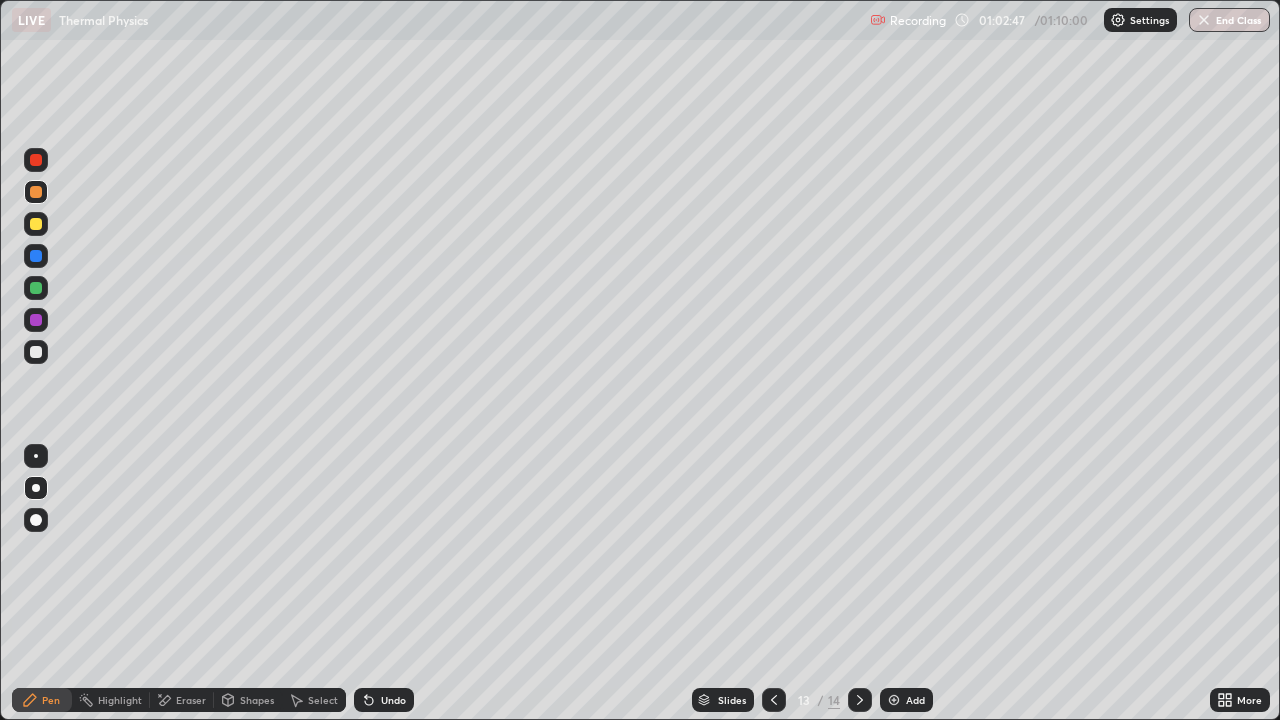 click 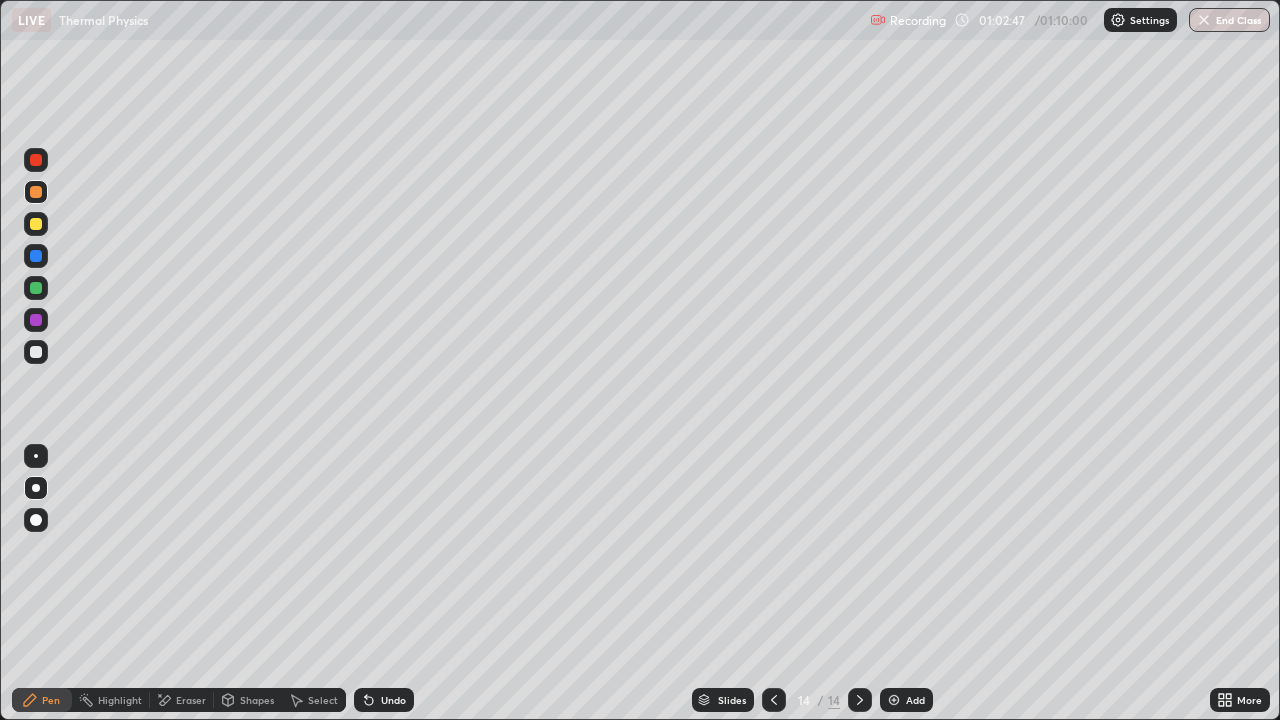 click 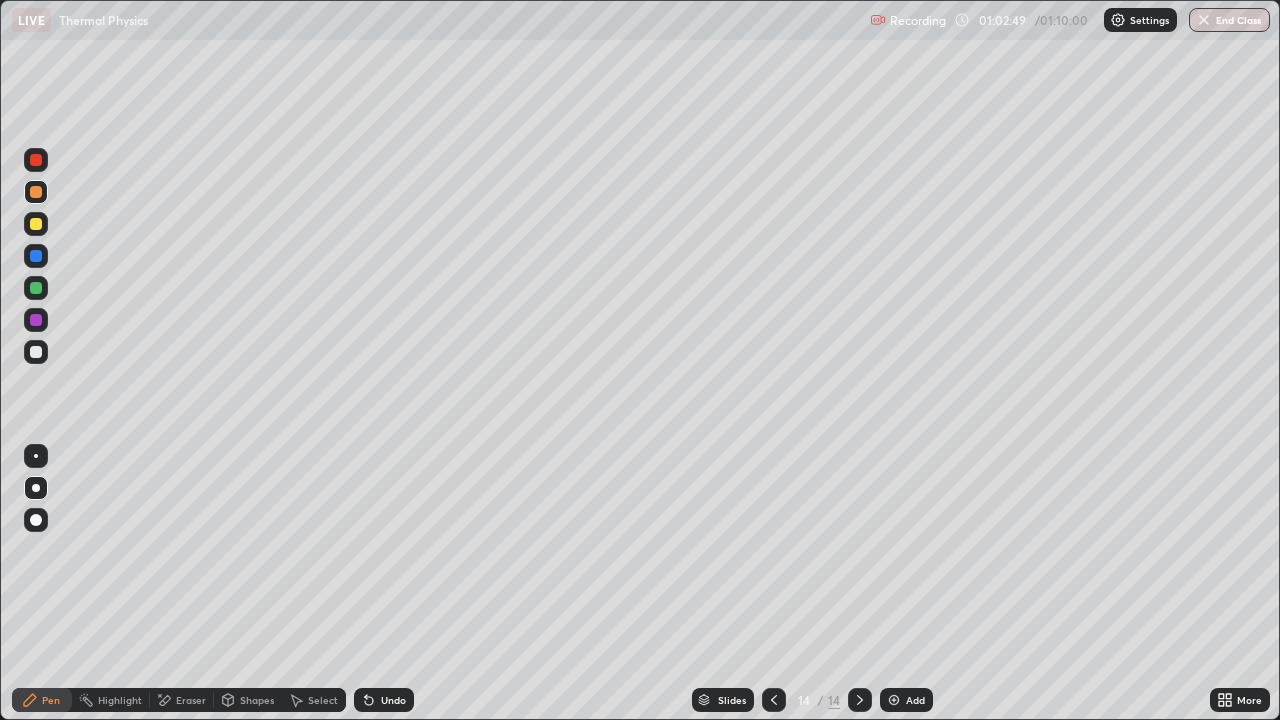 click at bounding box center (36, 352) 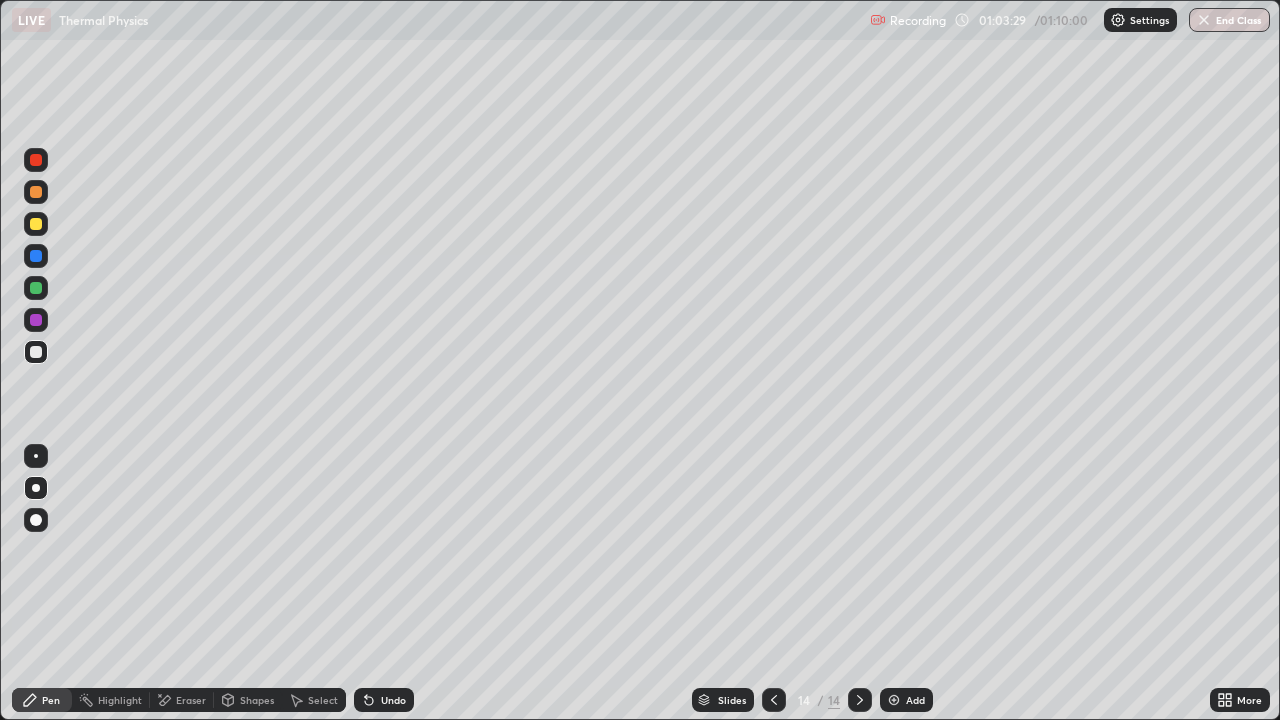 click at bounding box center (36, 224) 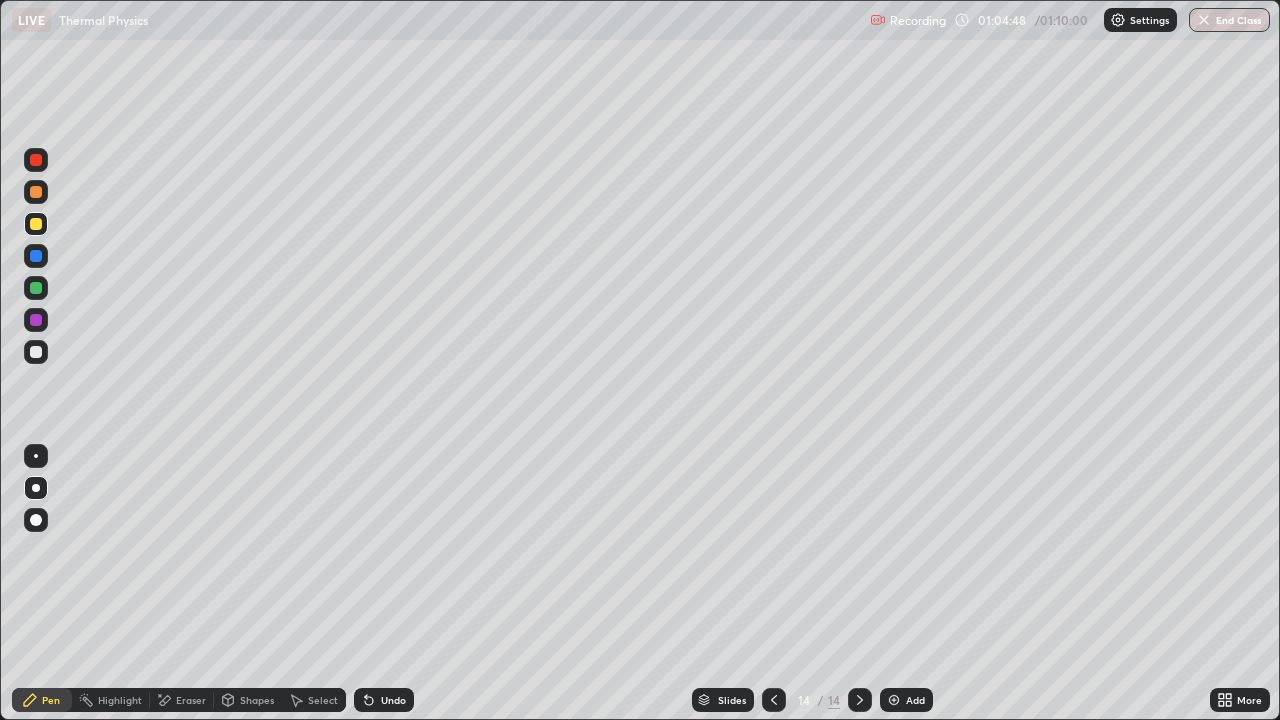 click 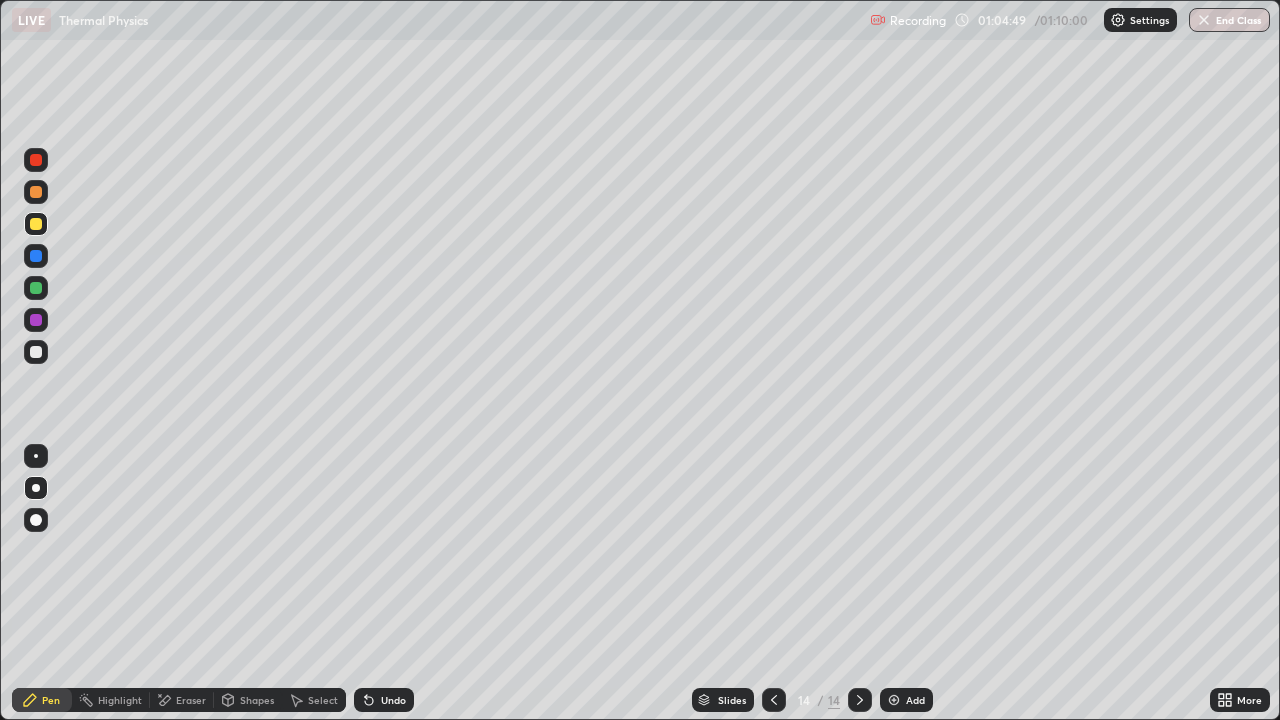 click 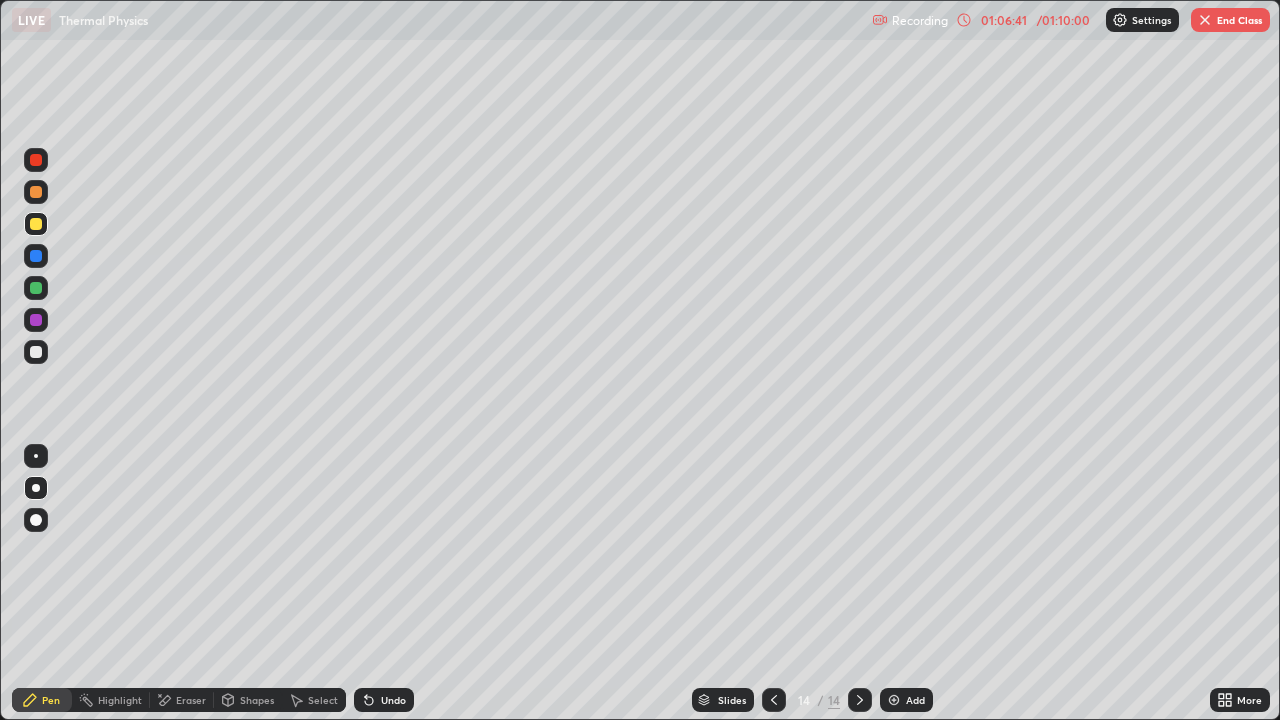 click at bounding box center [36, 352] 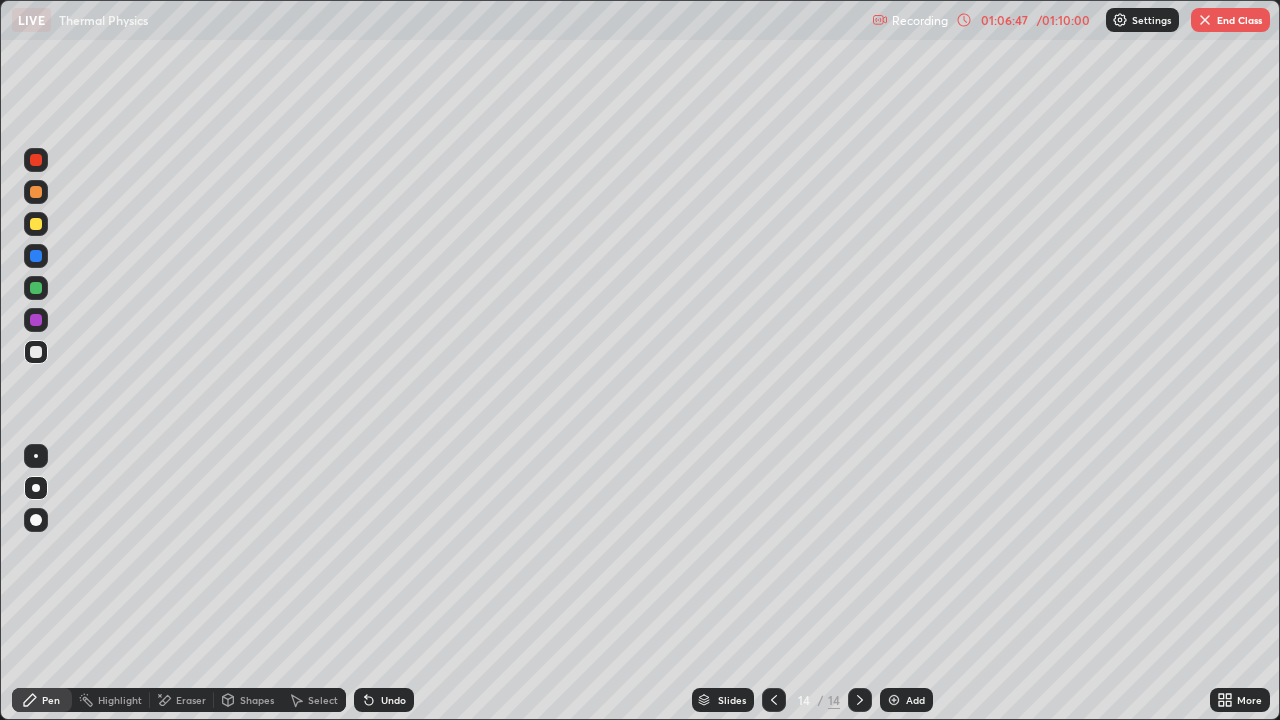 click 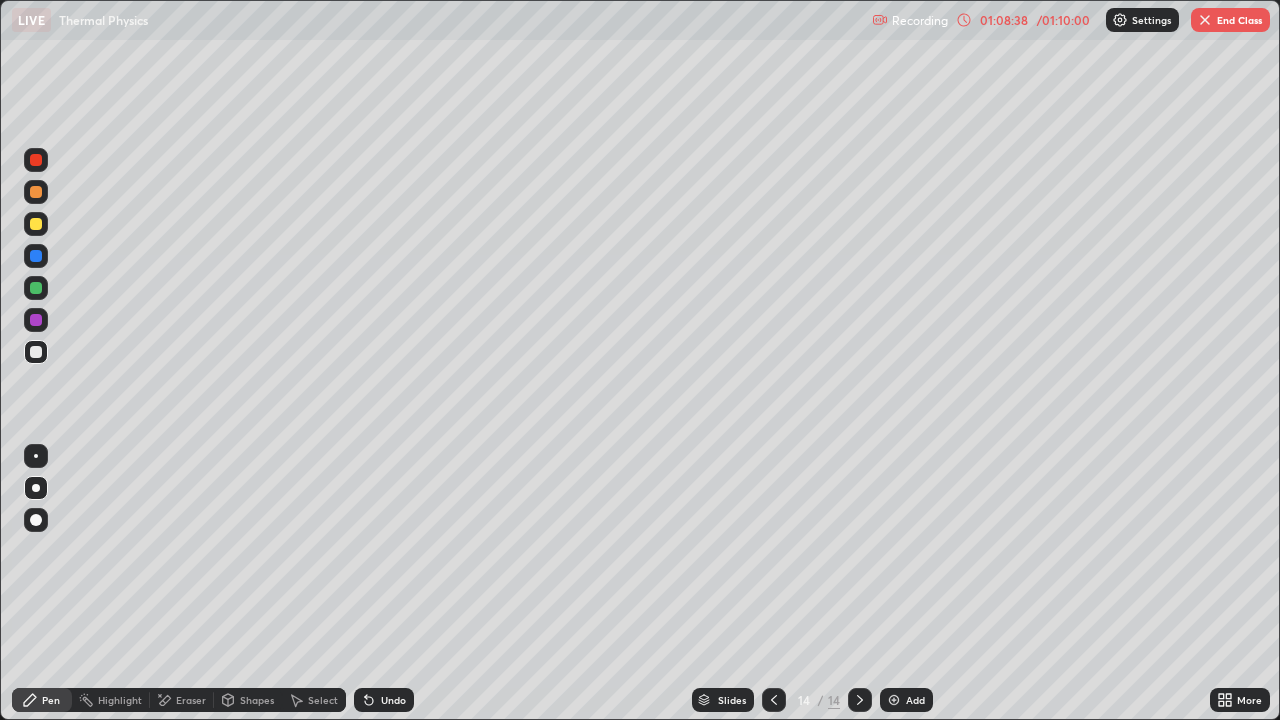 click on "Undo" at bounding box center [393, 700] 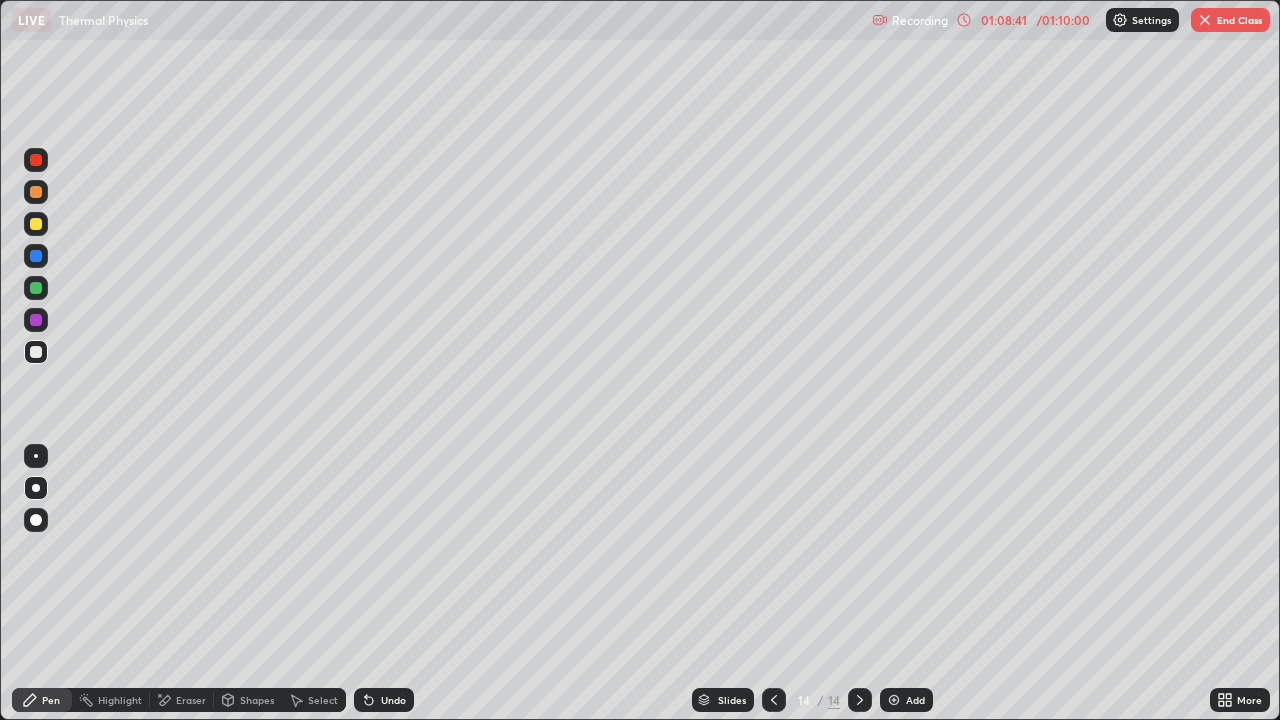 click on "Undo" at bounding box center [384, 700] 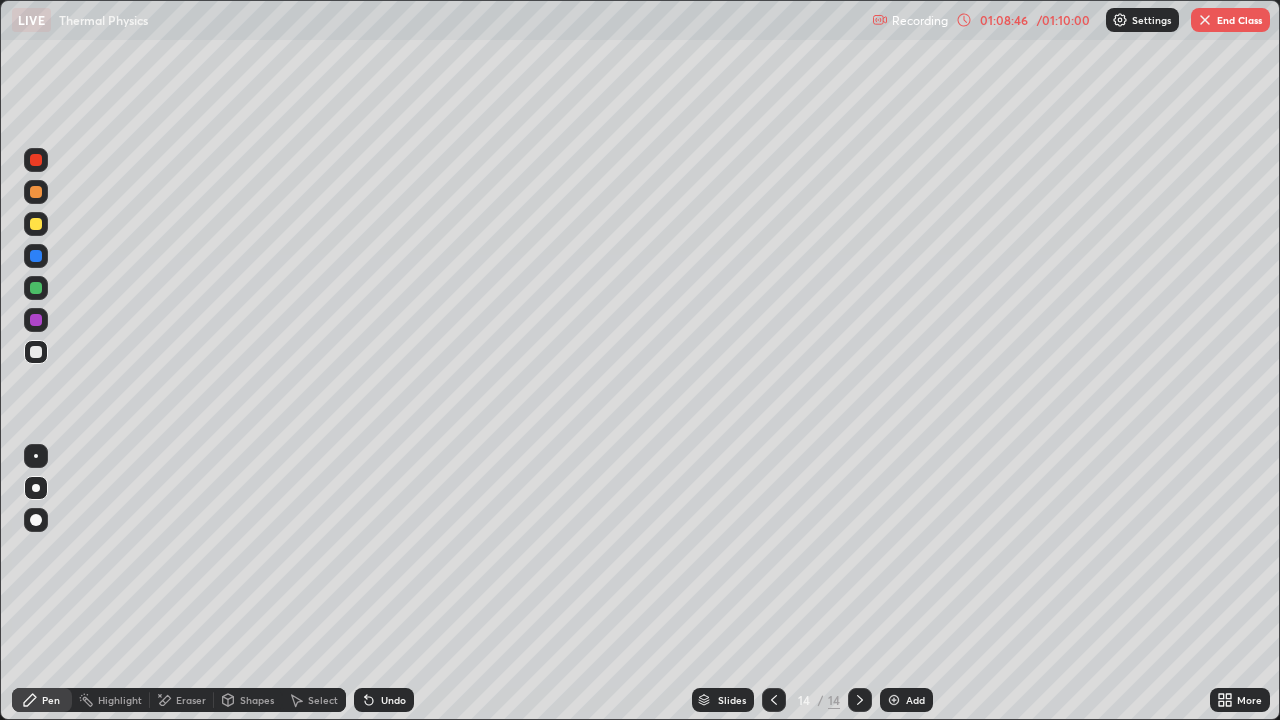 click on "Undo" at bounding box center (393, 700) 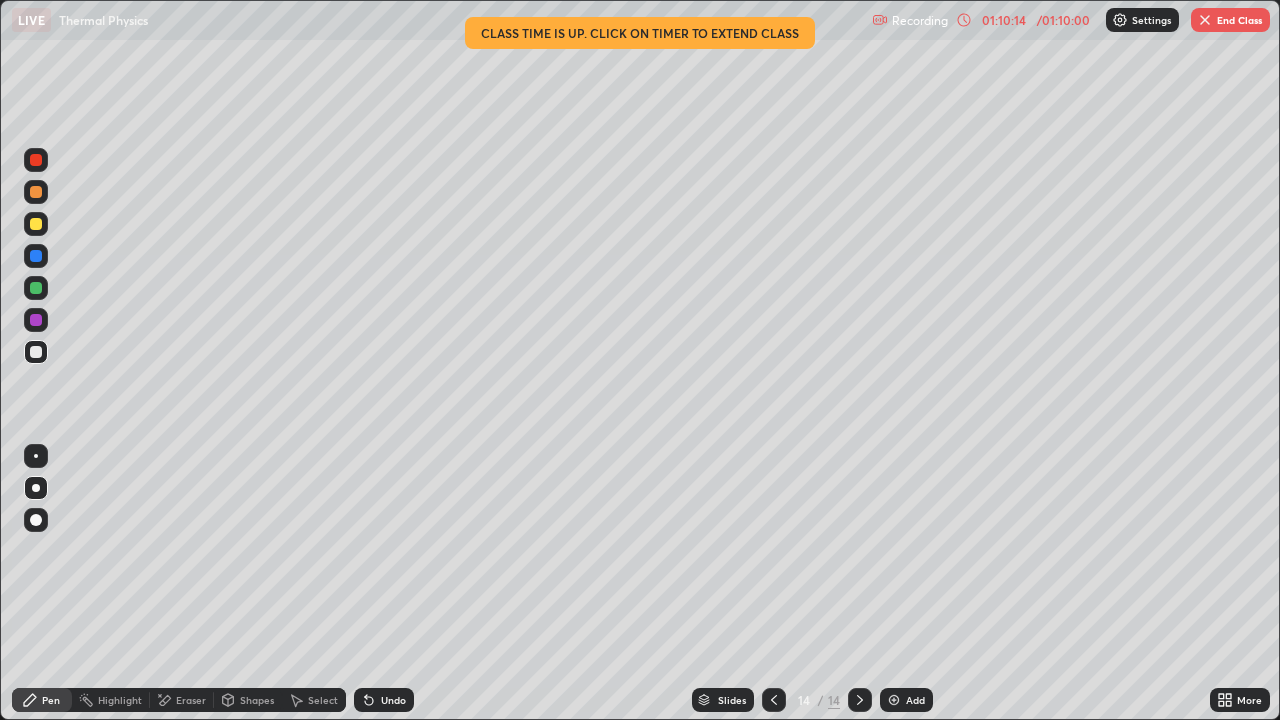 click on "End Class" at bounding box center (1230, 20) 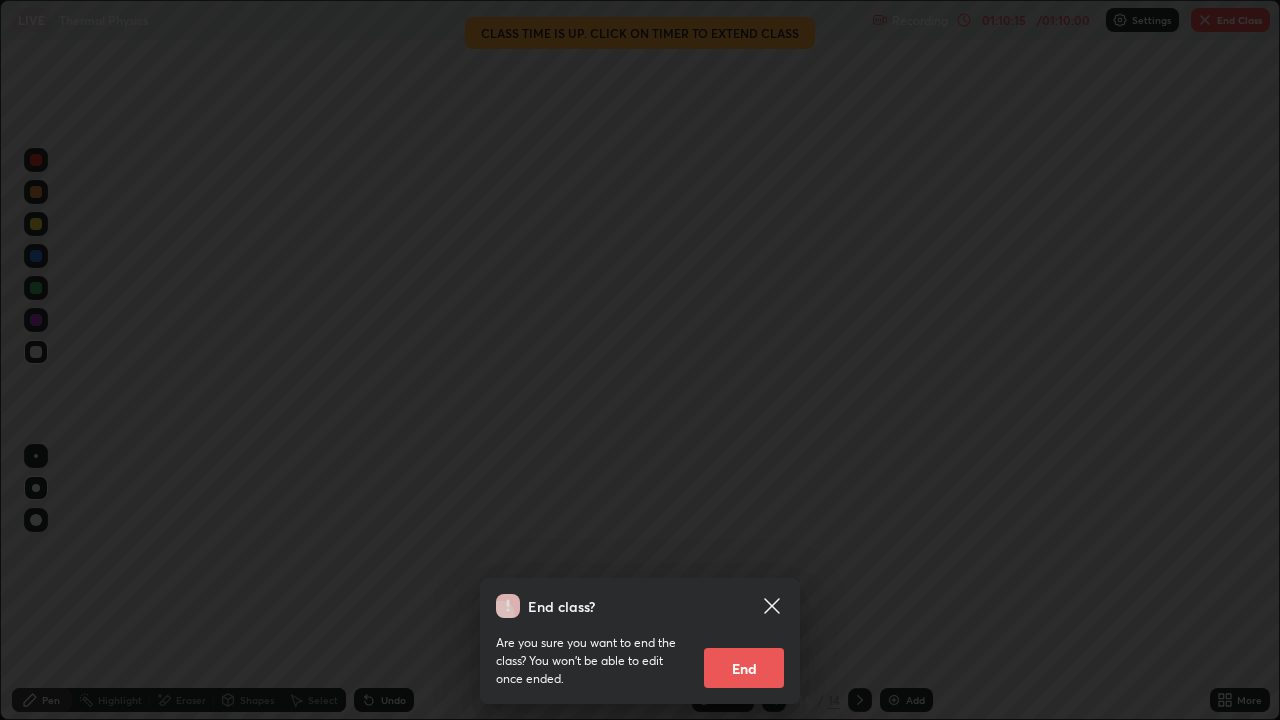 click on "End" at bounding box center (744, 668) 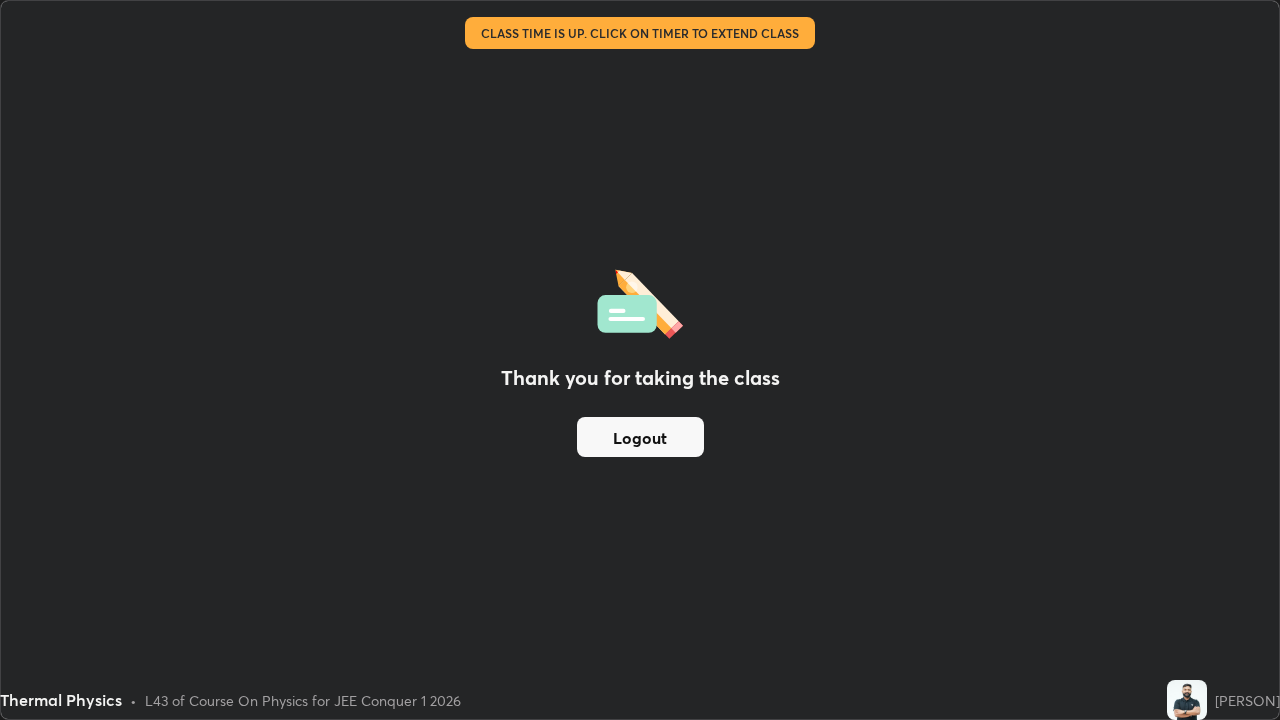 click on "Logout" at bounding box center (640, 437) 